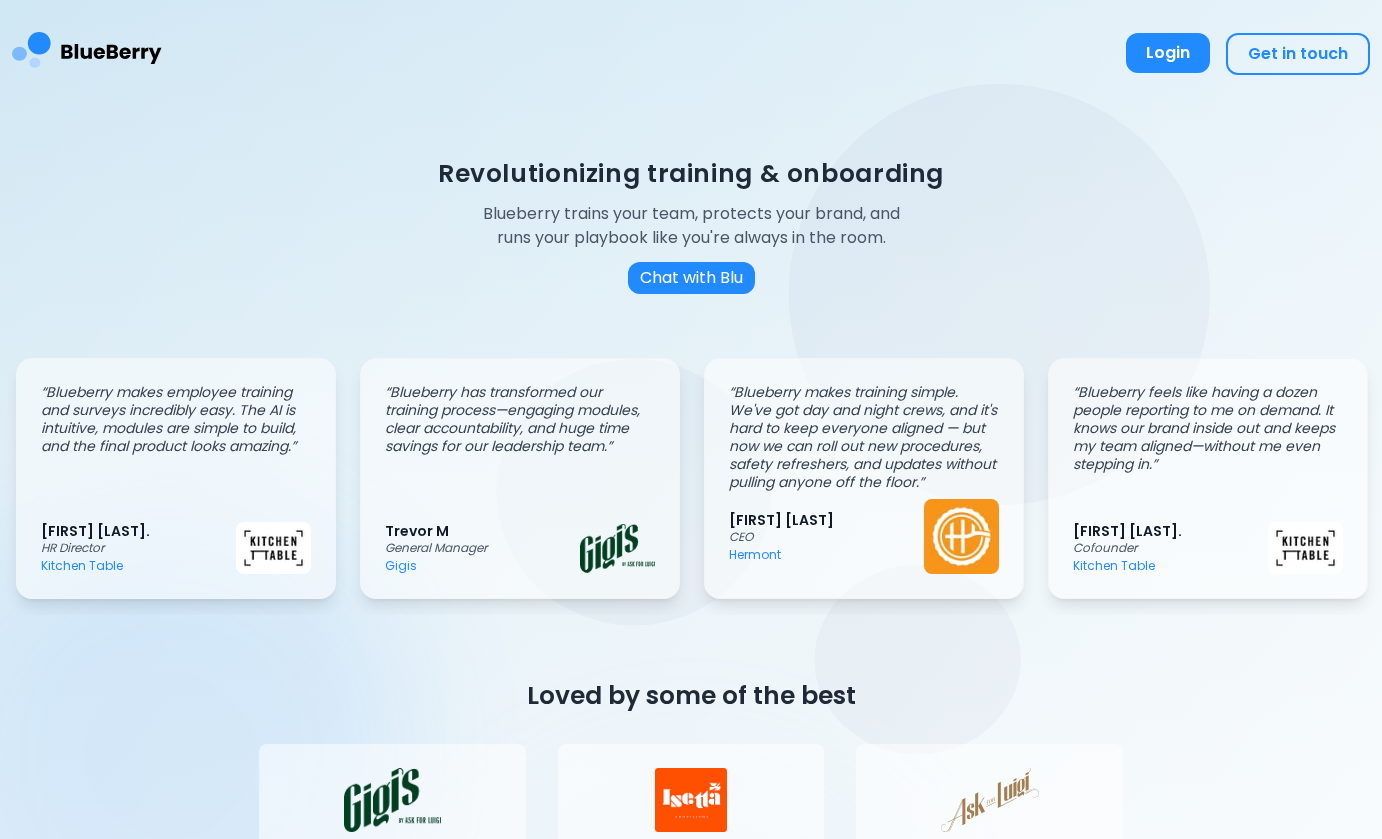scroll, scrollTop: 0, scrollLeft: 0, axis: both 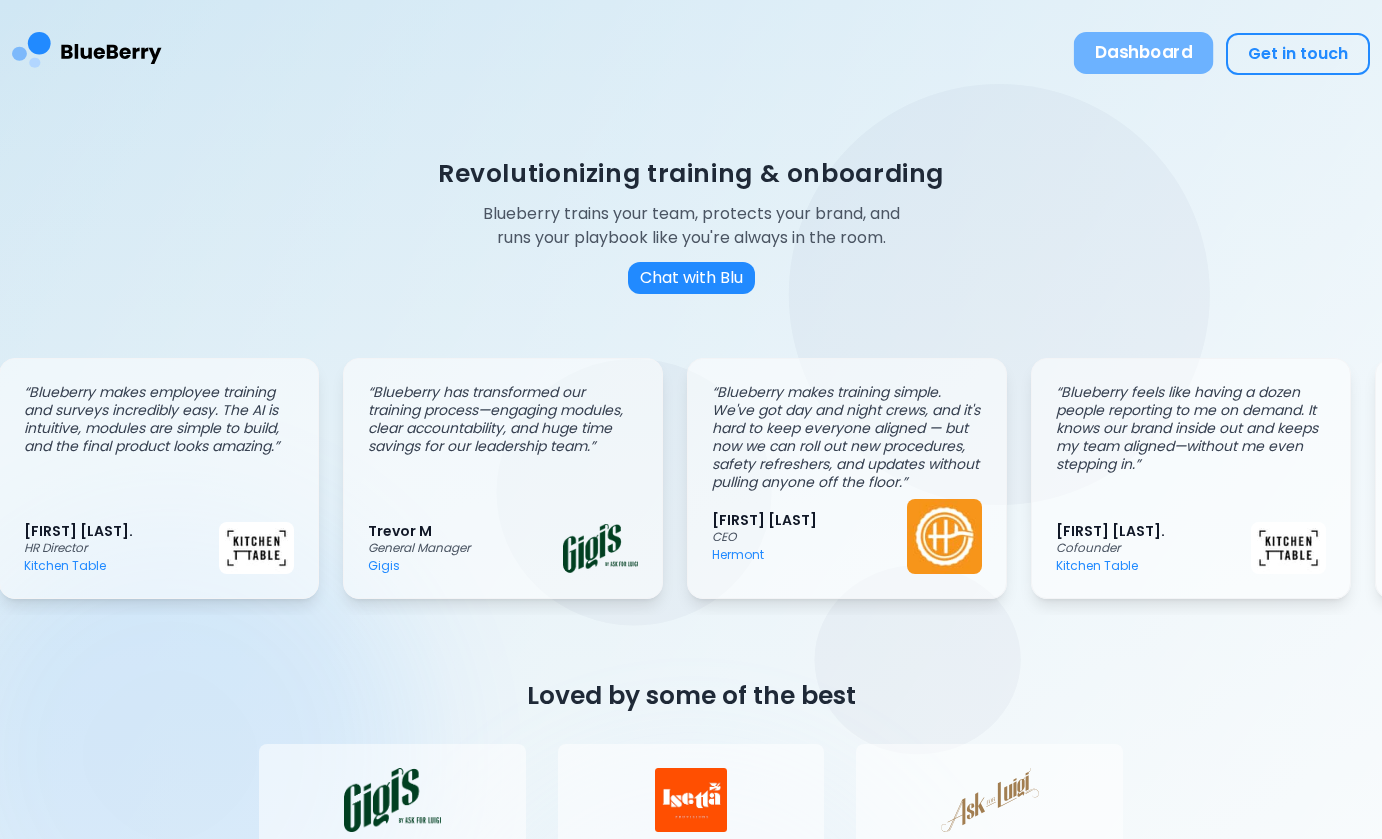 click on "Dashboard" at bounding box center (1144, 53) 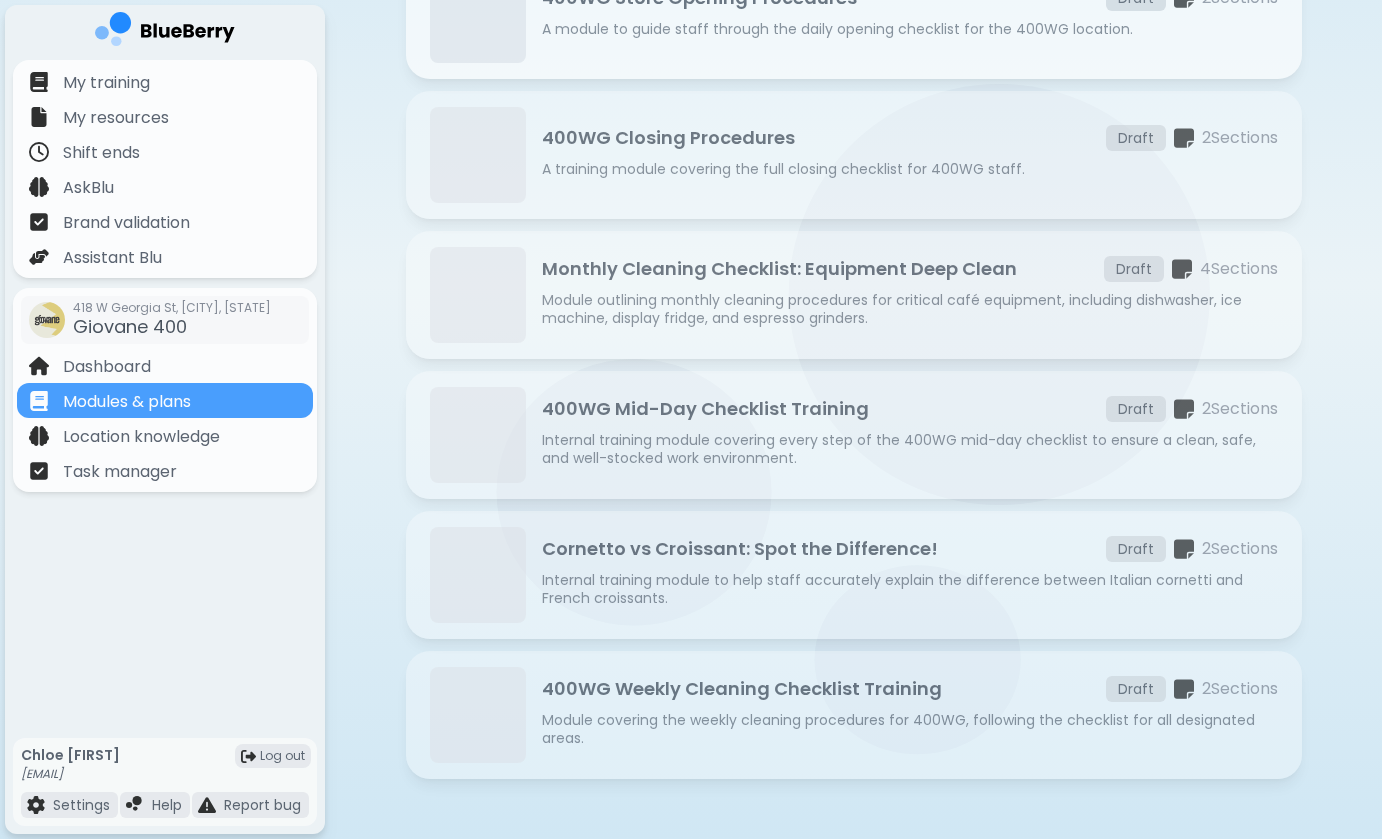 scroll, scrollTop: 268, scrollLeft: 0, axis: vertical 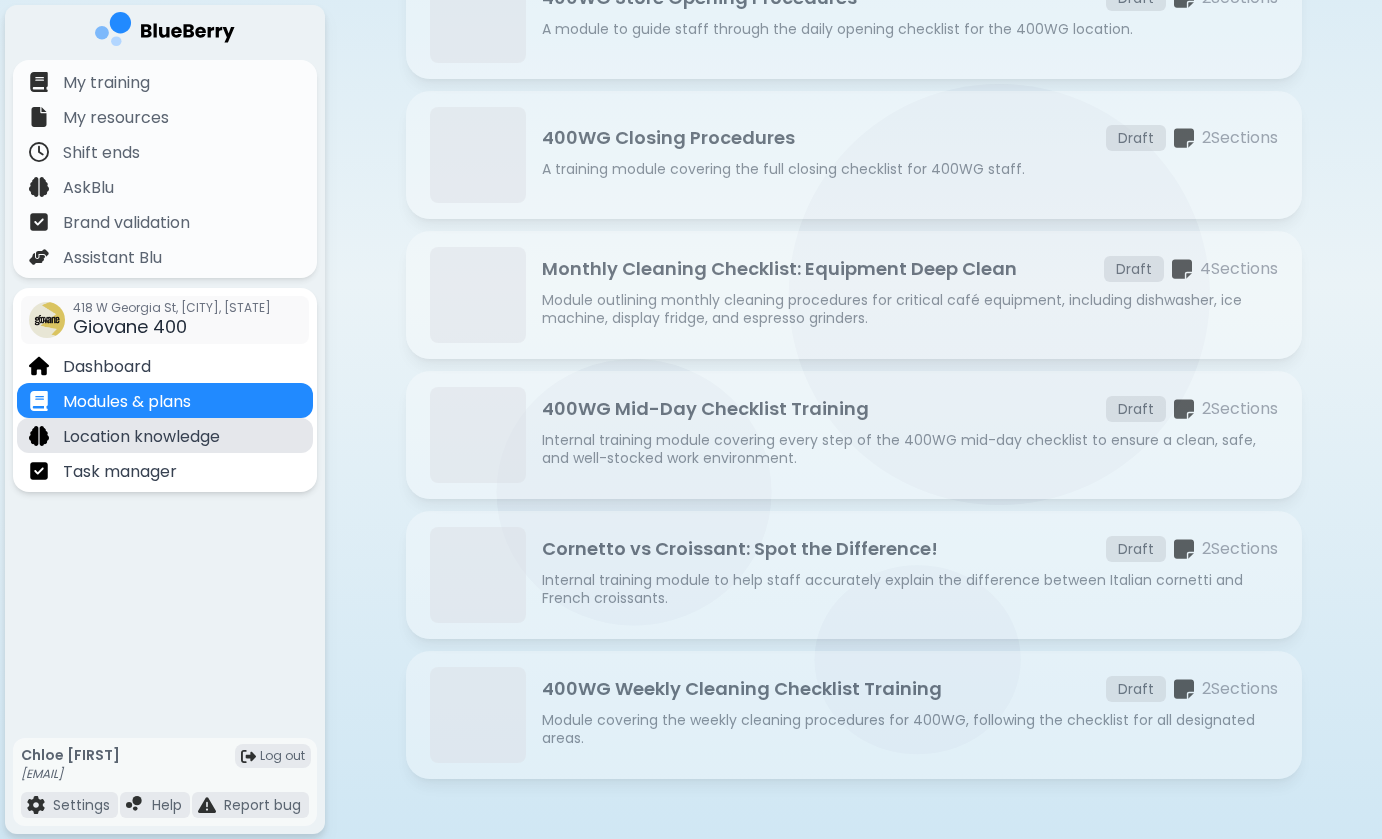 click on "Location knowledge" at bounding box center (141, 437) 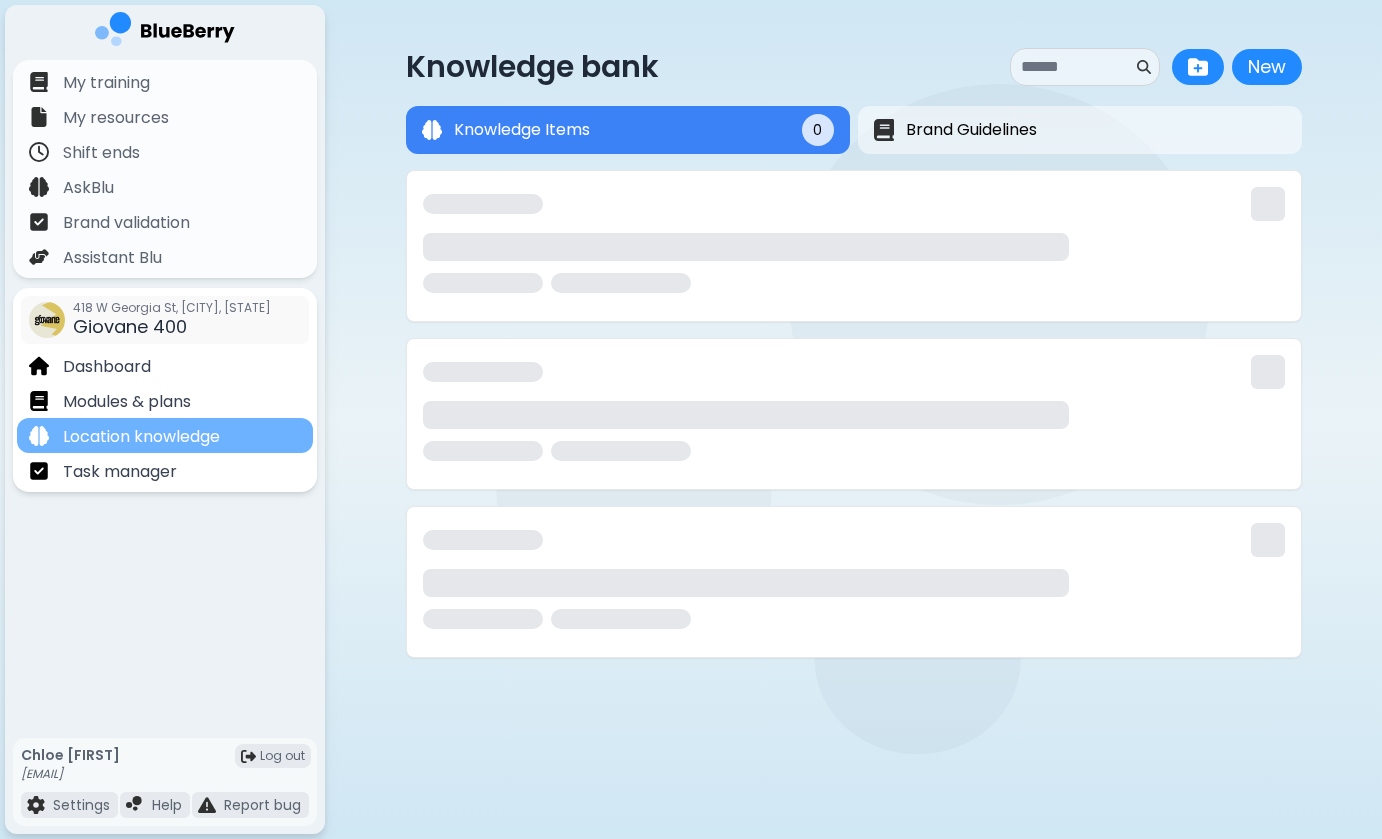 scroll, scrollTop: 0, scrollLeft: 0, axis: both 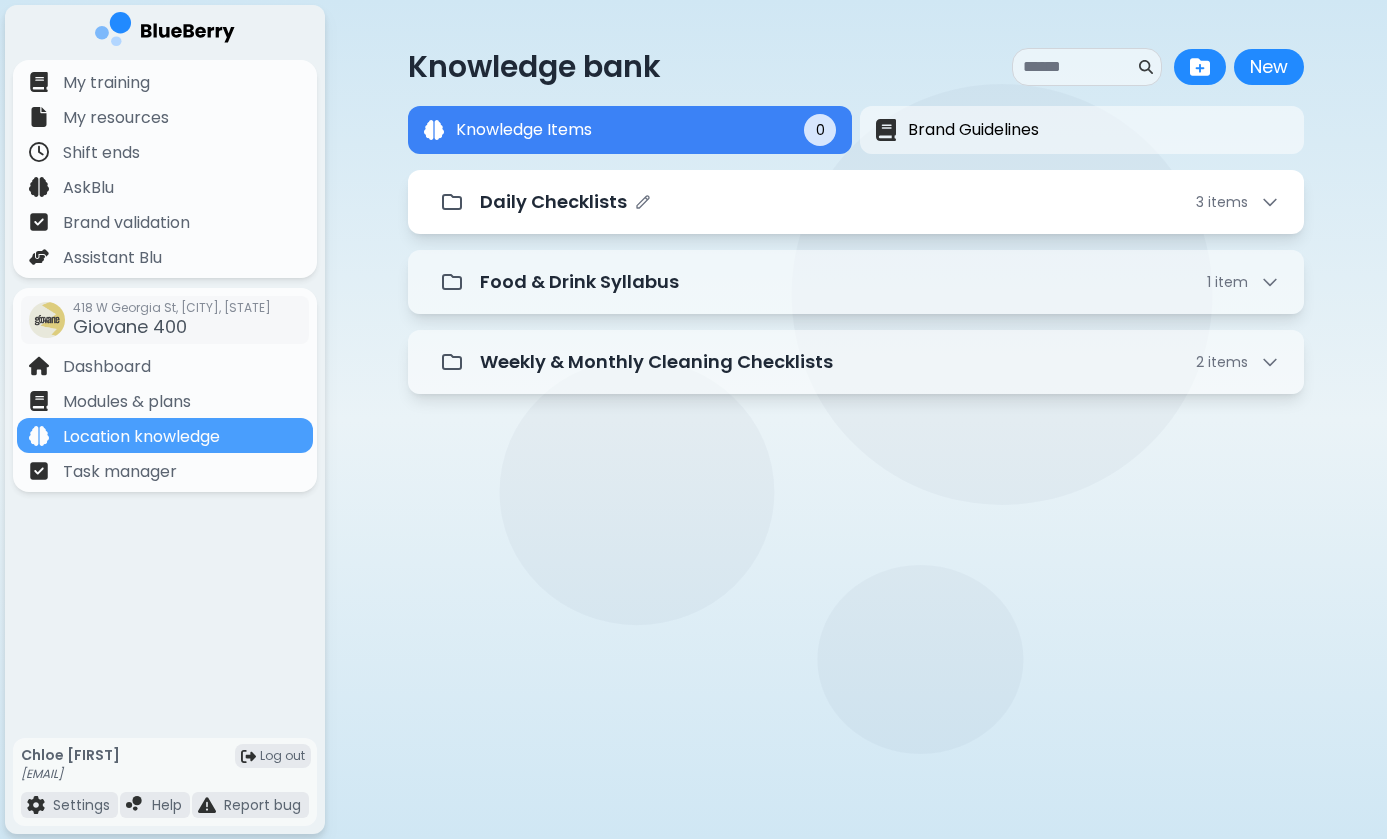 click on "Daily Checklists 3   item s" at bounding box center (880, 202) 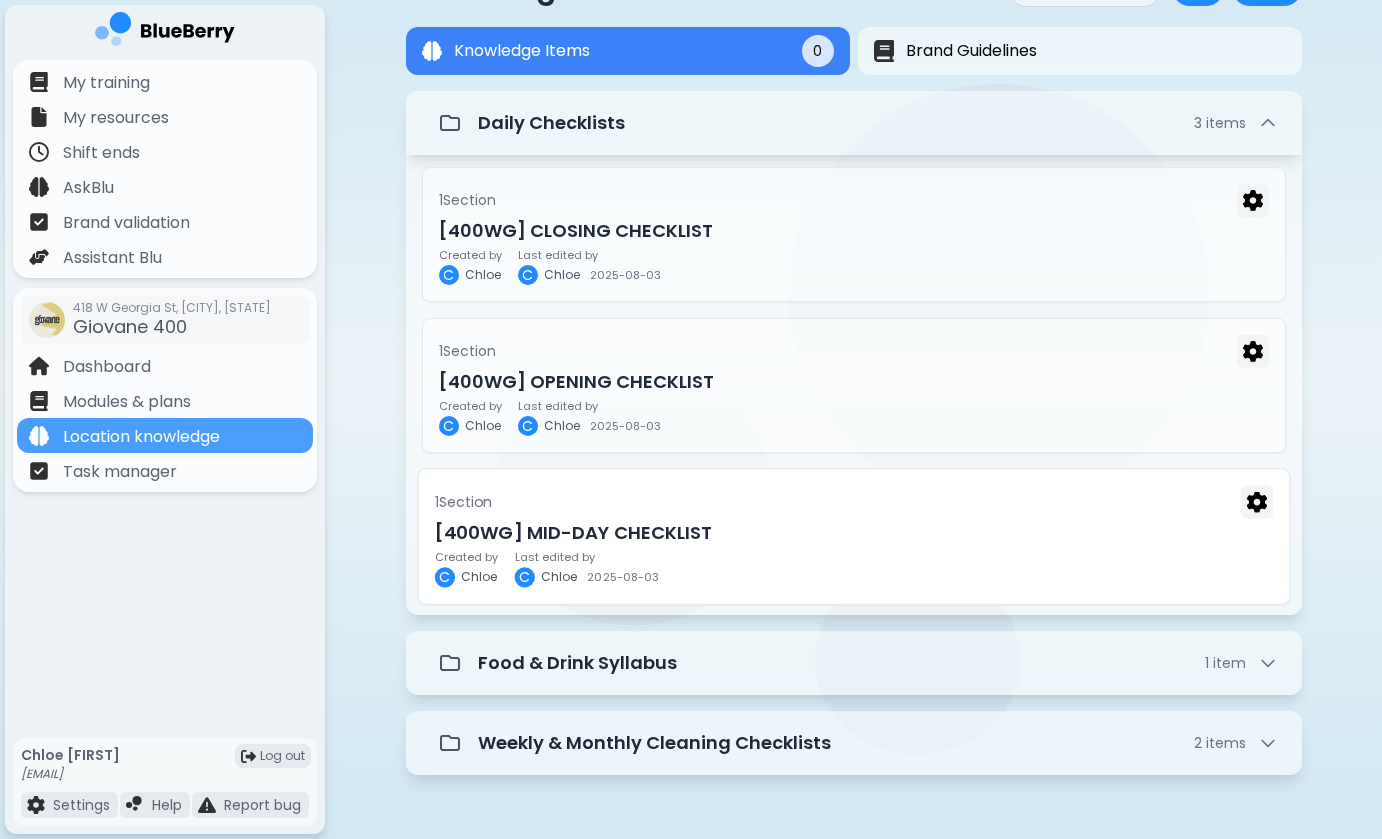 scroll, scrollTop: 80, scrollLeft: 0, axis: vertical 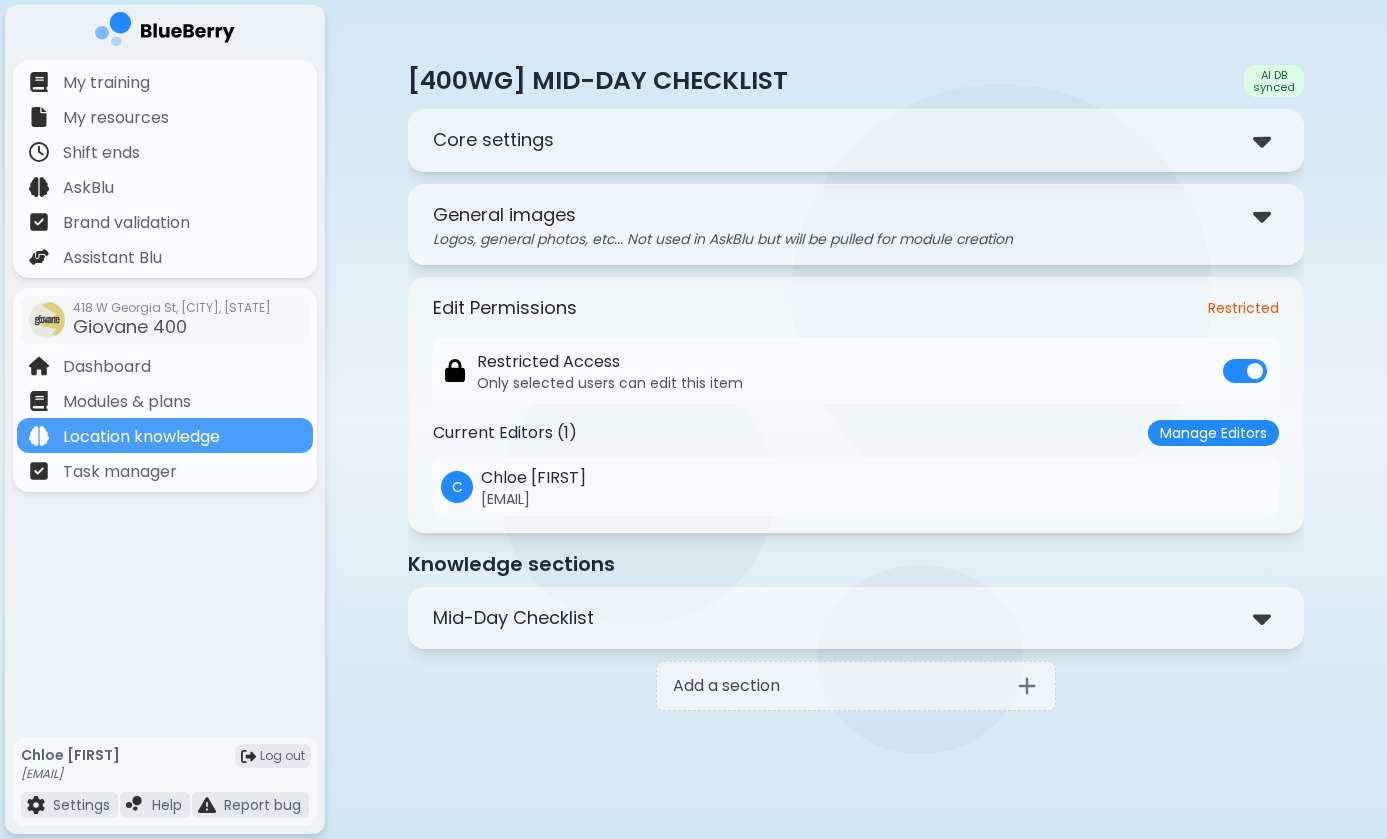 click on "Mid-Day Checklist" at bounding box center [856, 618] 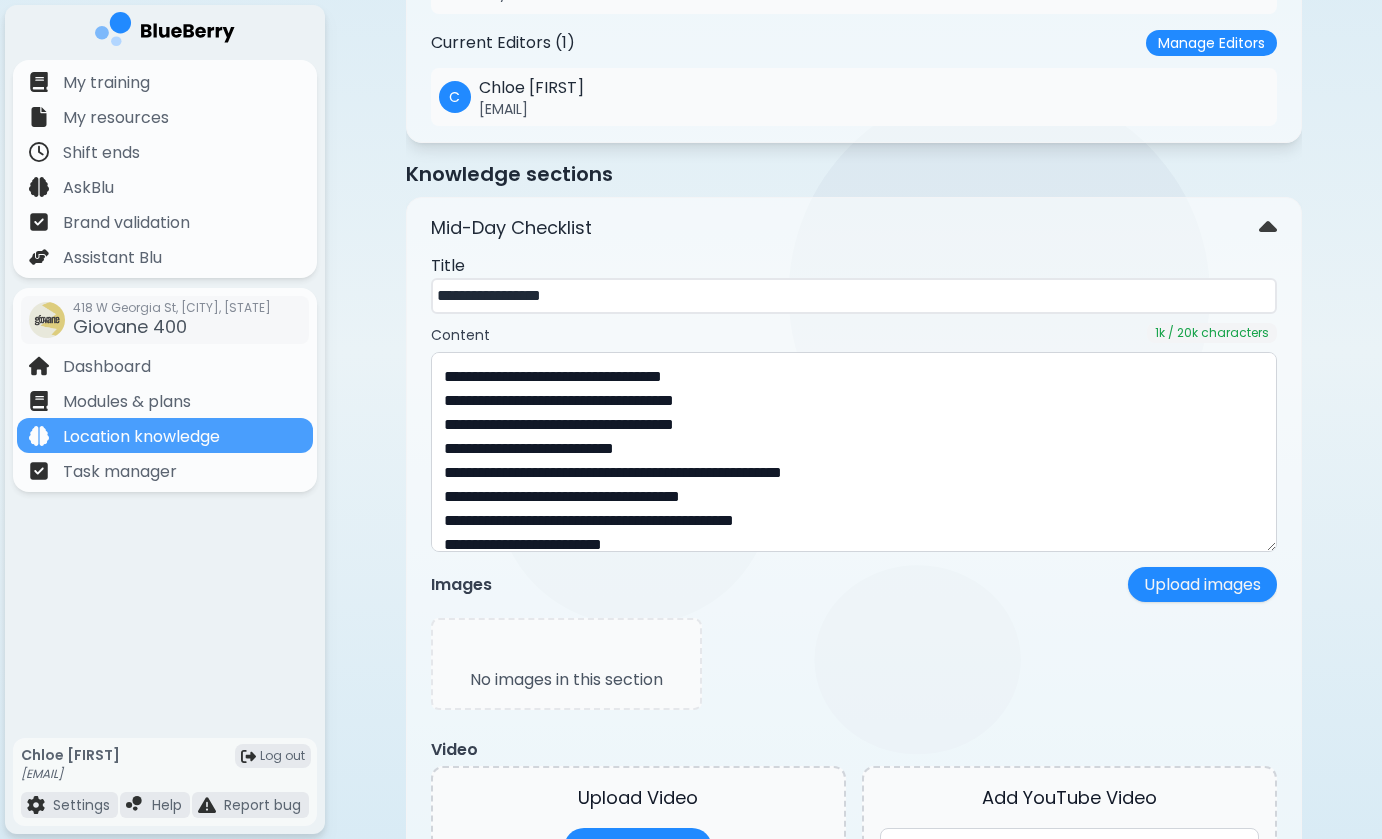 scroll, scrollTop: 473, scrollLeft: 0, axis: vertical 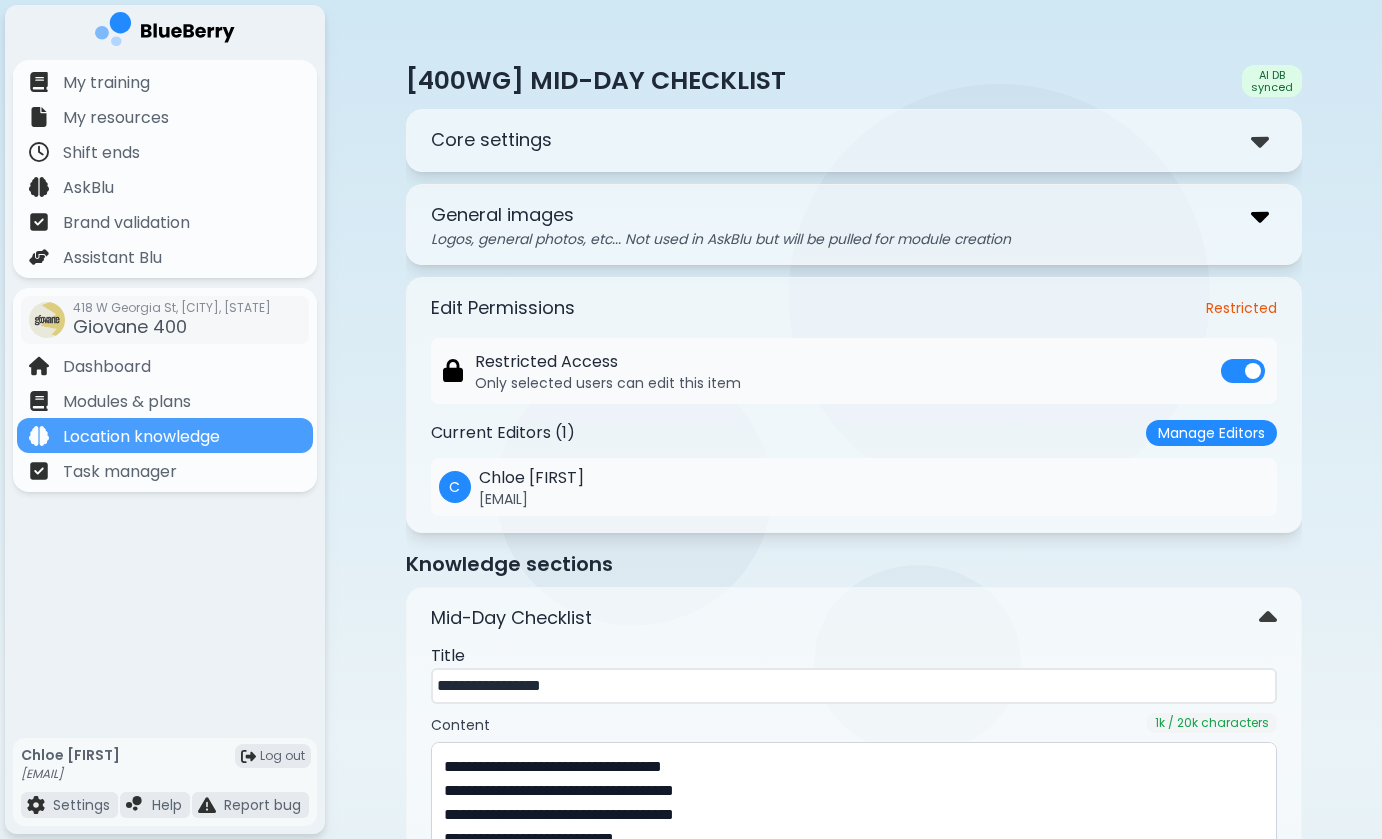 click at bounding box center (1260, 215) 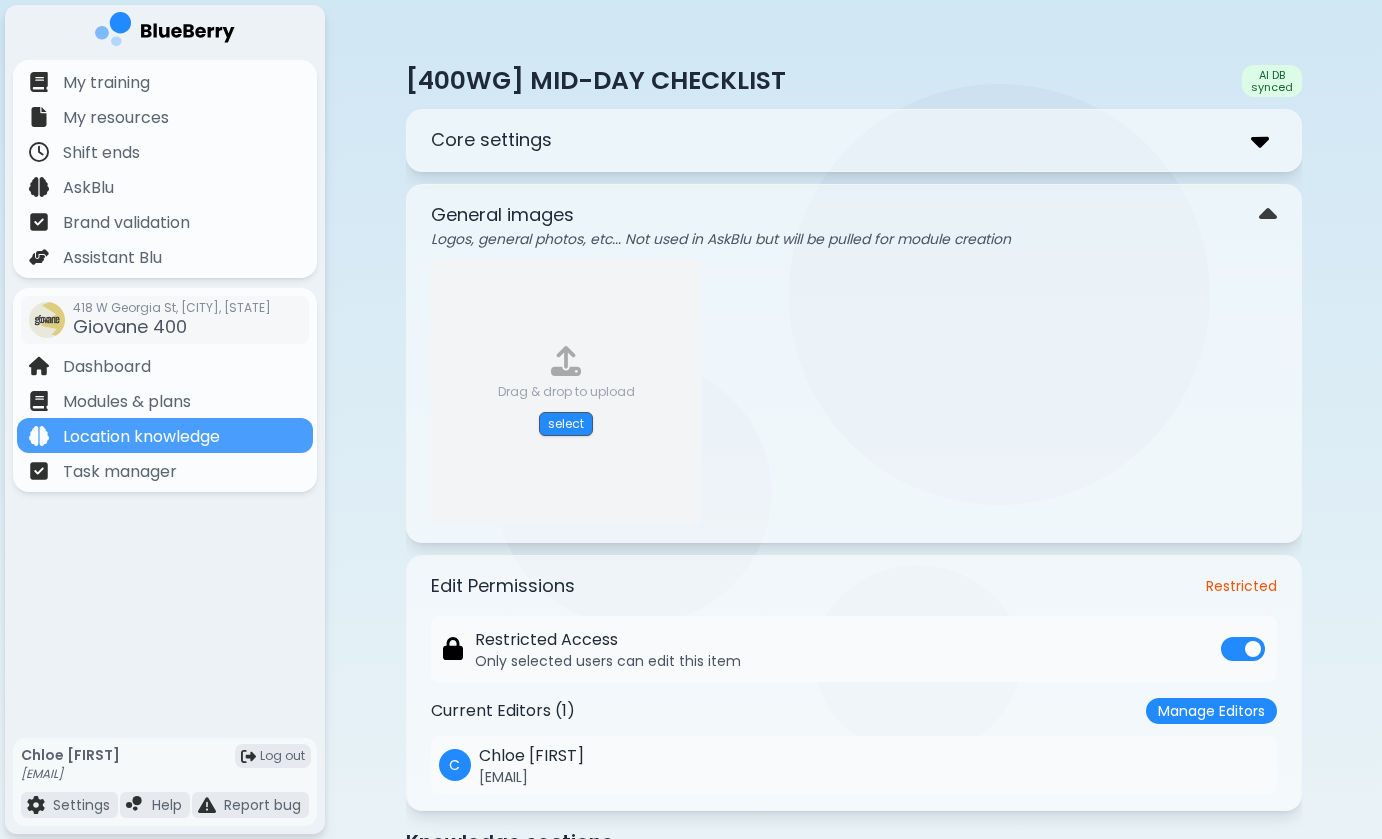 click at bounding box center (1260, 140) 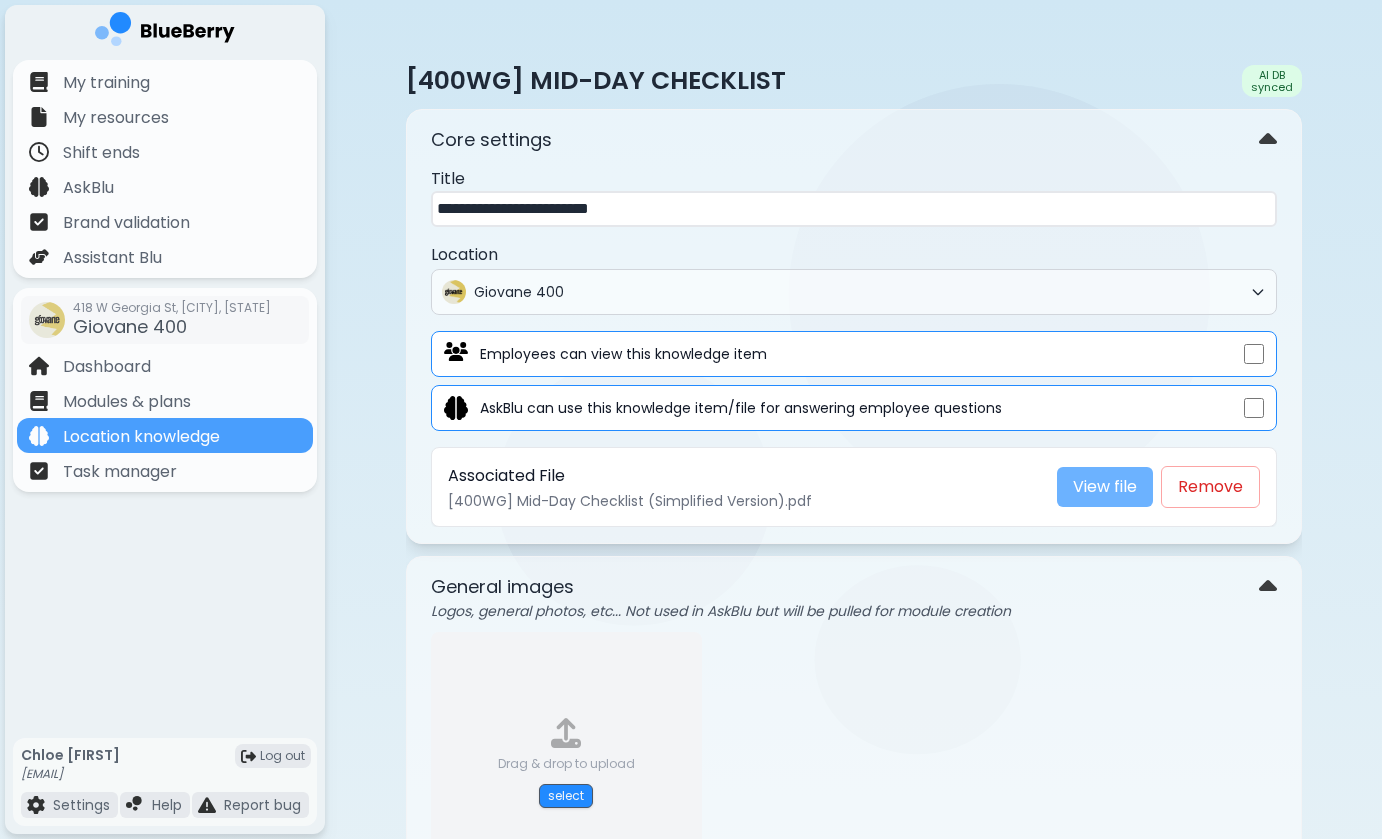 click on "View file" at bounding box center [1105, 487] 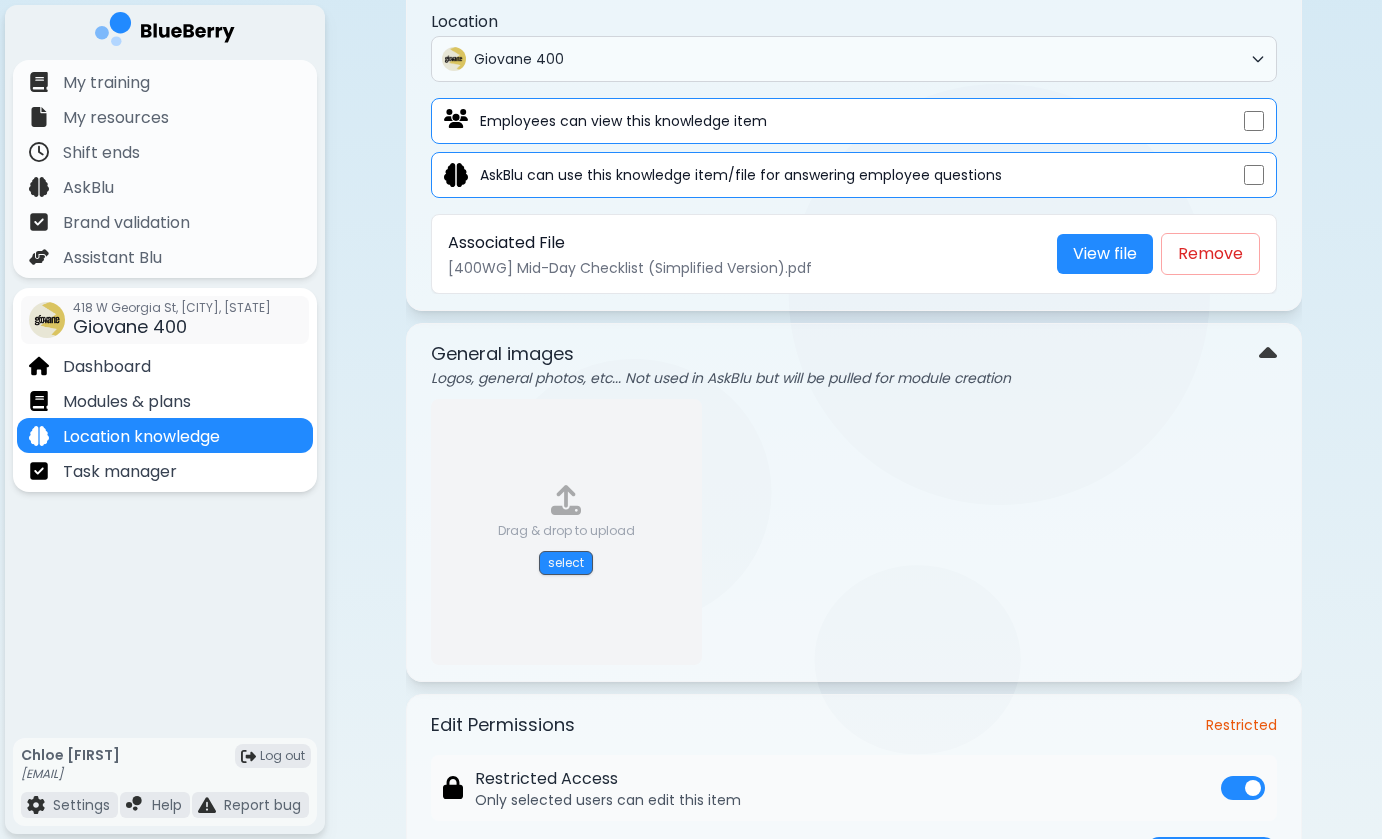 scroll, scrollTop: 391, scrollLeft: 0, axis: vertical 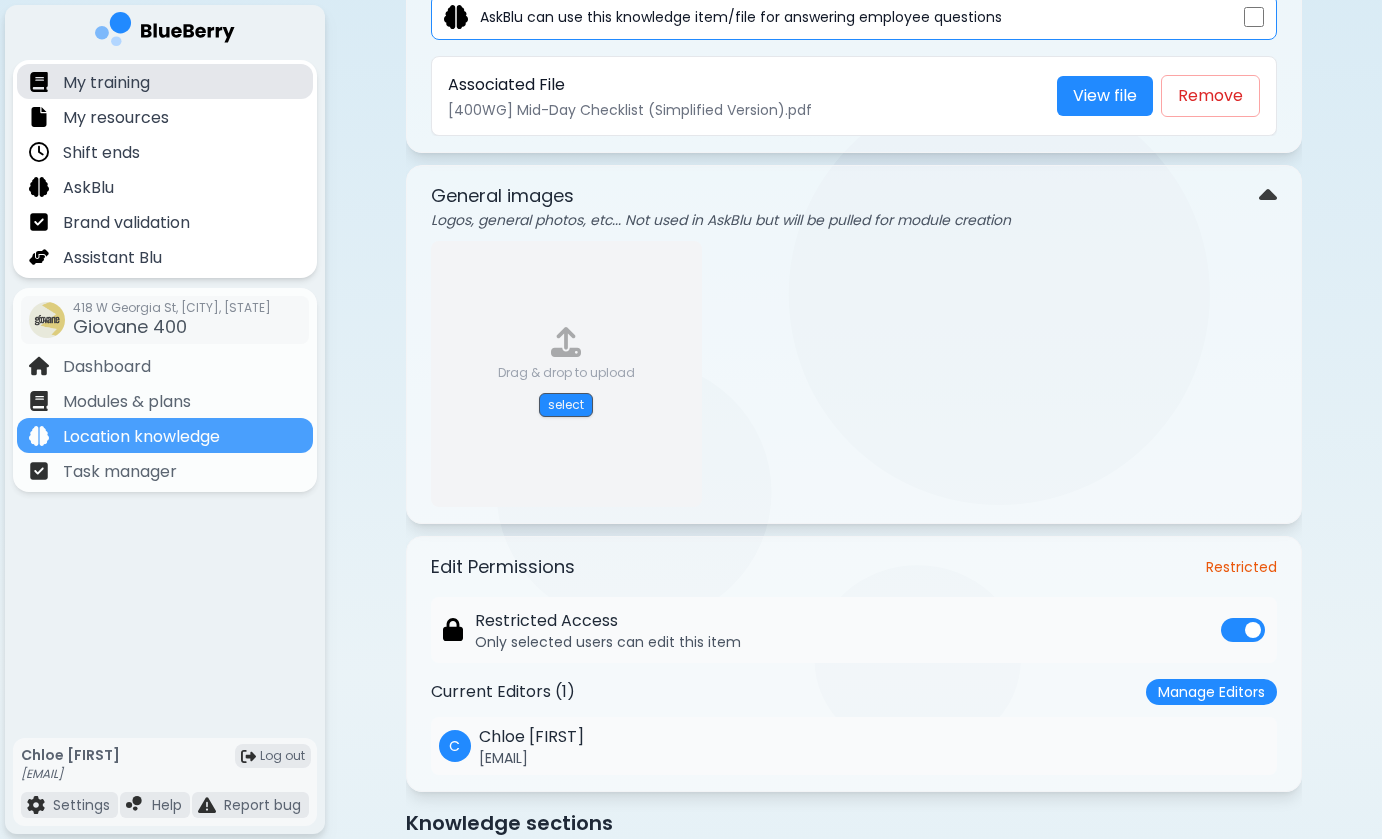 click on "My training" at bounding box center (165, 81) 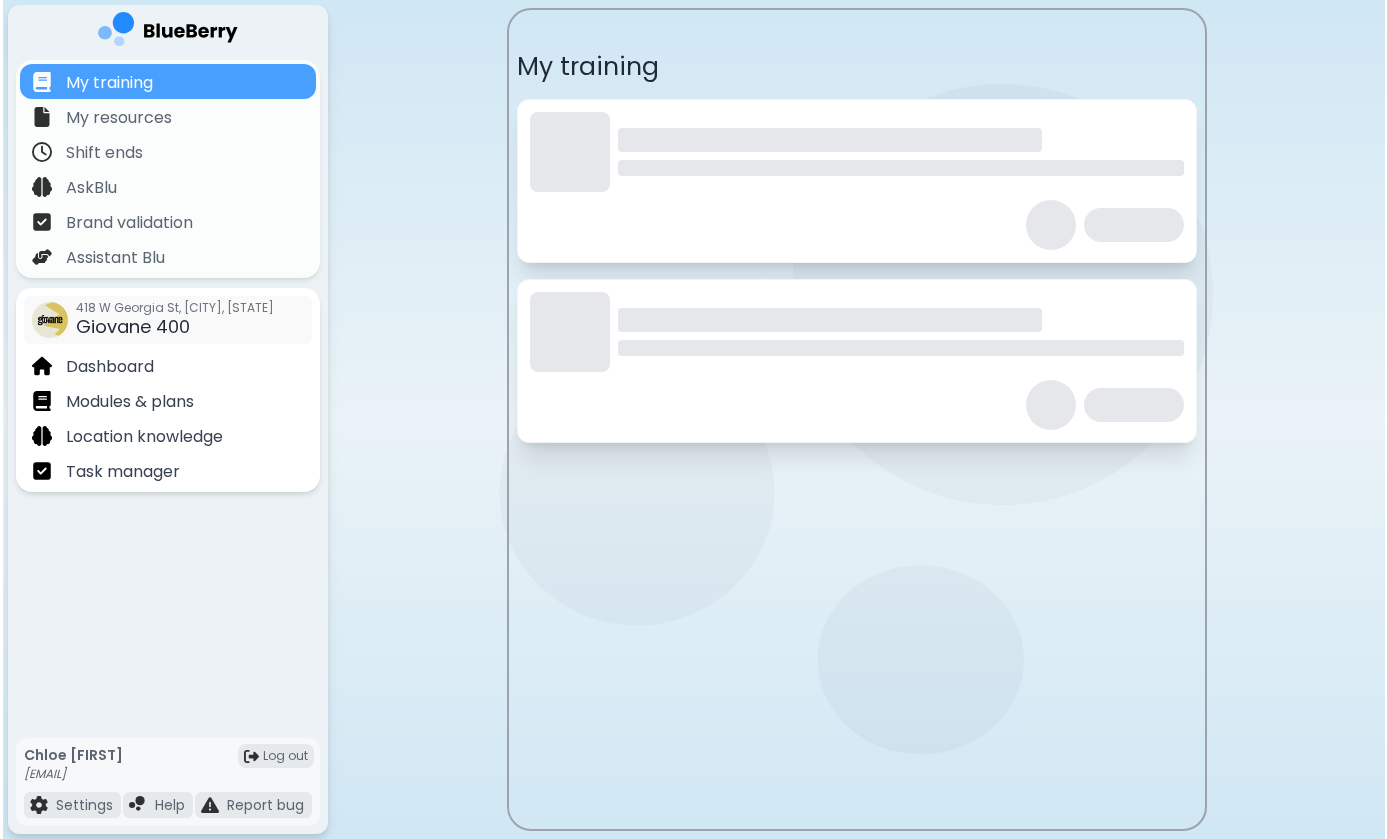 scroll, scrollTop: 0, scrollLeft: 0, axis: both 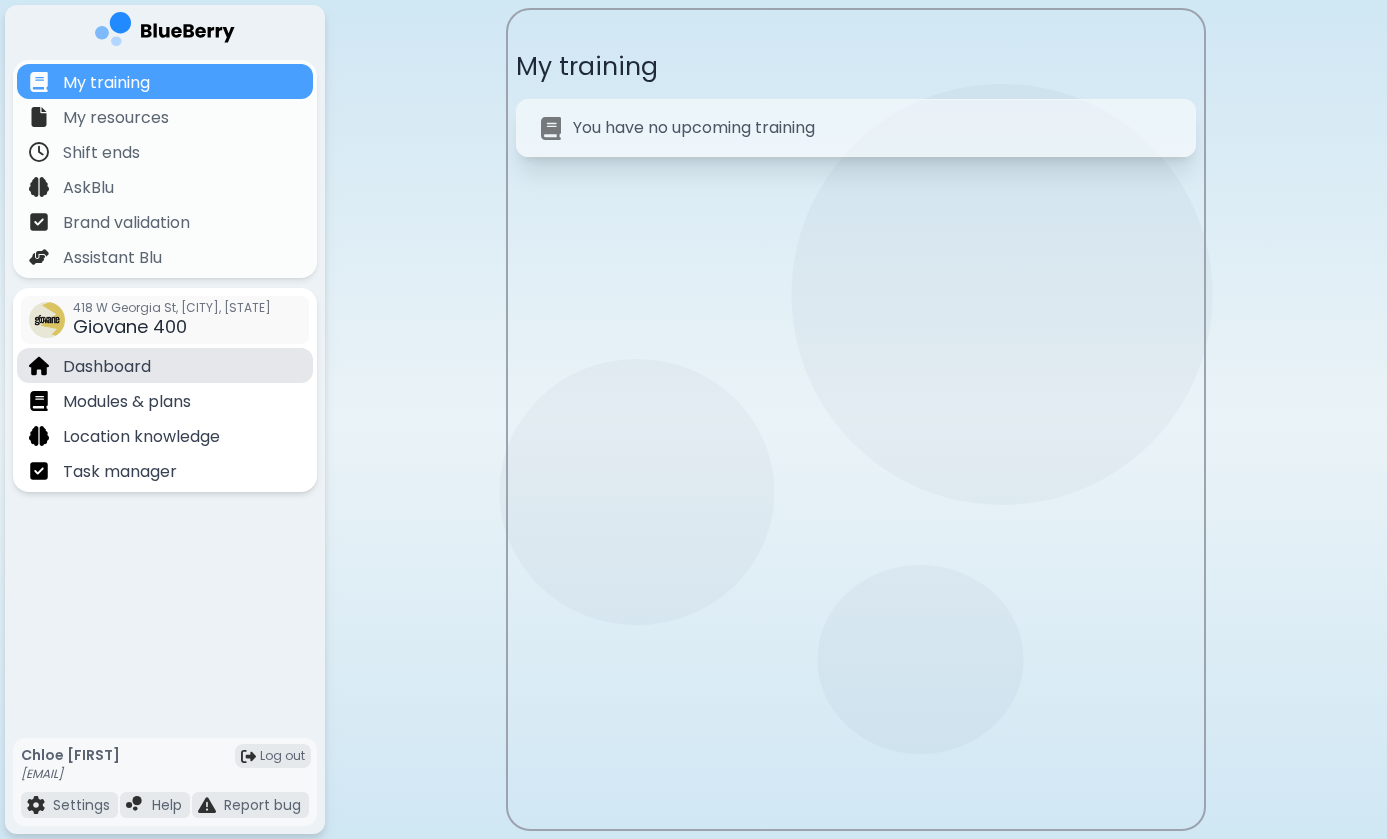 click on "Dashboard" at bounding box center [107, 367] 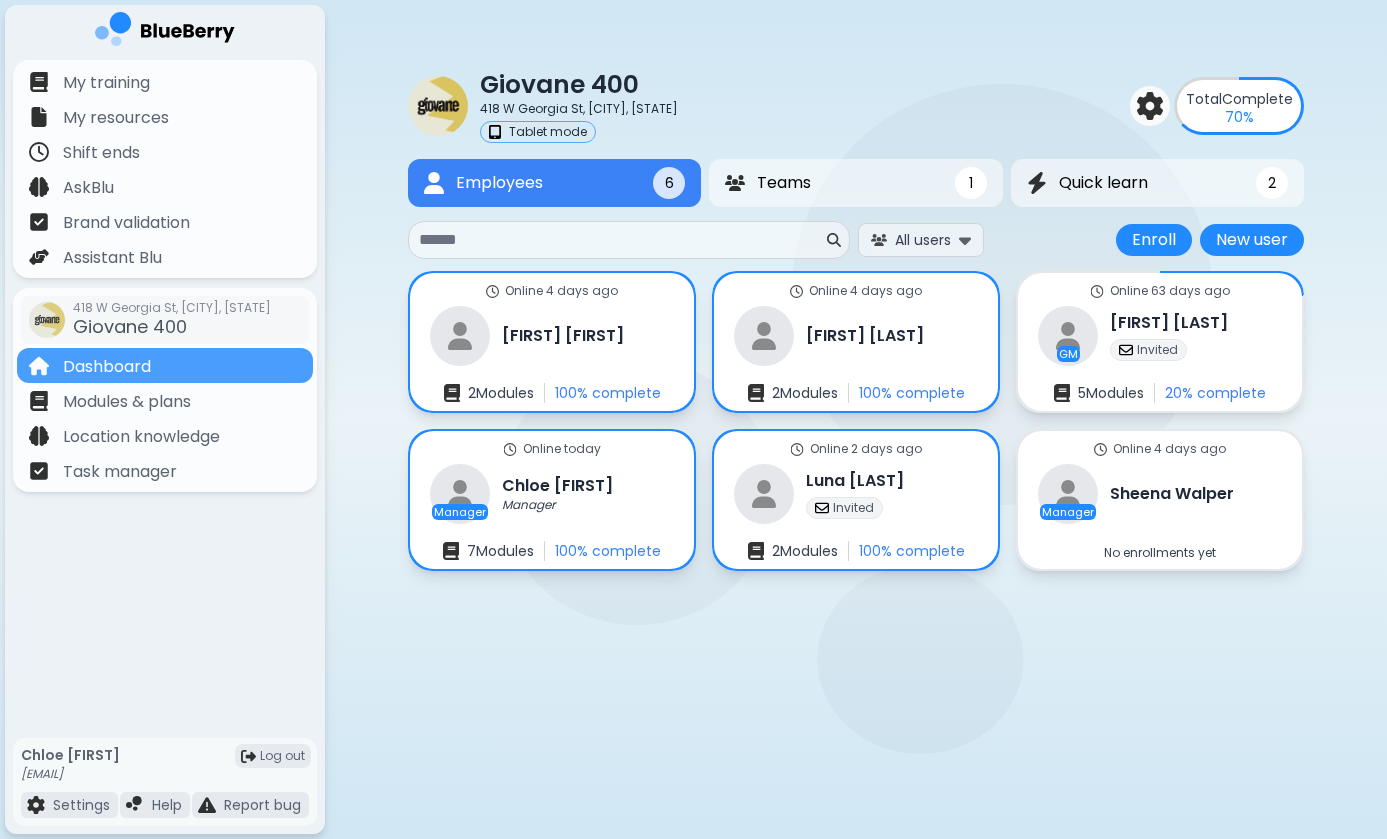 click on "Giovane 400 418 W Georgia St, [CITY], [STATE] Tablet mode Total  Complete 70 % Employees 6 Teams 1 Quick learn 2 Employees 6 1 2 All users Enroll New user Enroll New user Online 4 days ago [FIRST]   [FIRST] 2  Module s 100 % complete Online 4 days ago [FIRST]   [FIRST] 2  Module s 100 % complete Online 63 days ago GM [FIRST]   [FIRST] Invited 5  Module s 20 % complete Online today Manager [FIRST]   [FIRST] Manager 7  Module s 100 % complete Online 2 days ago [FIRST]   [FIRST] Invited 2  Module s 100 % complete Online 4 days ago Manager [FIRST]   [LAST] No enrollments yet Teams New team General 5  member s Quick learn Quick learn progress In Progress Hidden Summer Like an Italian - Team Communication Hide 1 58 % complete Summer Like an Italian - Team Communication Hide 5 46 % complete" at bounding box center [693, 419] 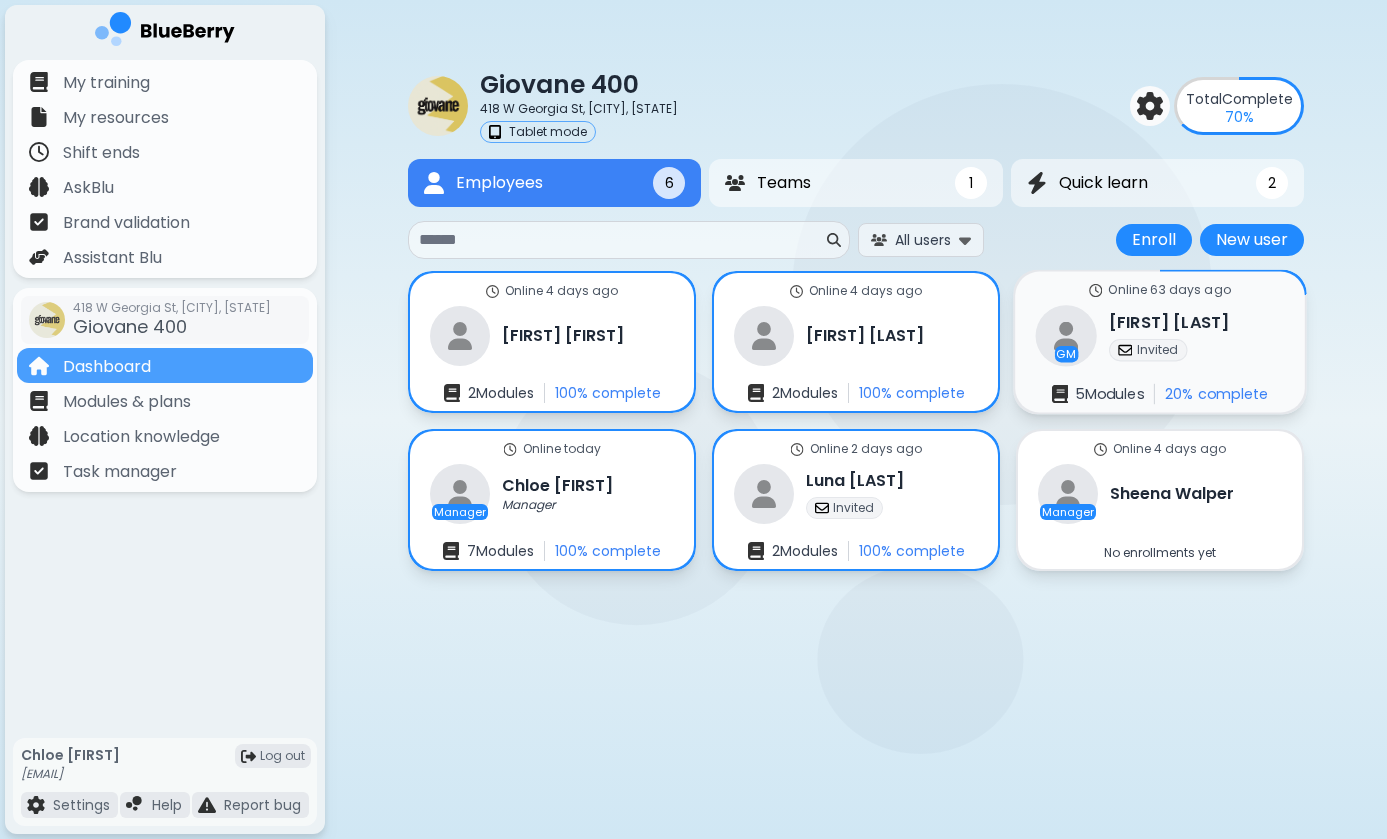 click on "Invited" at bounding box center (1158, 350) 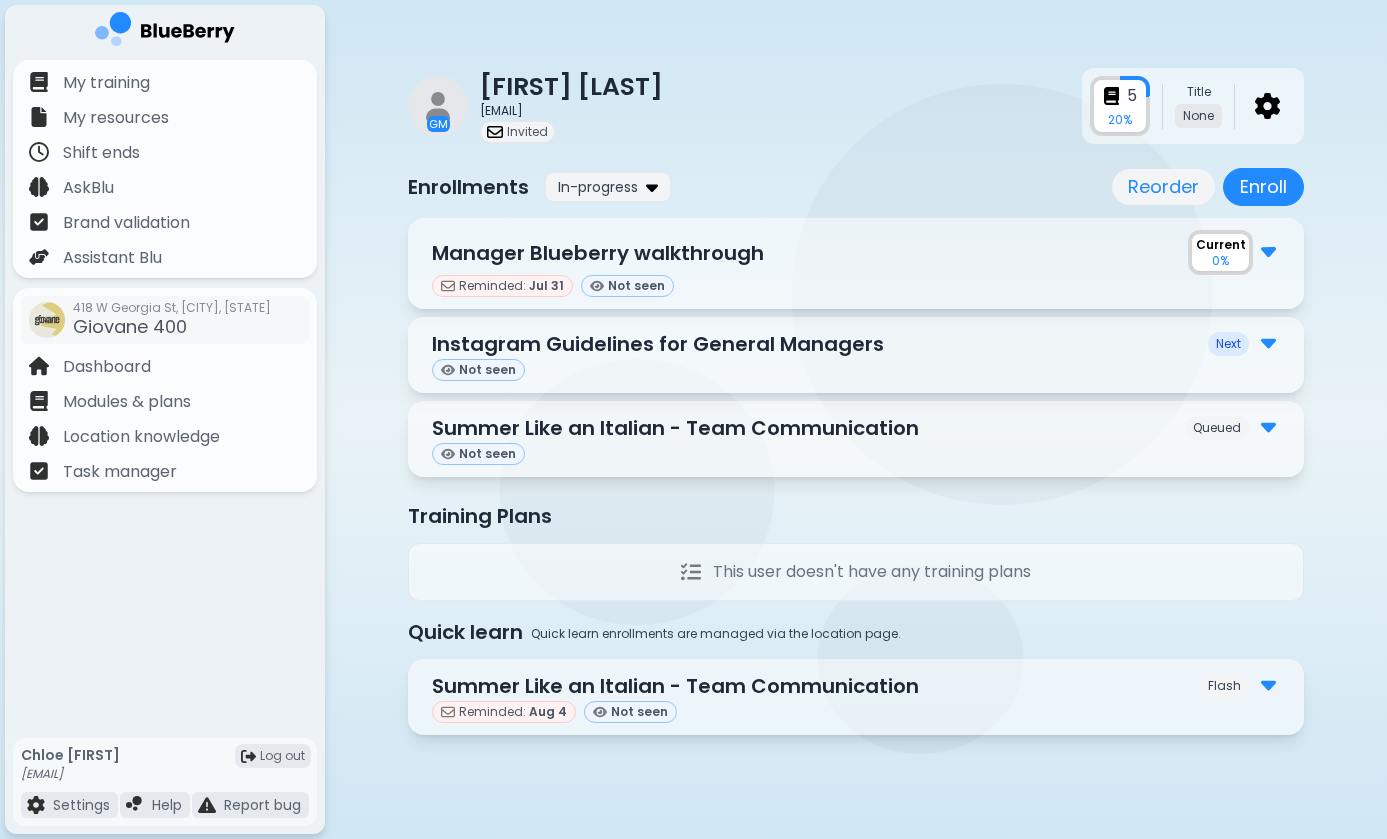 scroll, scrollTop: 0, scrollLeft: 0, axis: both 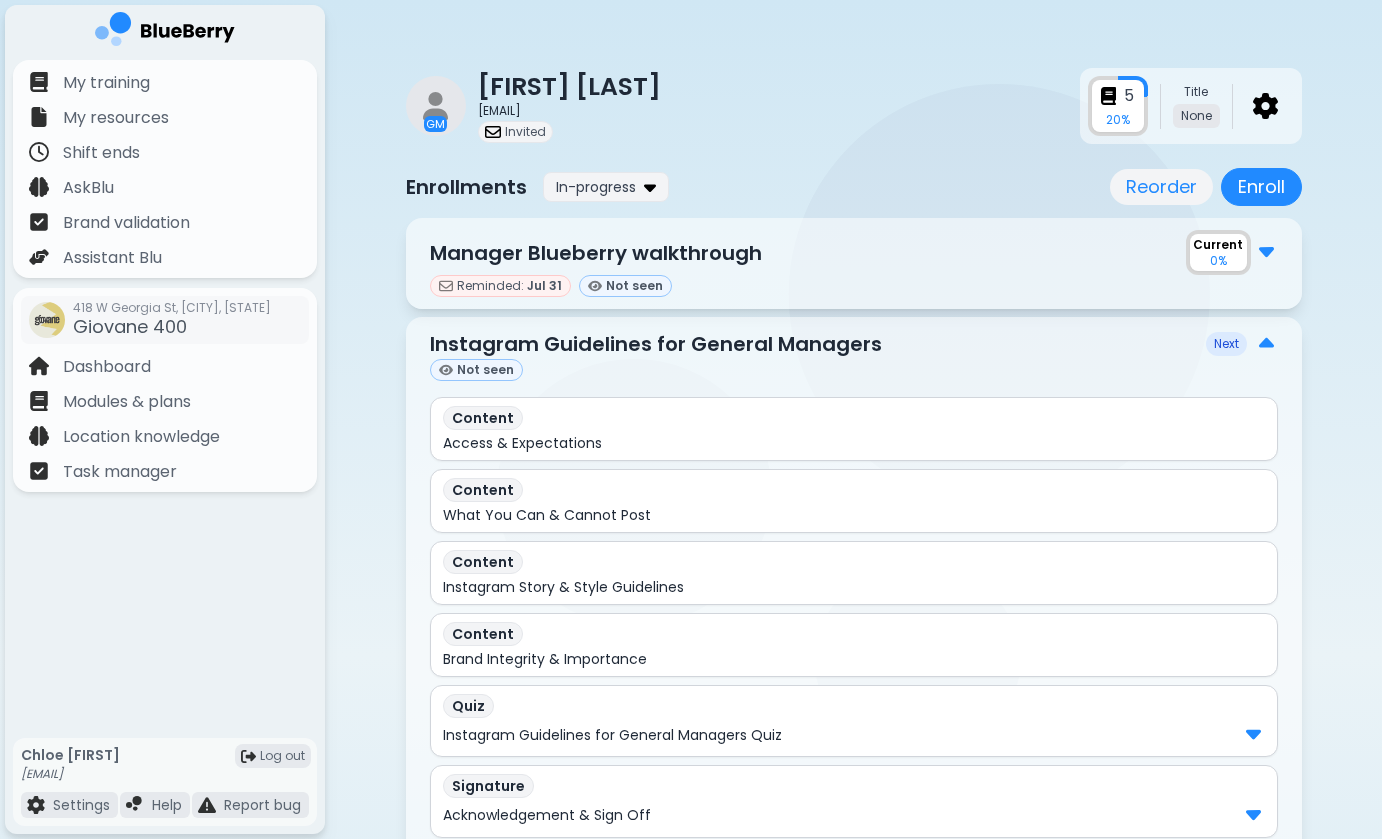 click on "Reminded:   Jul 31 Not seen" at bounding box center (854, 286) 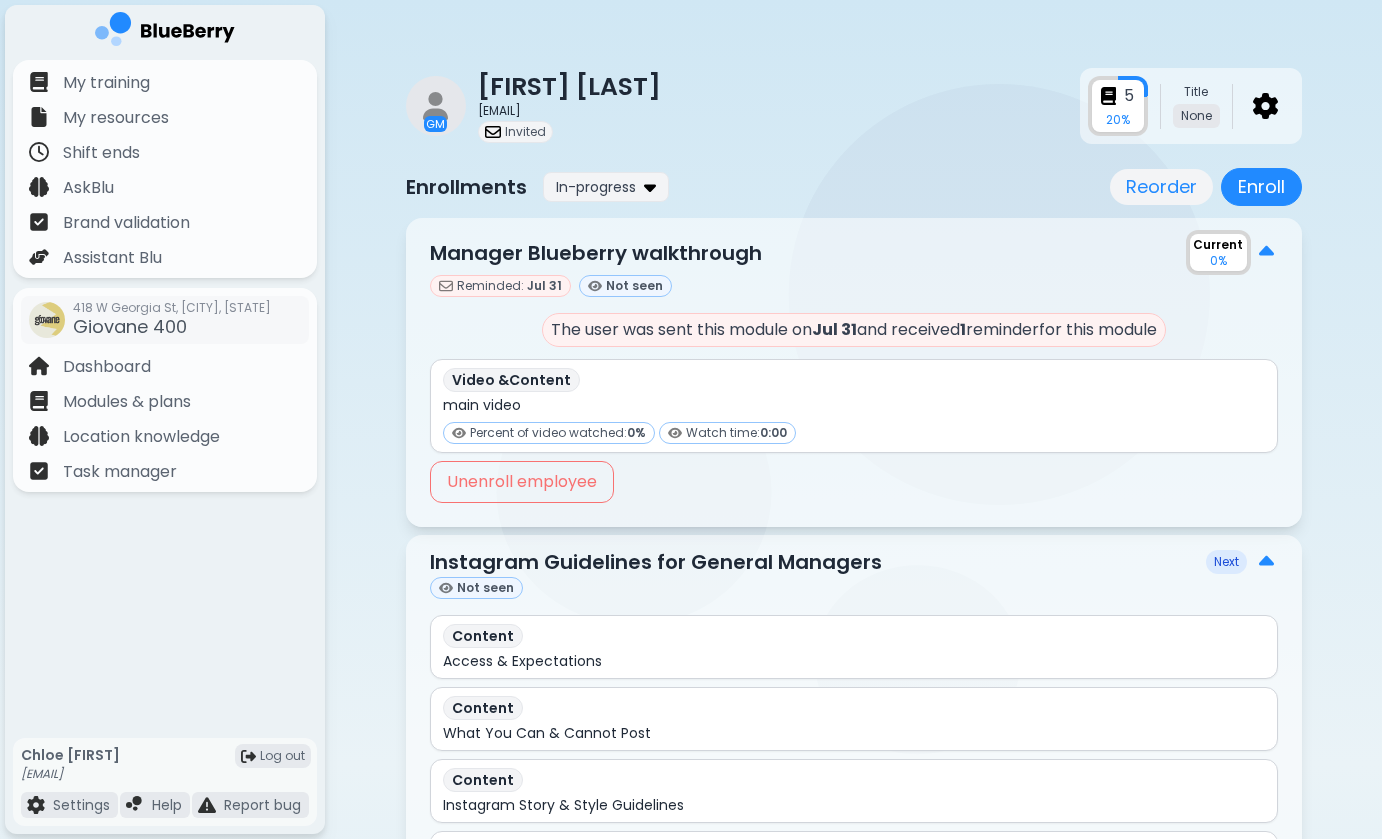 click on "Reminded:   Jul 31 Not seen" at bounding box center (854, 286) 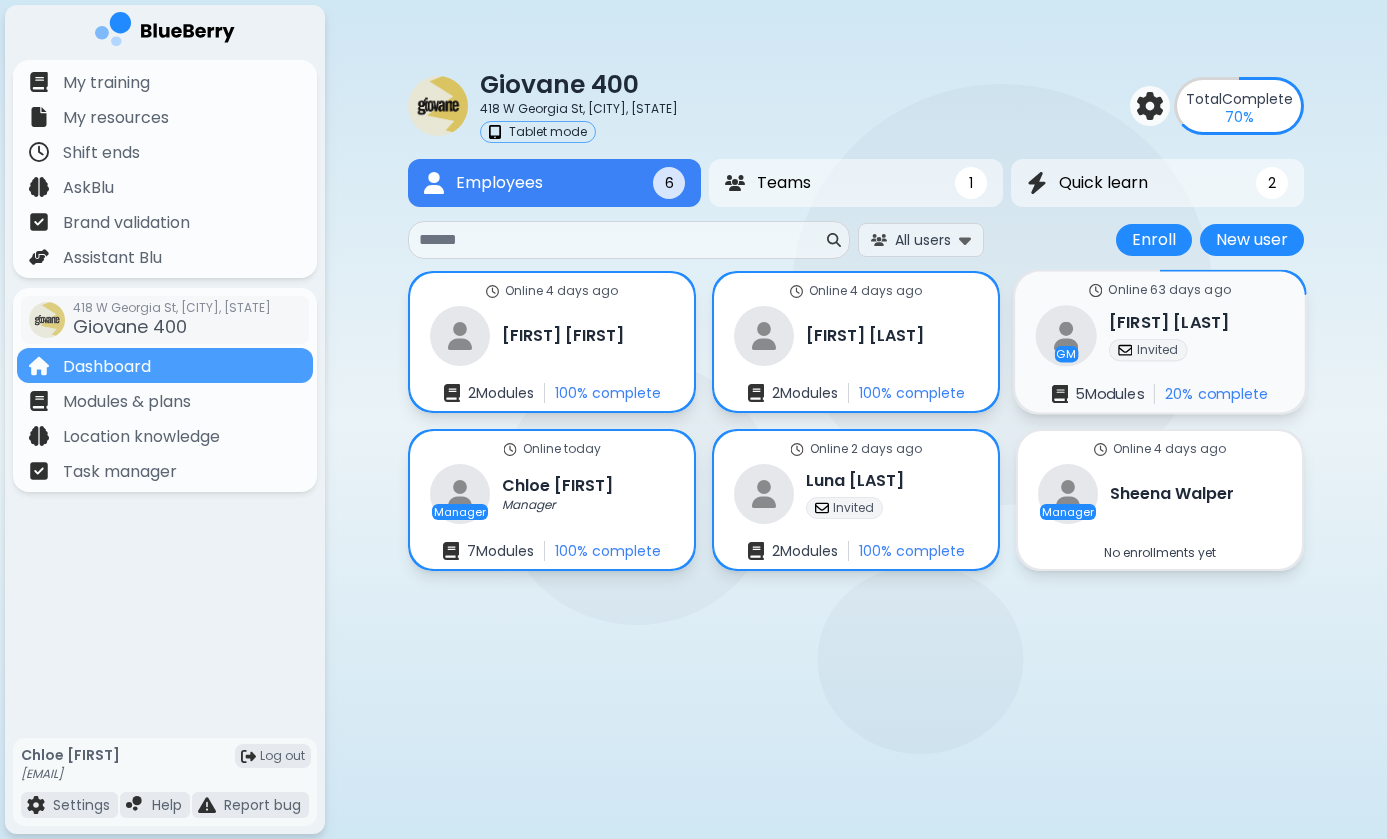 click on "Invited" at bounding box center [1148, 350] 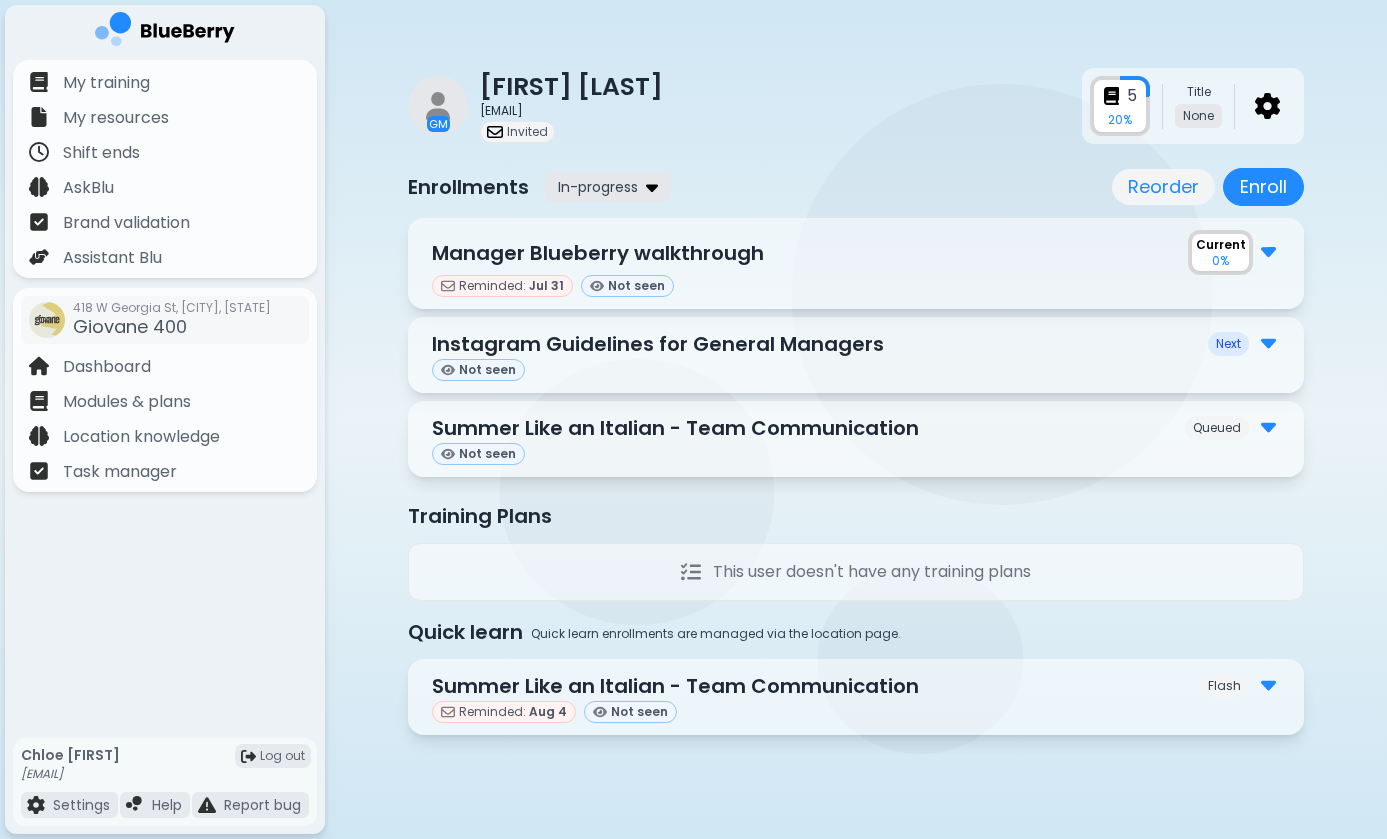 click on "In-progress" at bounding box center [598, 187] 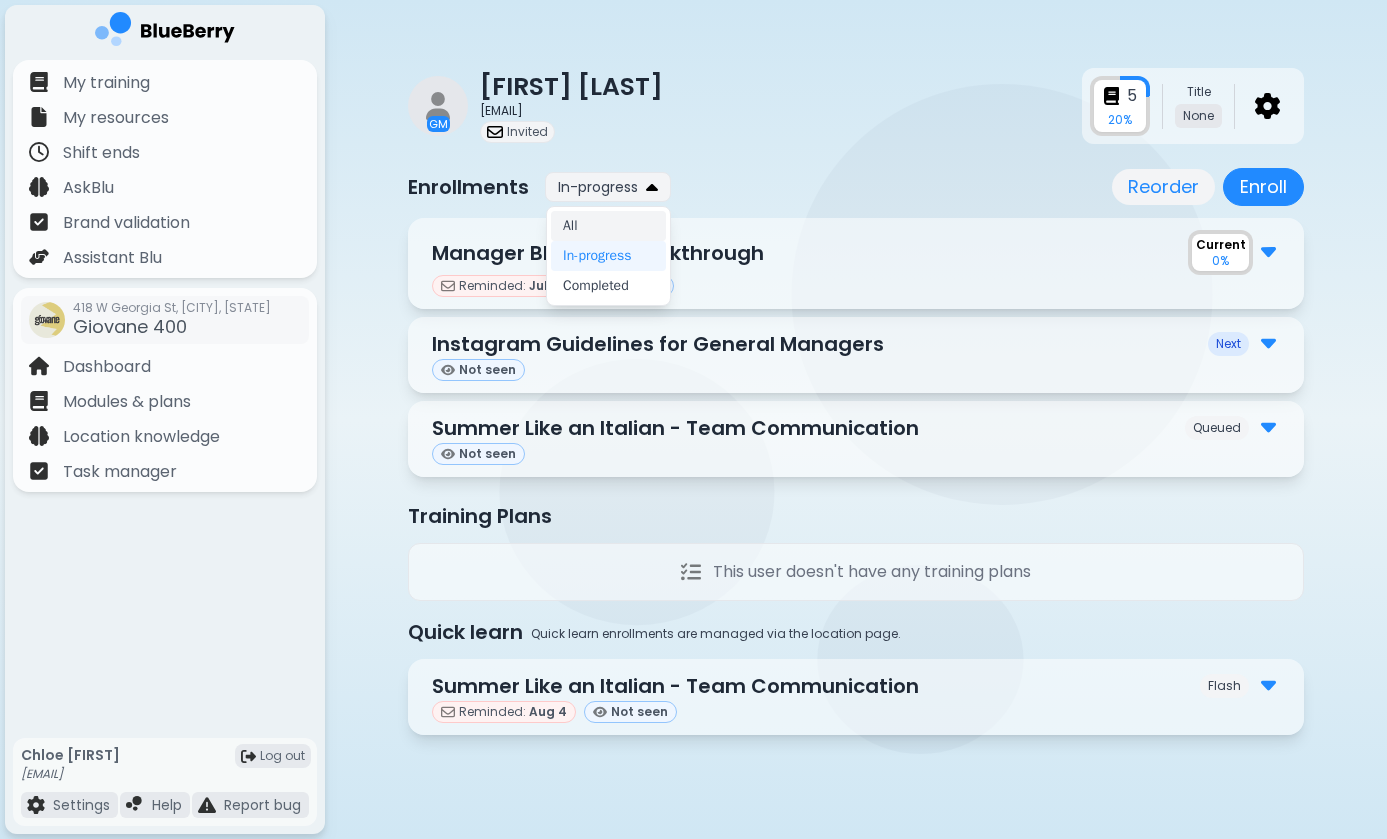 click on "All" at bounding box center [608, 226] 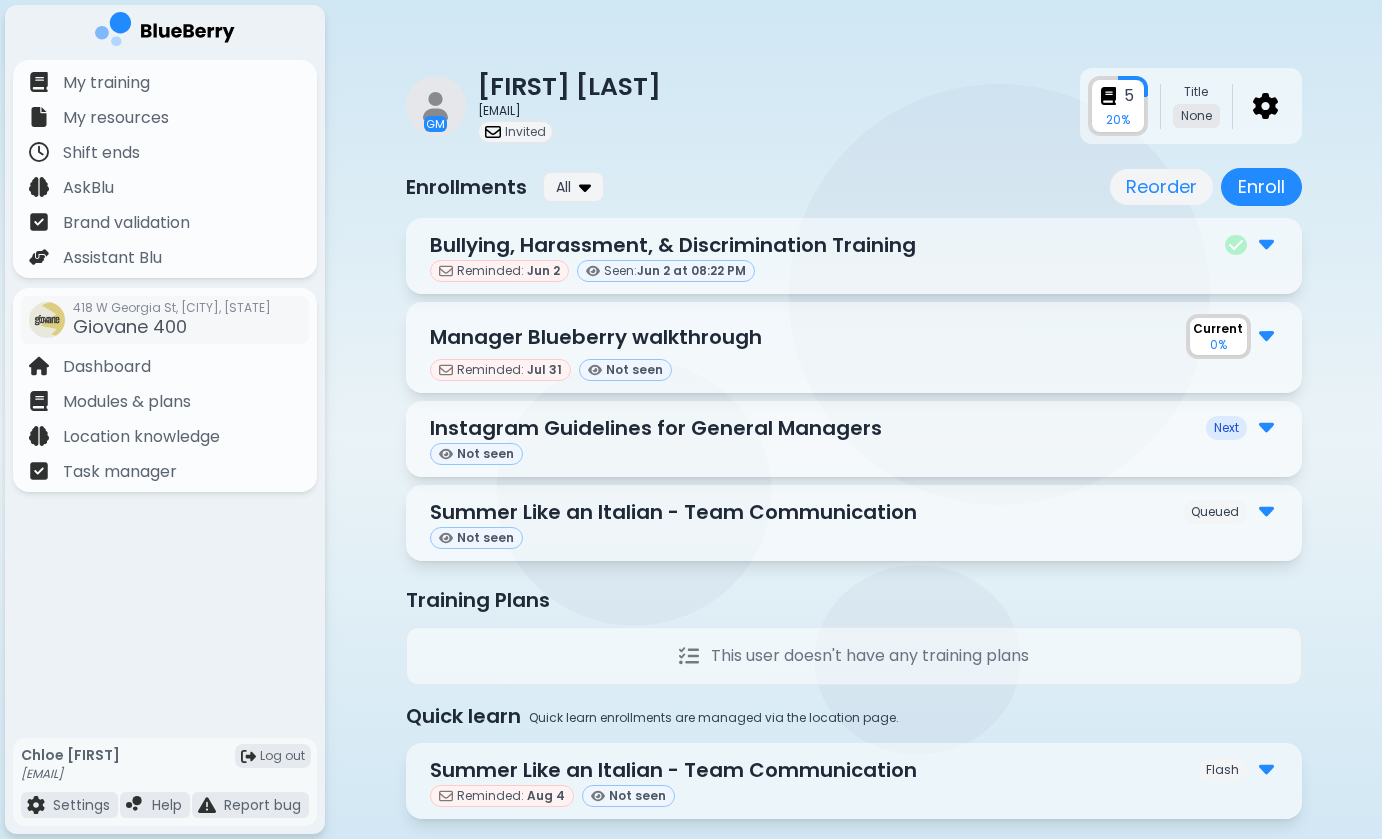 click on "GM [FIRST]   [LAST] [EMAIL] Invited 5 20 % Title None Enrollments All Reorder Enroll Bullying, Harassment, & Discrimination Training Reminded:   Jun 2 Seen:  Jun 3 at 08:22 PM Manager Blueberry walkthrough Current 0 % Reminded:   Jul 31 Not seen Instagram Guidelines for General Managers Next Not seen Summer Like an Italian - Team Communication Queued Not seen Training Plans This user doesn't have any training plans Quick learn Quick learn enrollments are managed via the location page. Summer Like an Italian - Team Communication Flash Reminded:   Aug 4 Not seen" at bounding box center (854, 433) 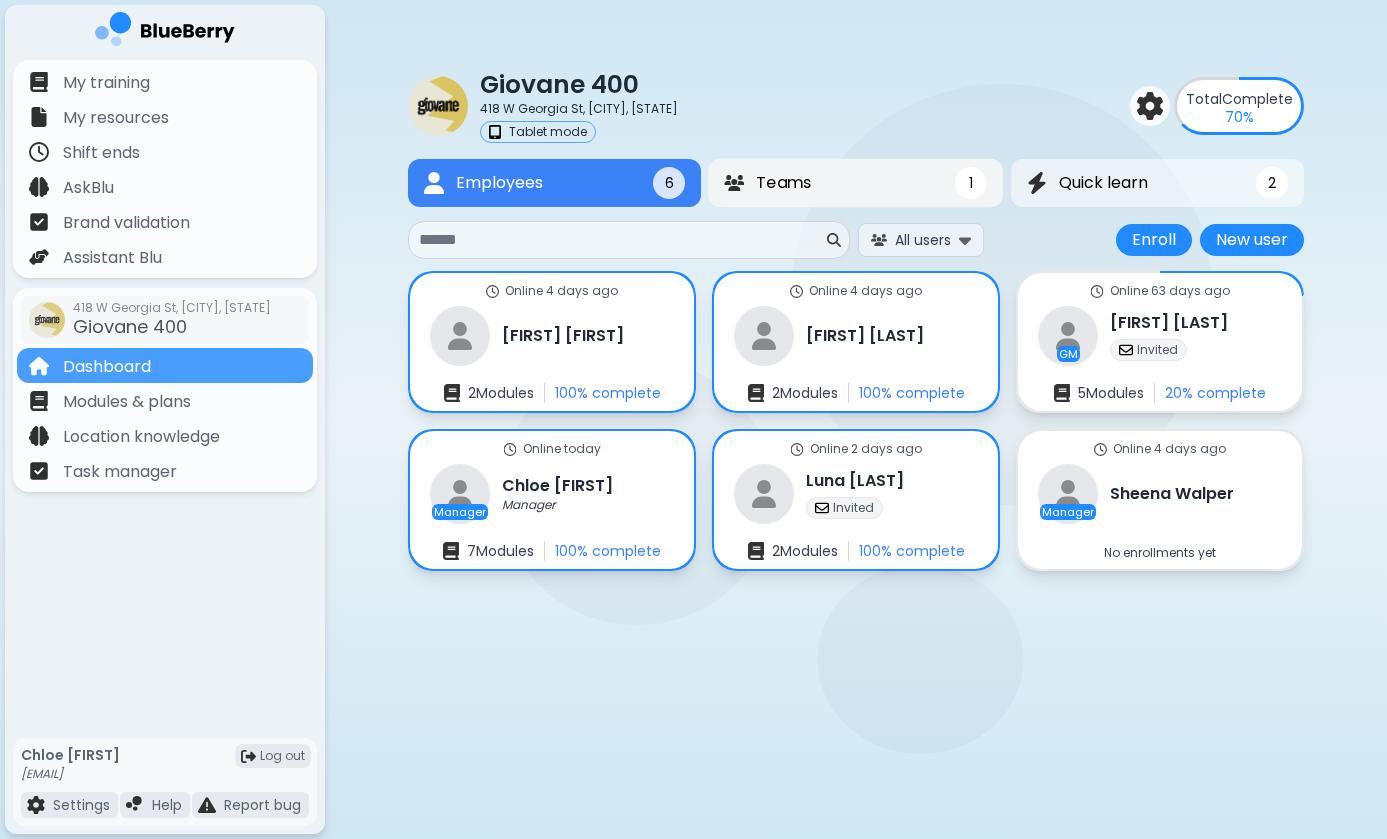 click on "Teams 1" at bounding box center (855, 183) 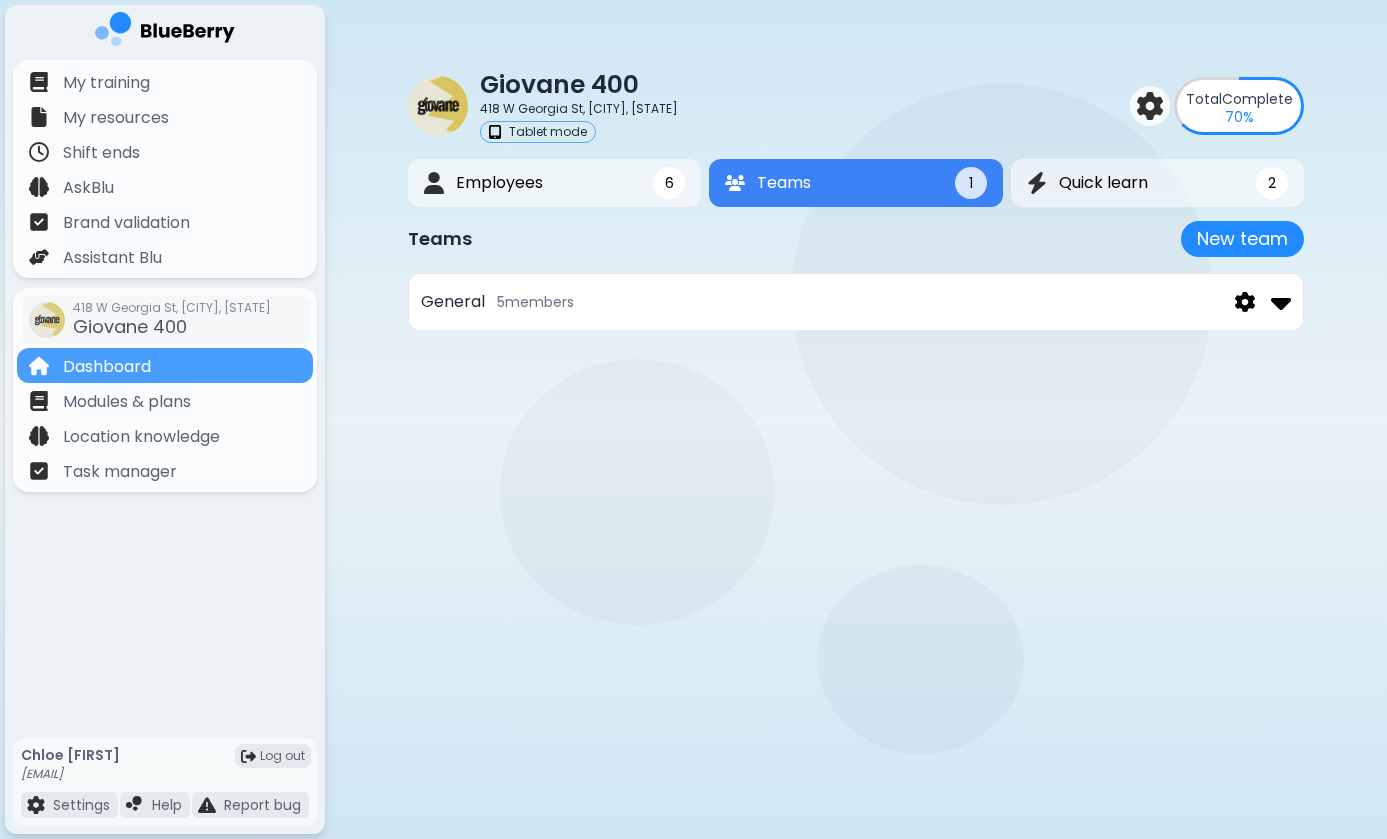 click on "General 5  member s" at bounding box center [856, 302] 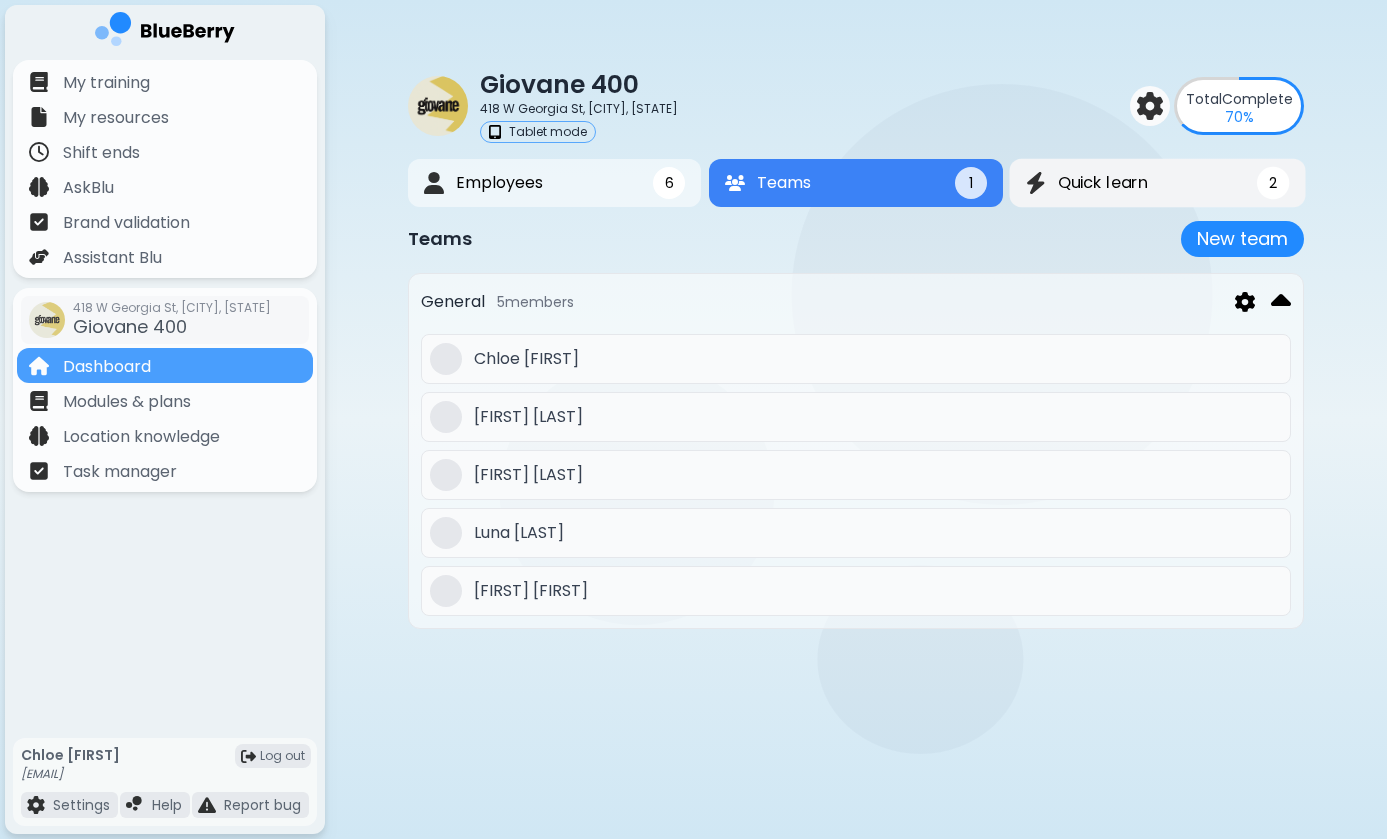 click on "Quick learn 2" at bounding box center (1157, 183) 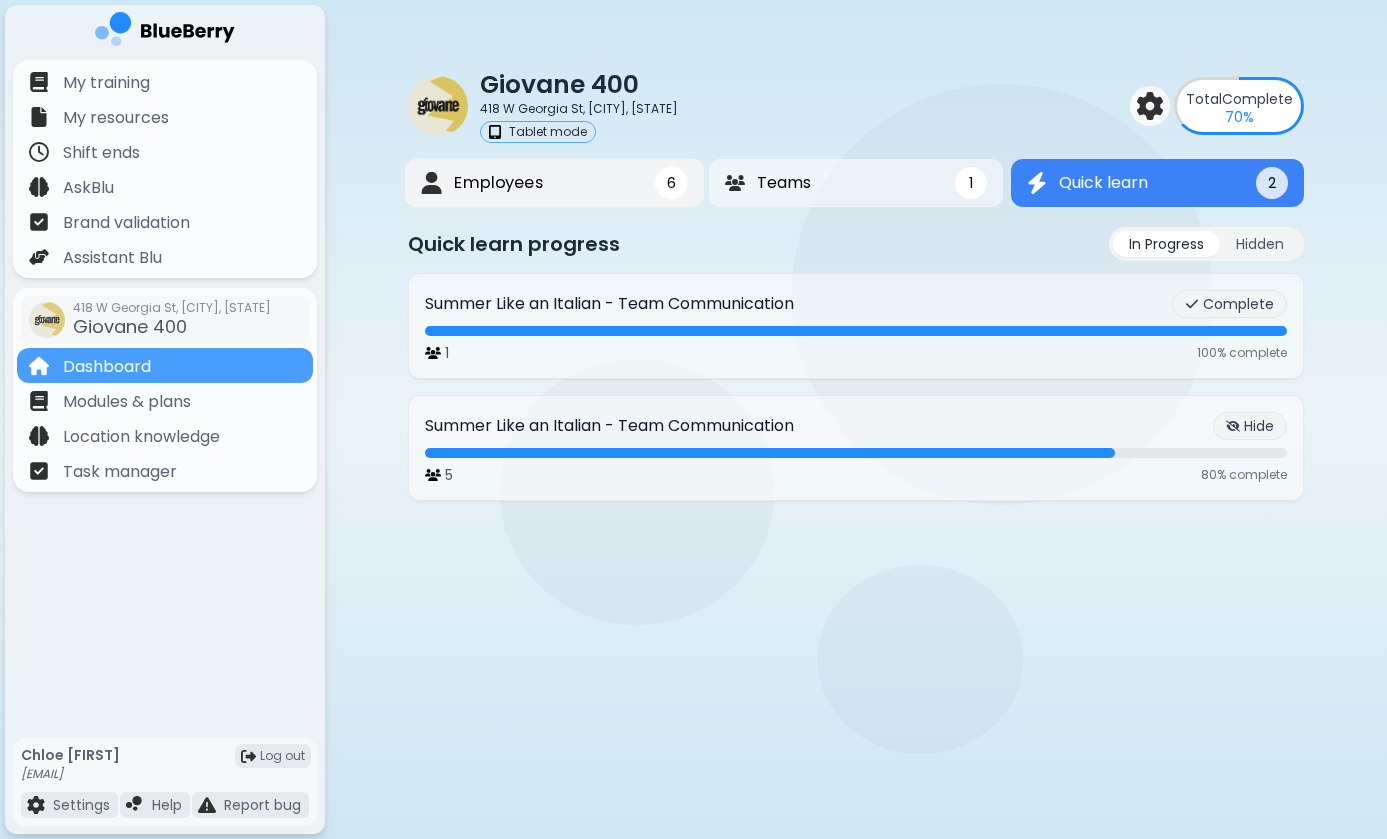 click on "Employees 6" at bounding box center [554, 183] 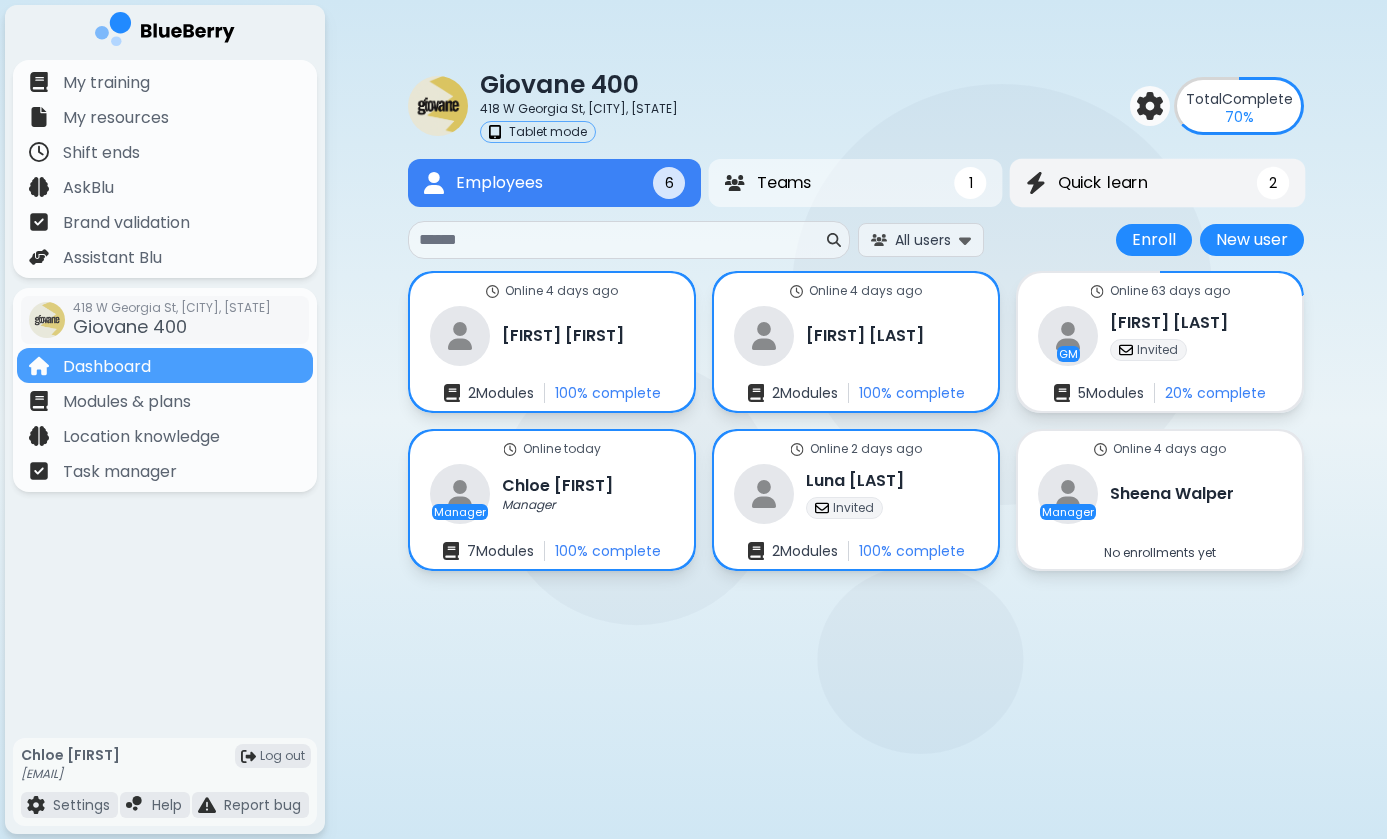 click on "Quick learn" at bounding box center [1103, 183] 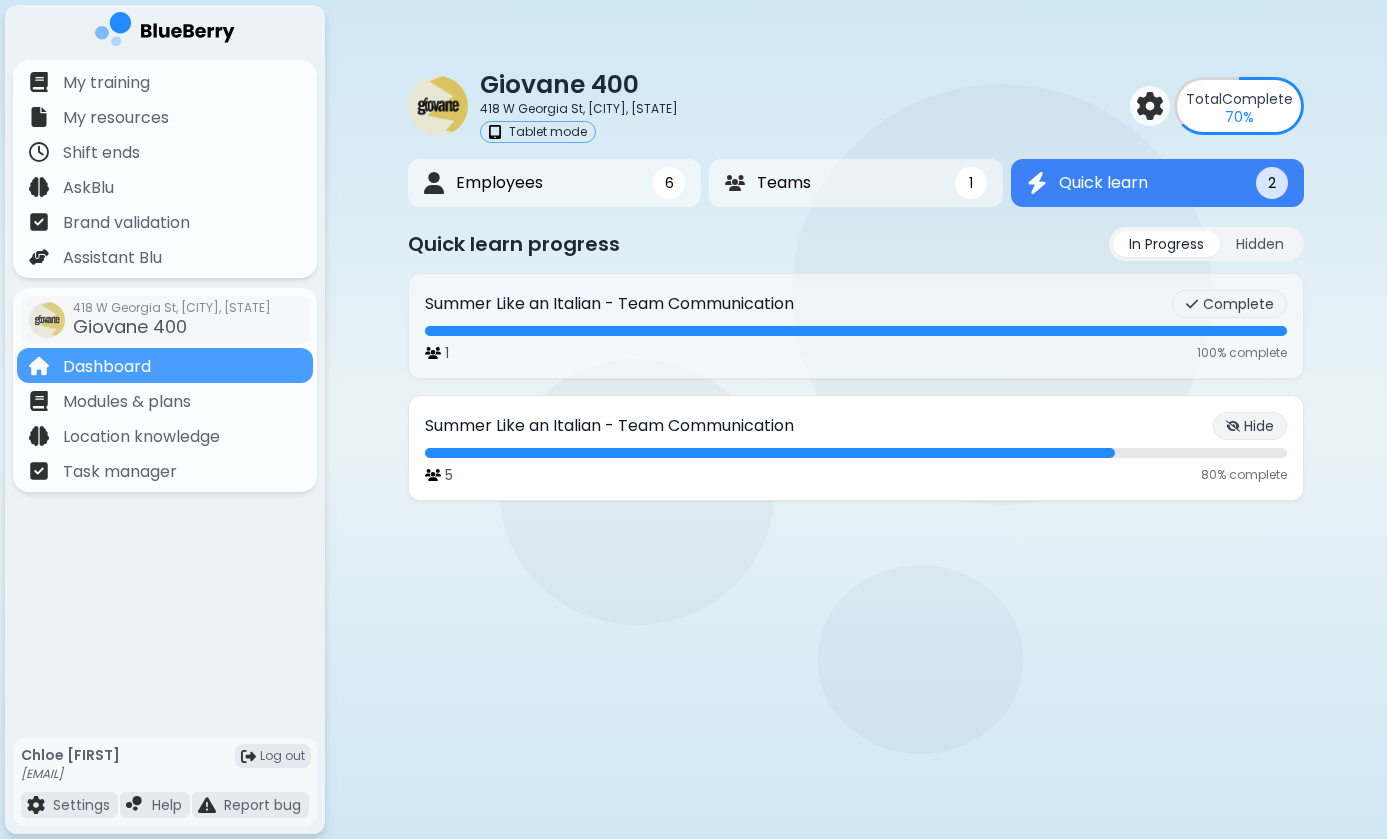 click 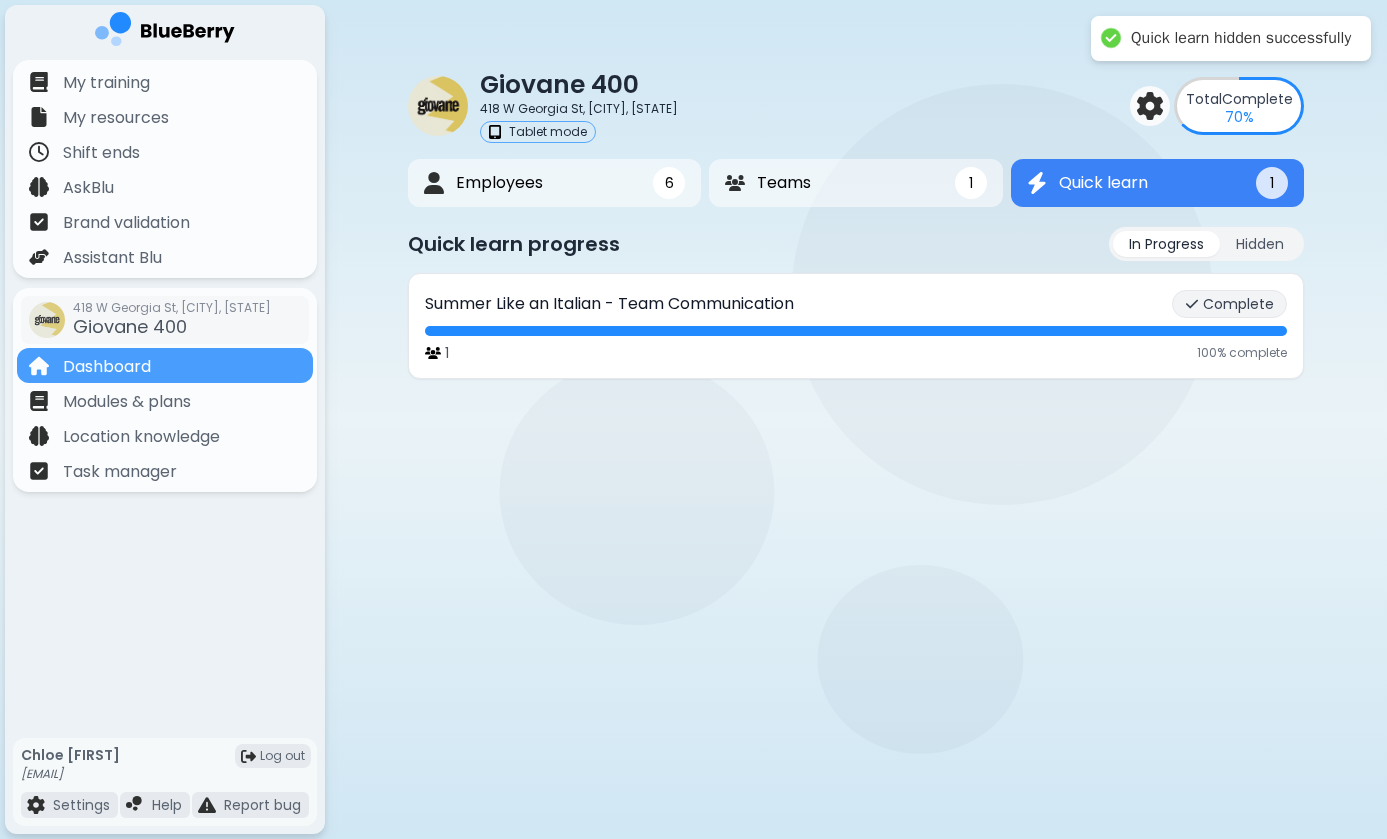 click on "Complete" at bounding box center [1229, 304] 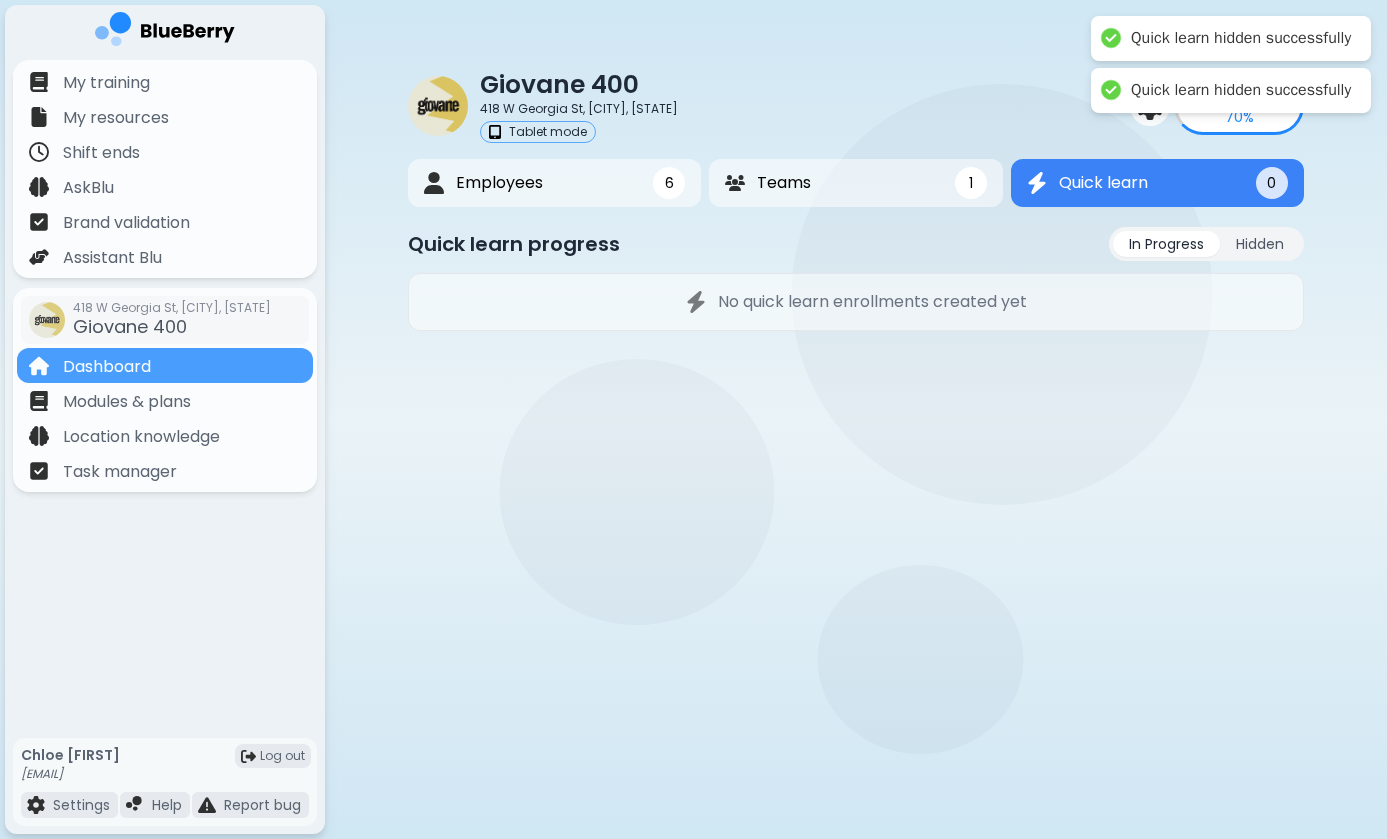 click on "Hidden" at bounding box center [1260, 244] 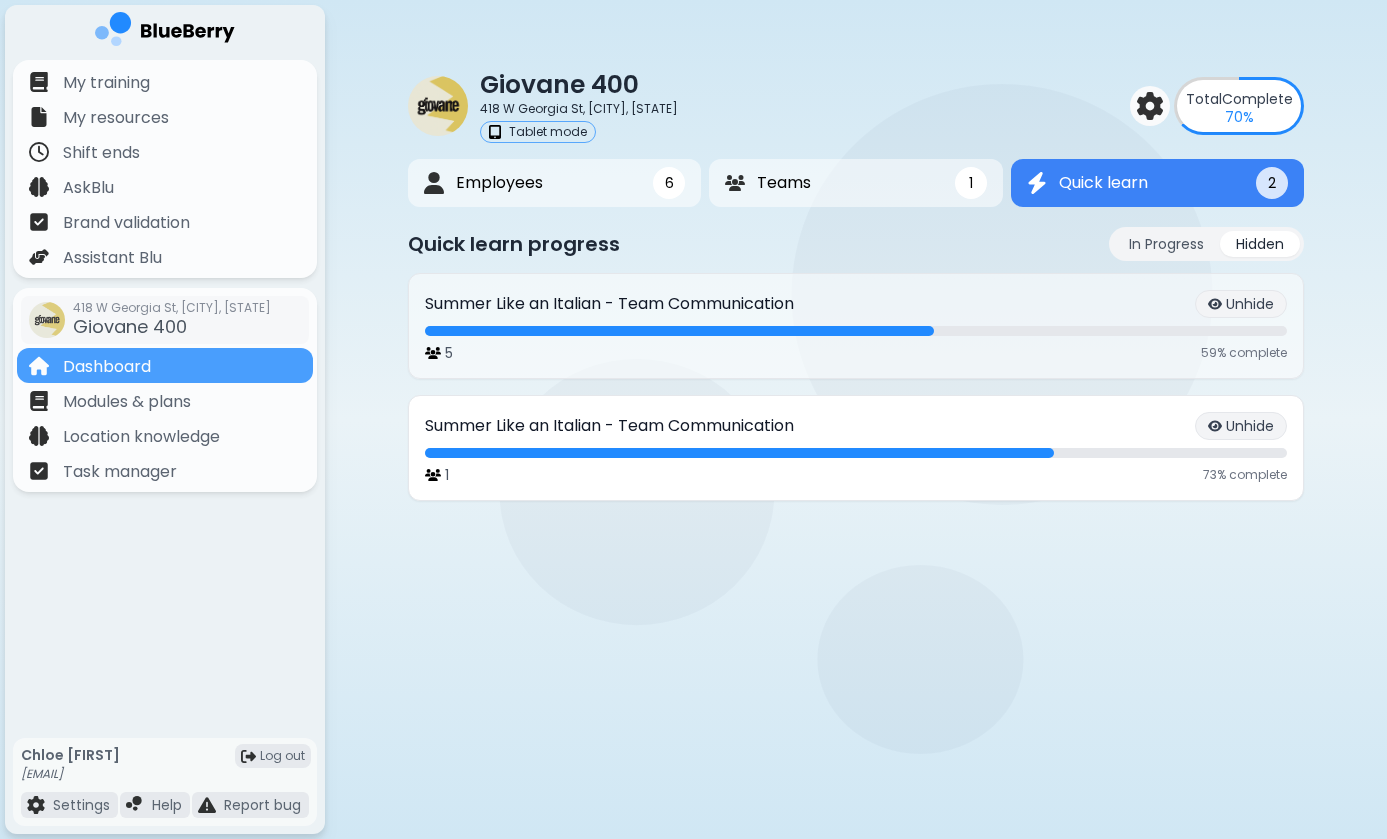 click on "Unhide" at bounding box center (1241, 426) 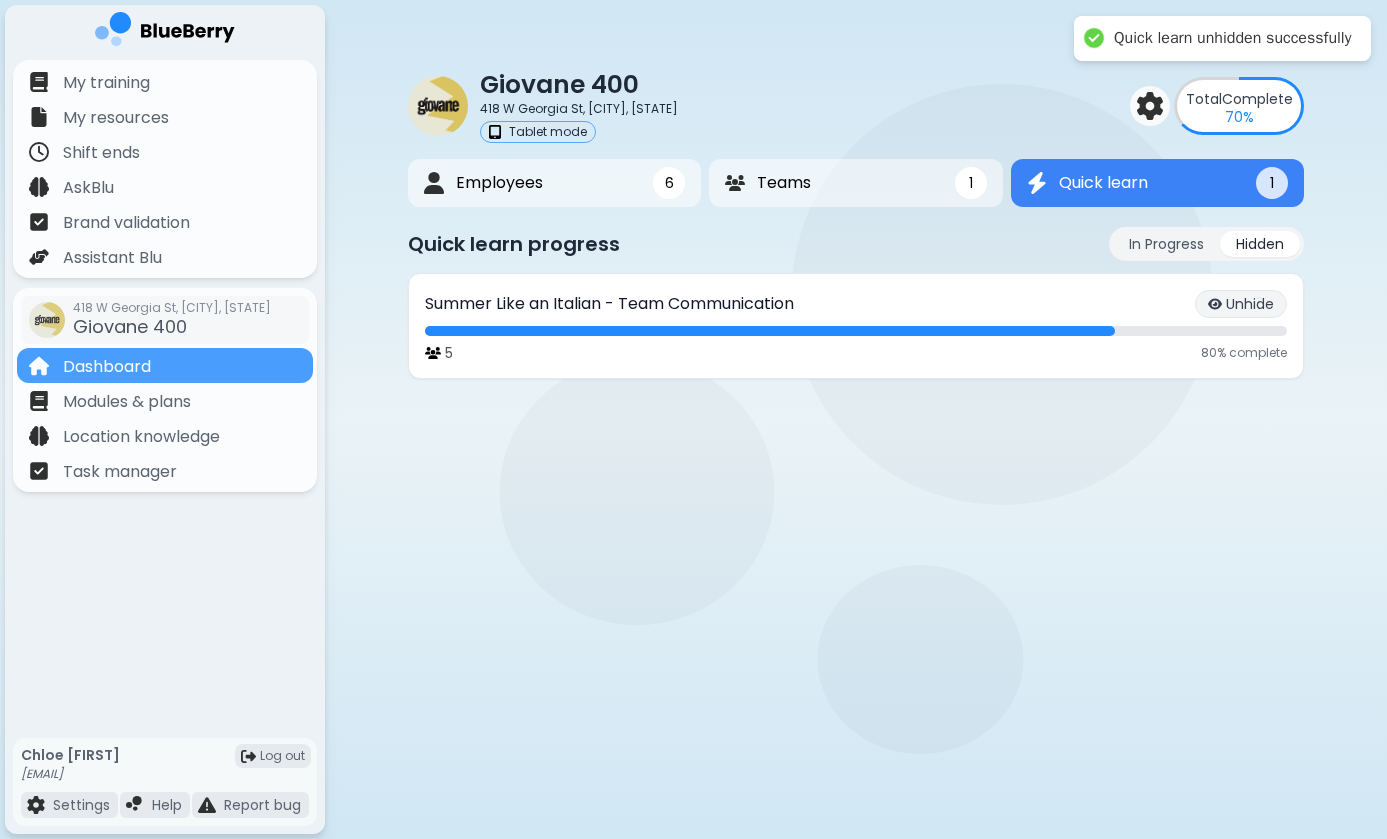 click on "Unhide" at bounding box center [1241, 304] 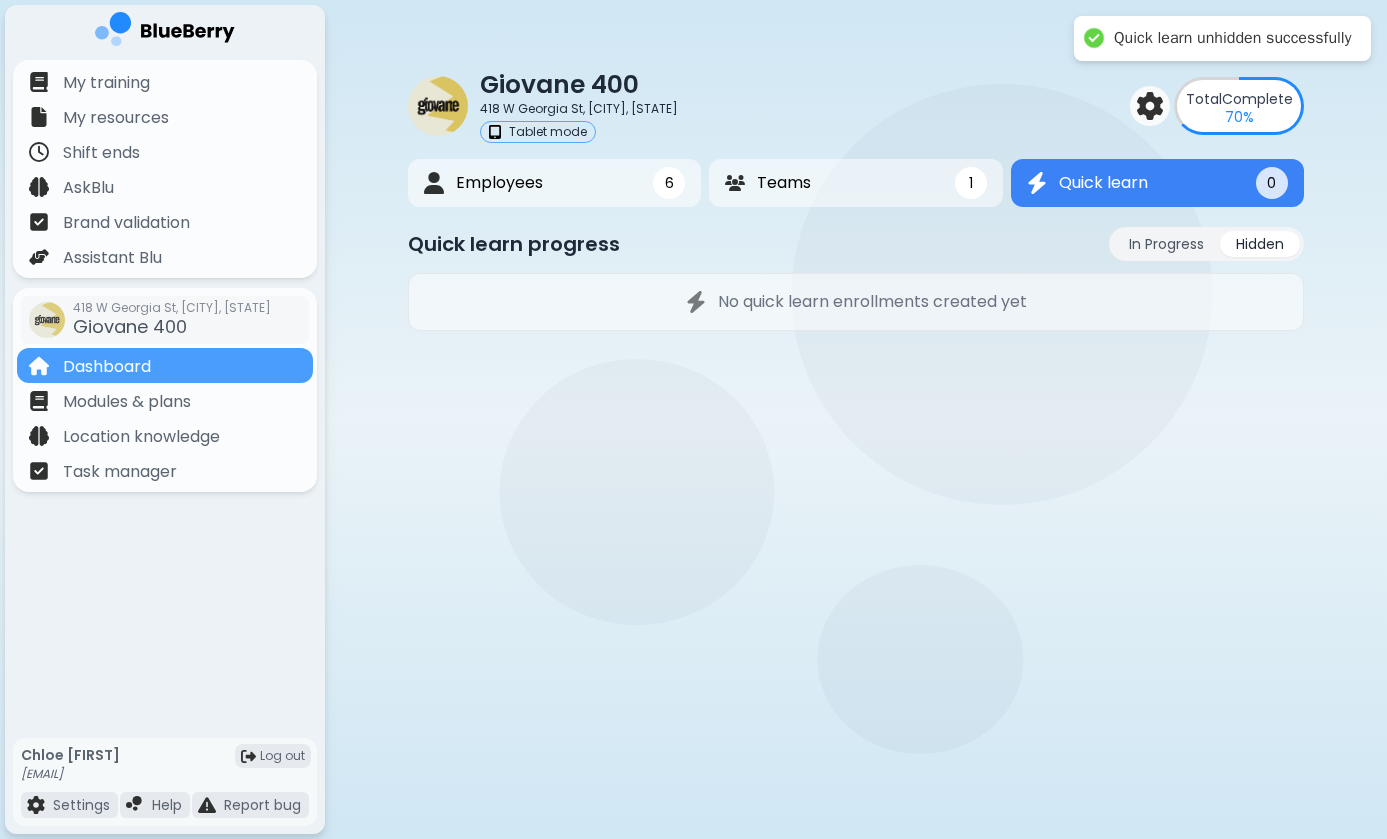 click on "No quick learn enrollments created yet" at bounding box center (856, 454) 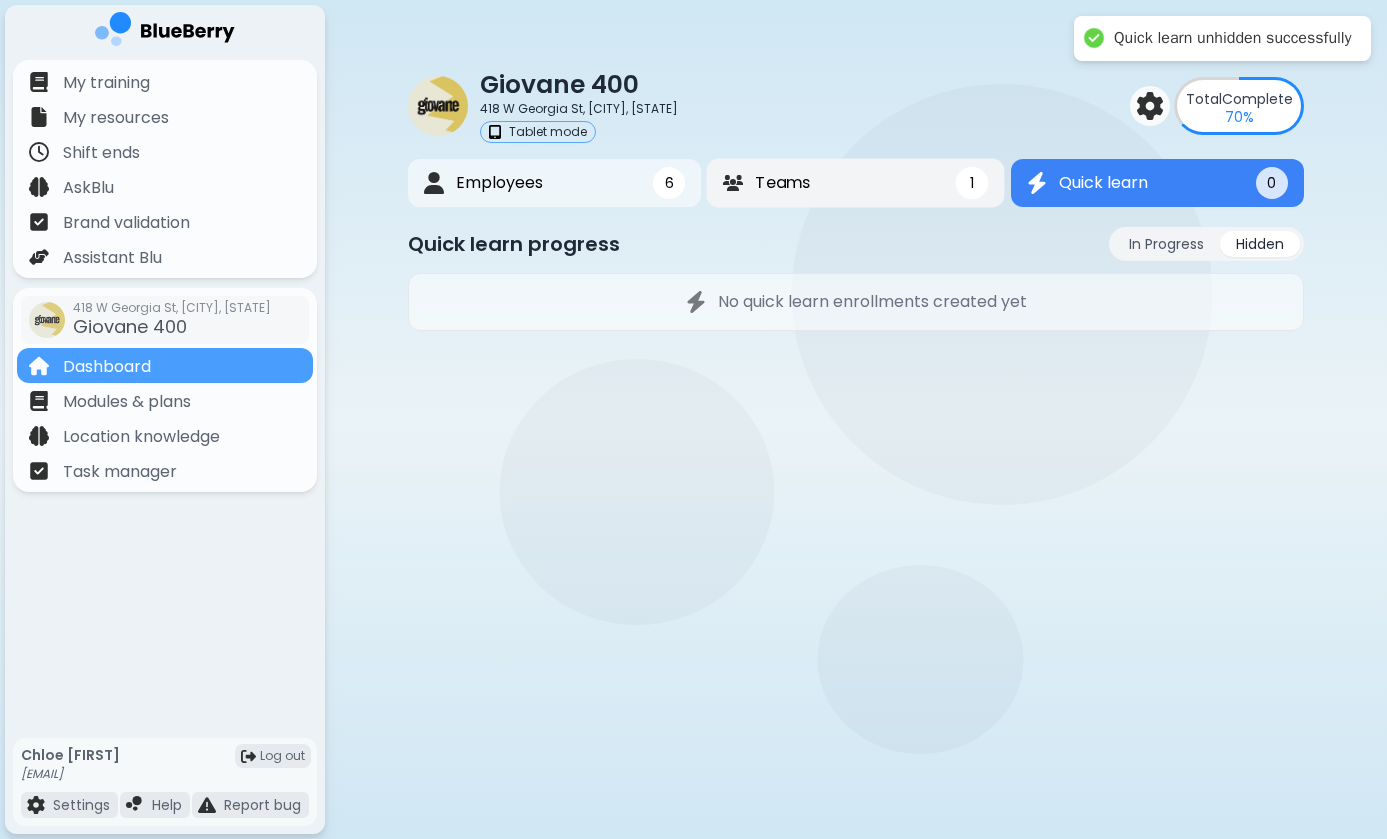 click on "Teams" at bounding box center [783, 183] 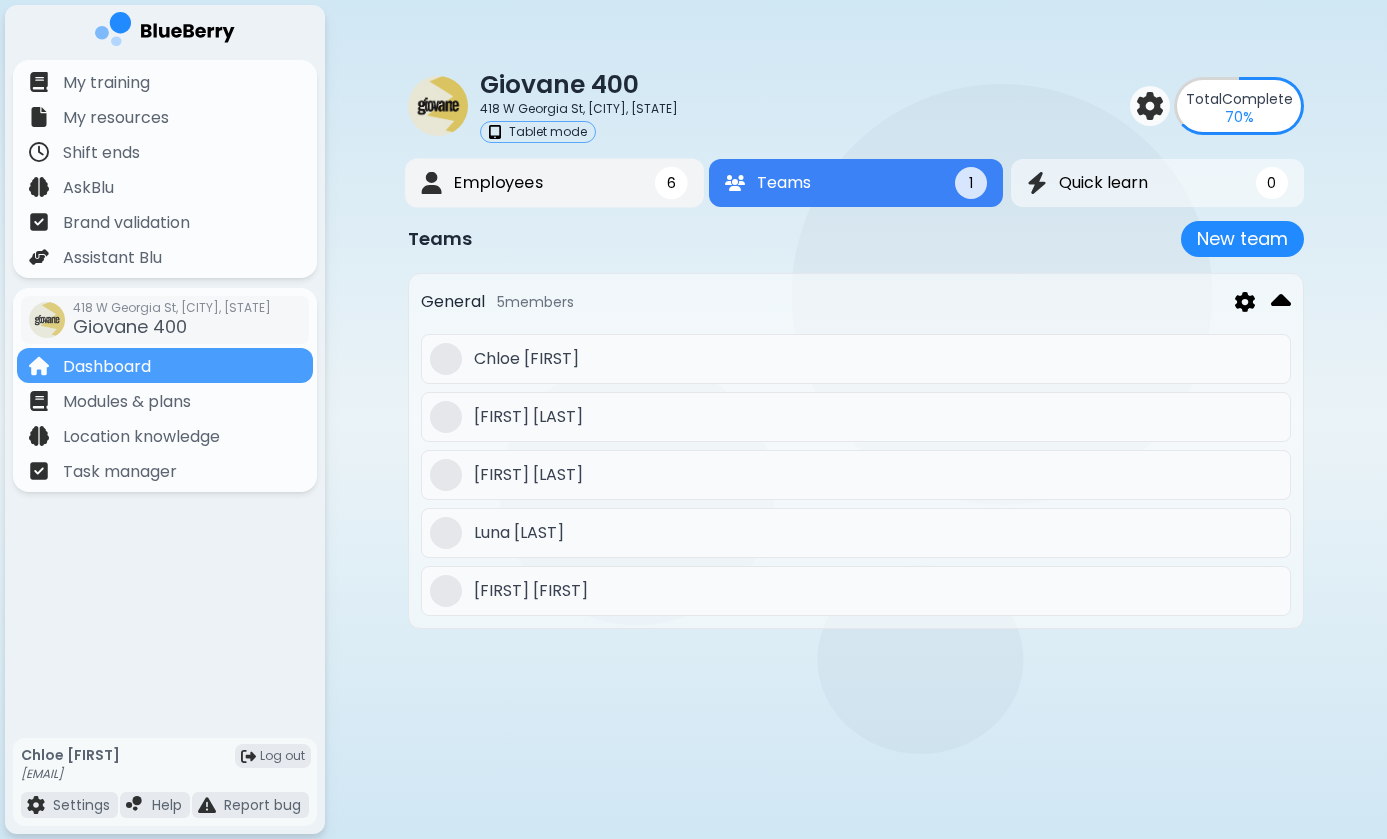 click on "Employees 6" at bounding box center [554, 183] 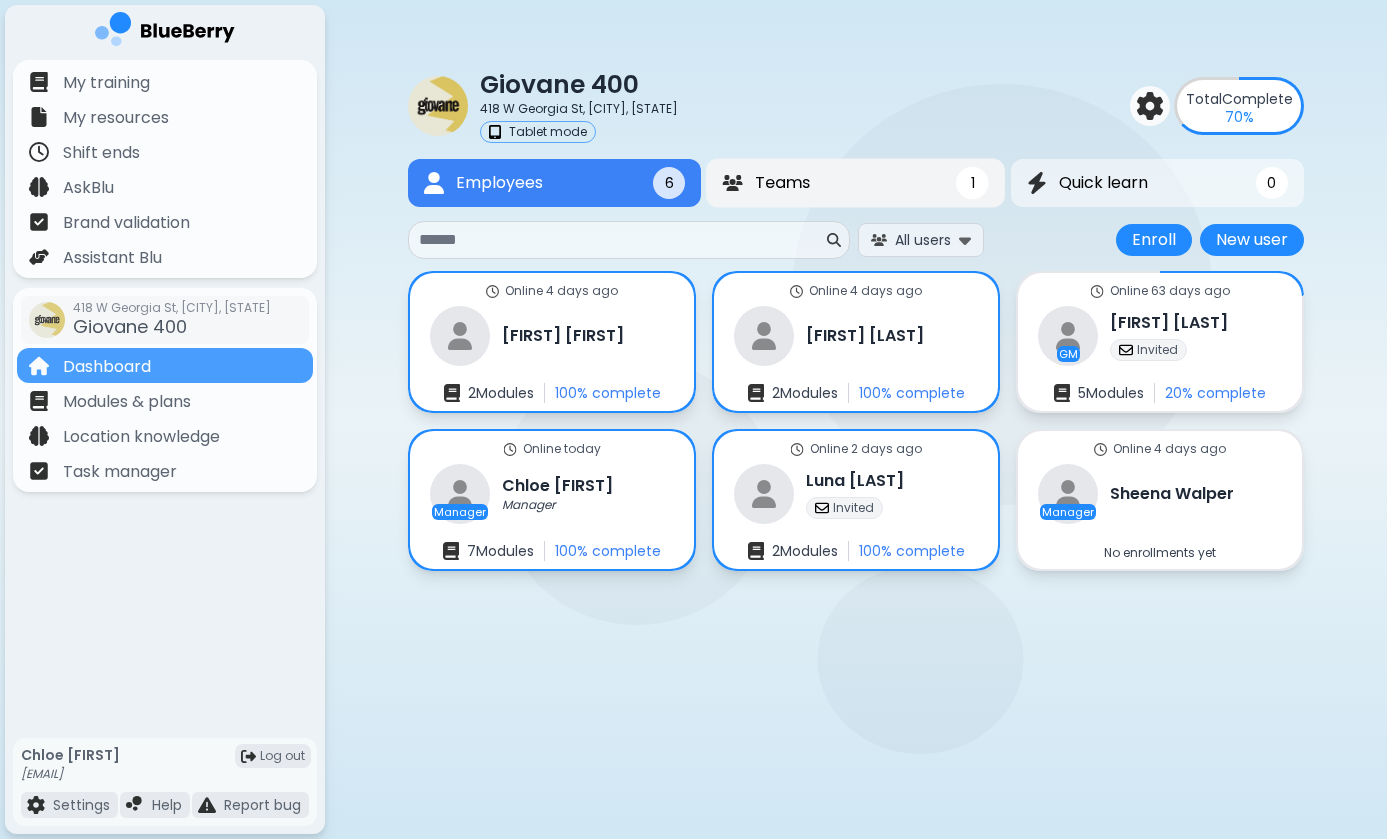 click on "Teams 1" at bounding box center (855, 183) 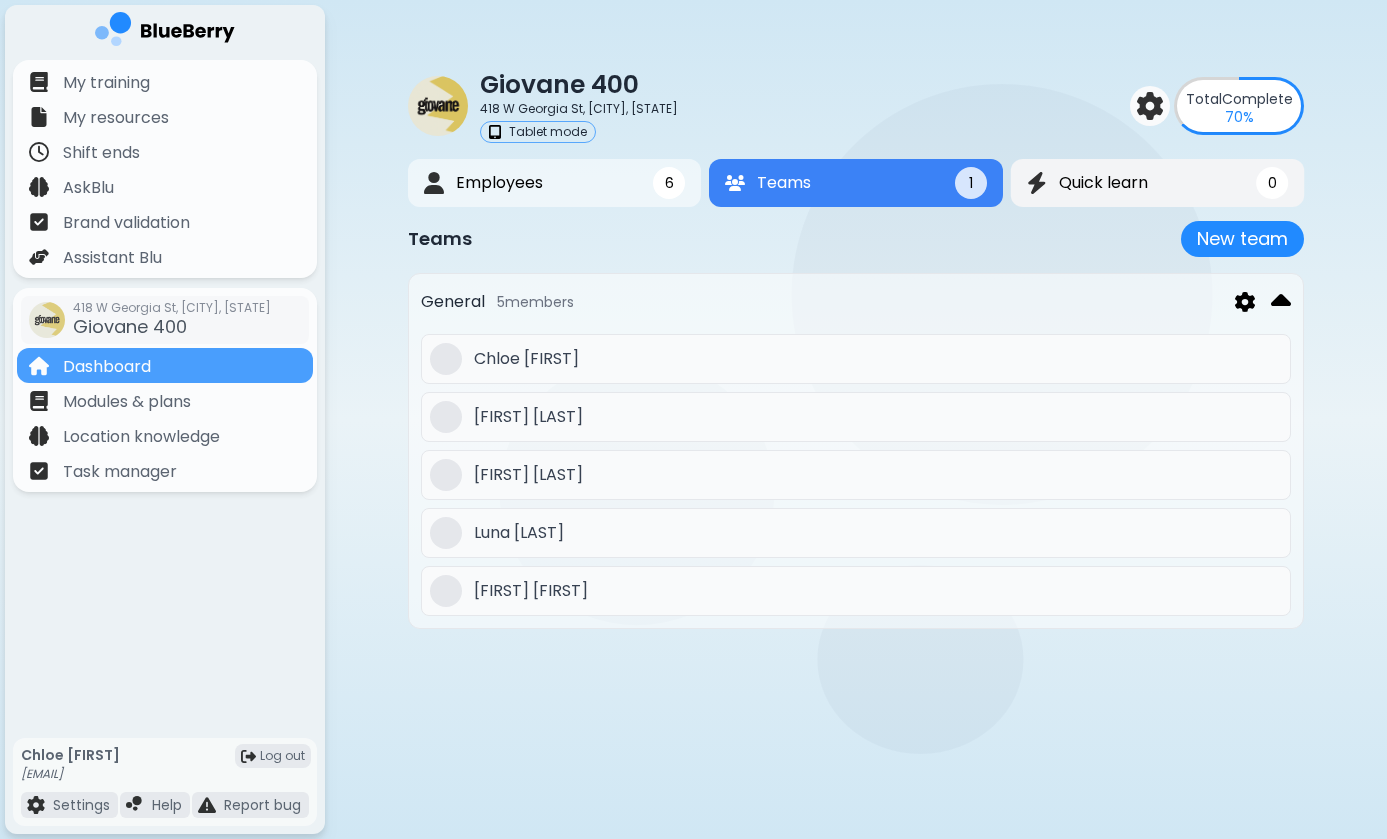 click on "Quick learn 0" at bounding box center (1157, 183) 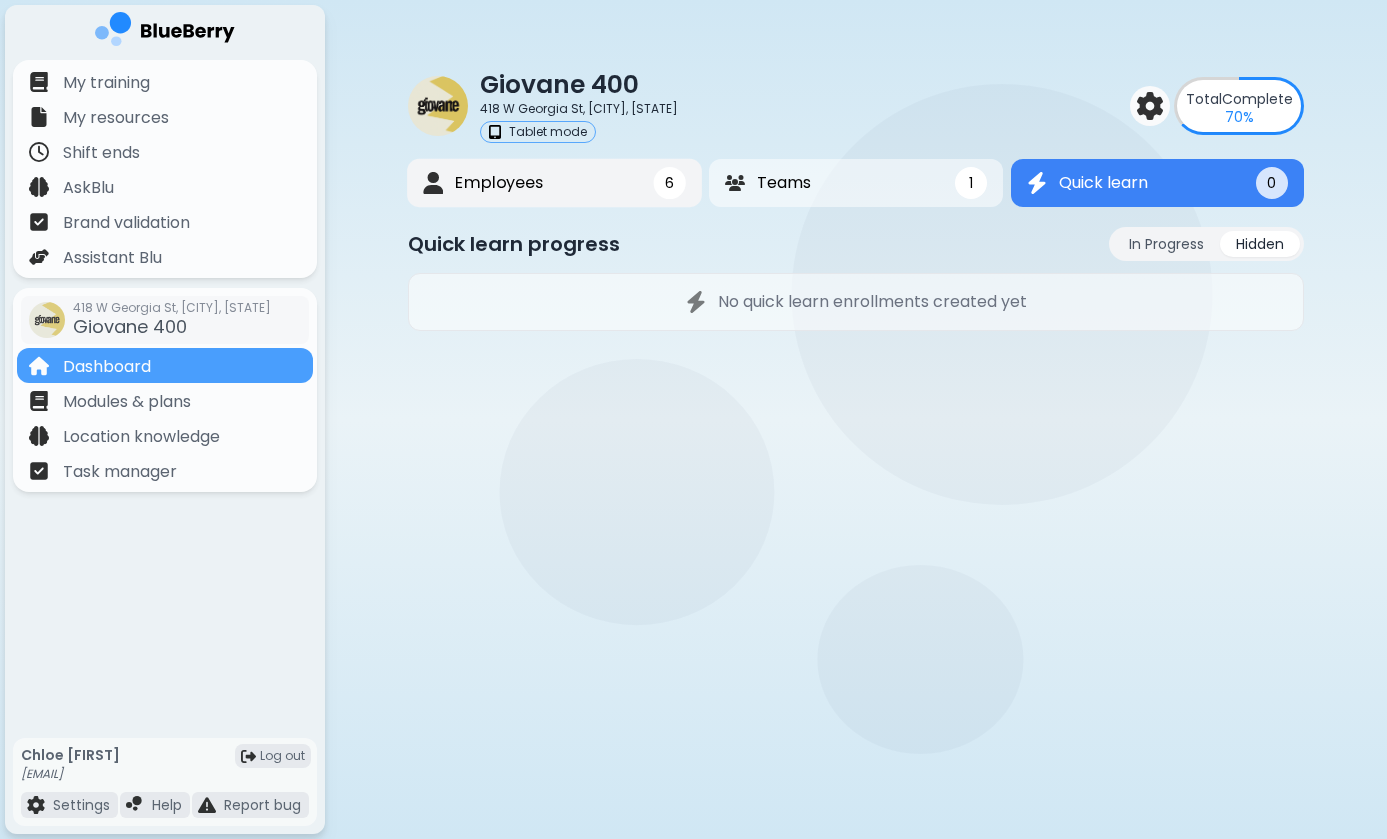 click on "Employees 6" at bounding box center [554, 183] 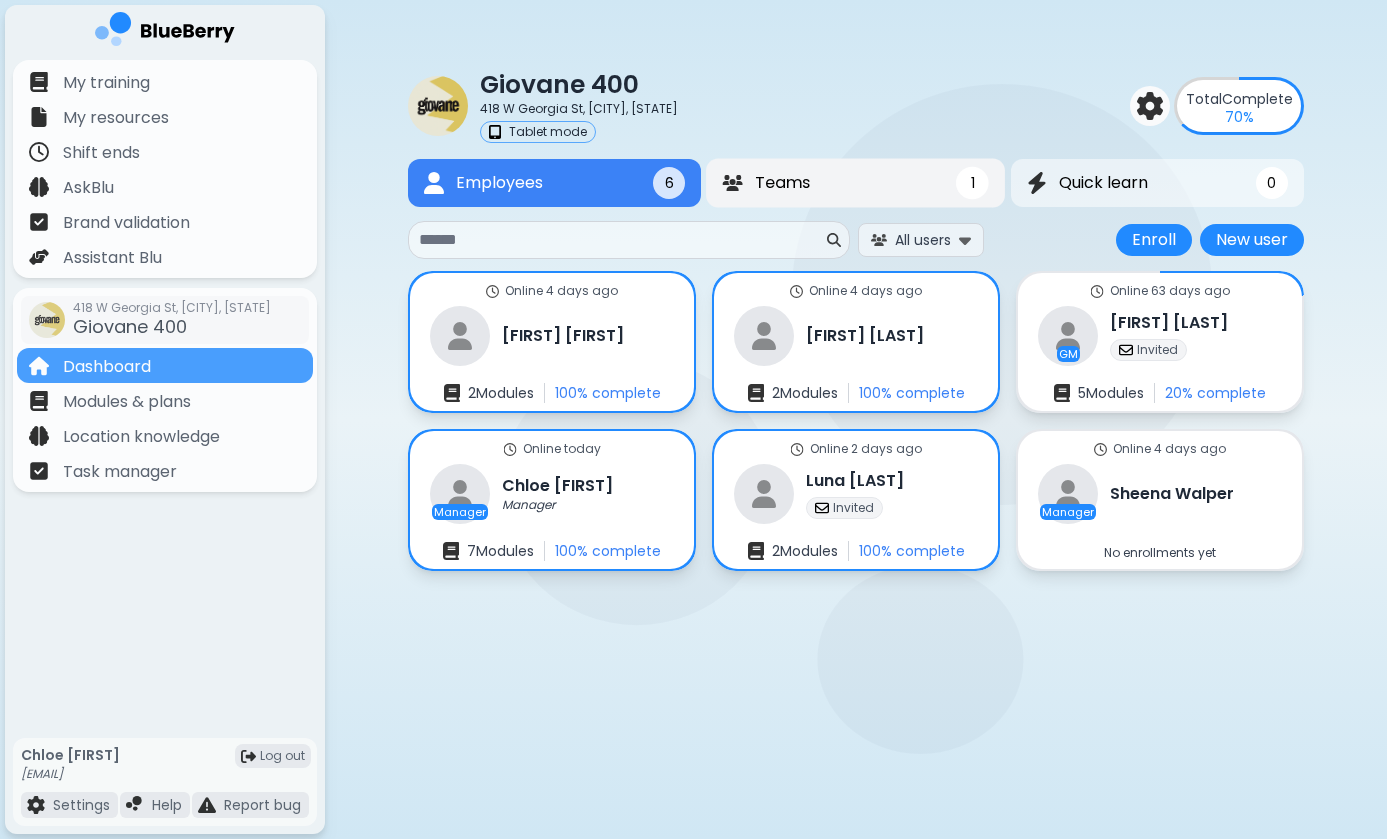 click on "Teams 1" at bounding box center [855, 183] 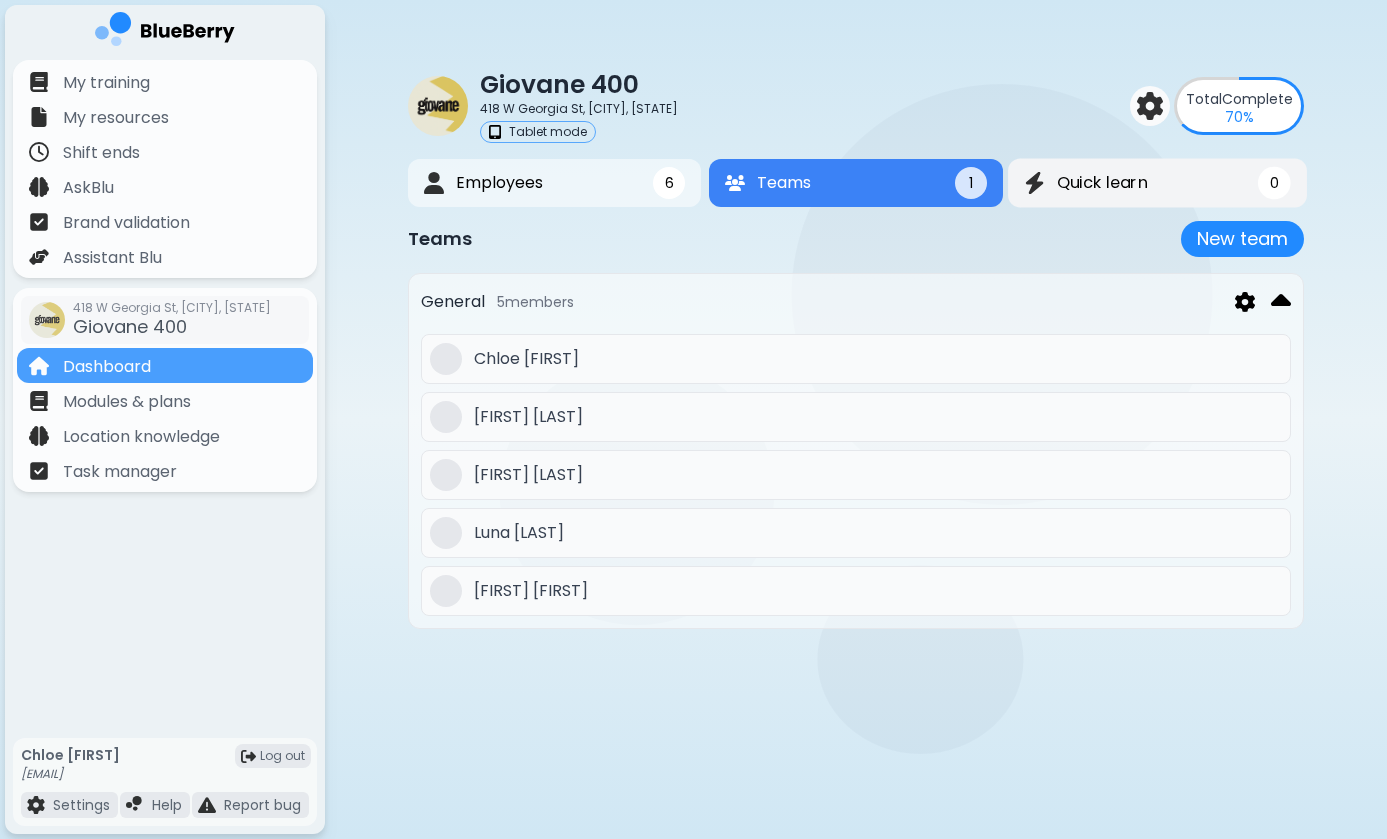 click on "Quick learn 0" at bounding box center [1157, 183] 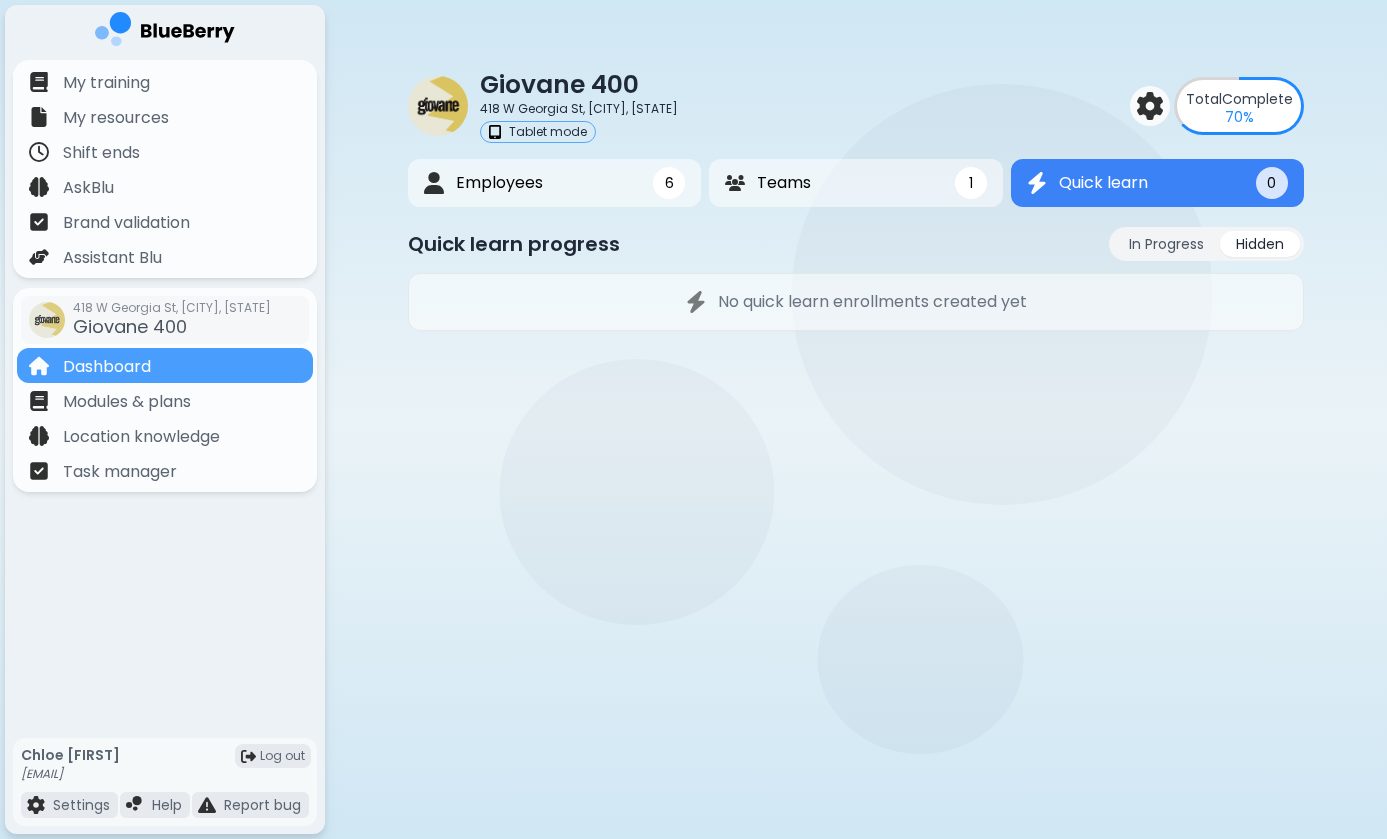 click on "In Progress" at bounding box center [1166, 244] 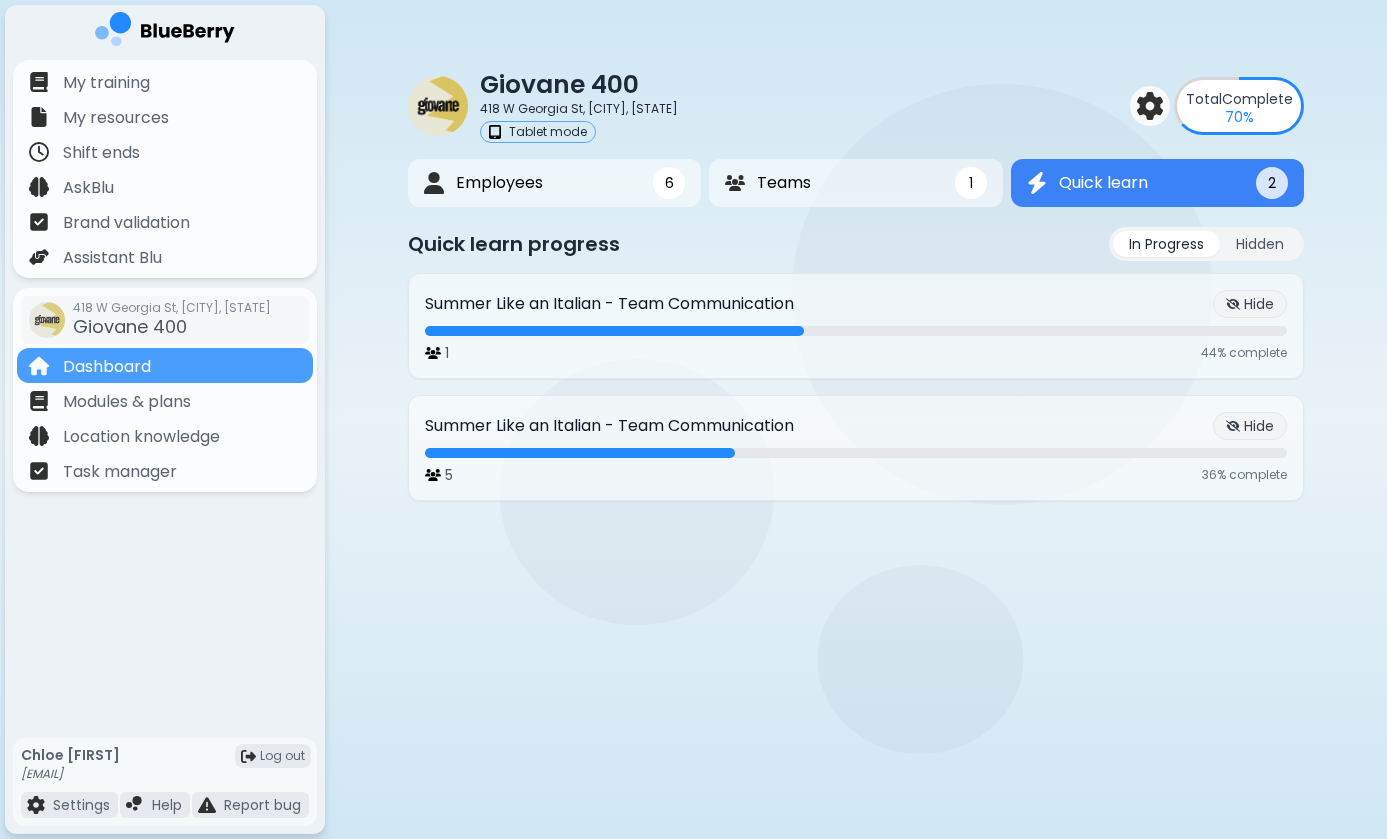 click on "Giovane 400 418 W Georgia St, [CITY], [STATE] Tablet mode Total  Complete 70 % Employees 6 Teams 1 Quick learn 2 6 1 Quick learn 2 All users Enroll New user Enroll New user Online 4 days ago [FIRST]   [FIRST] 2  Module s 100 % complete Online 4 days ago [FIRST]   [FIRST] 2  Module s 100 % complete Online 63 days ago GM [FIRST]   [FIRST] Invited 5  Module s 20 % complete Online today Manager [FIRST]   [FIRST] Manager 7  Module s 100 % complete Online 2 days ago [FIRST]   [FIRST] Invited 2  Module s 100 % complete Online 4 days ago Manager [FIRST]   [LAST] No enrollments yet Teams New team General 5  member s [FIRST]   [FIRST] [FIRST]   [FIRST] [FIRST]   [FIRST] [FIRST]   [FIRST] Quick learn Quick learn progress In Progress Hidden Summer Like an Italian - Team Communication Complete 1 100 % complete Summer Like an Italian - Team Communication Hide 5 80 % complete" at bounding box center [693, 419] 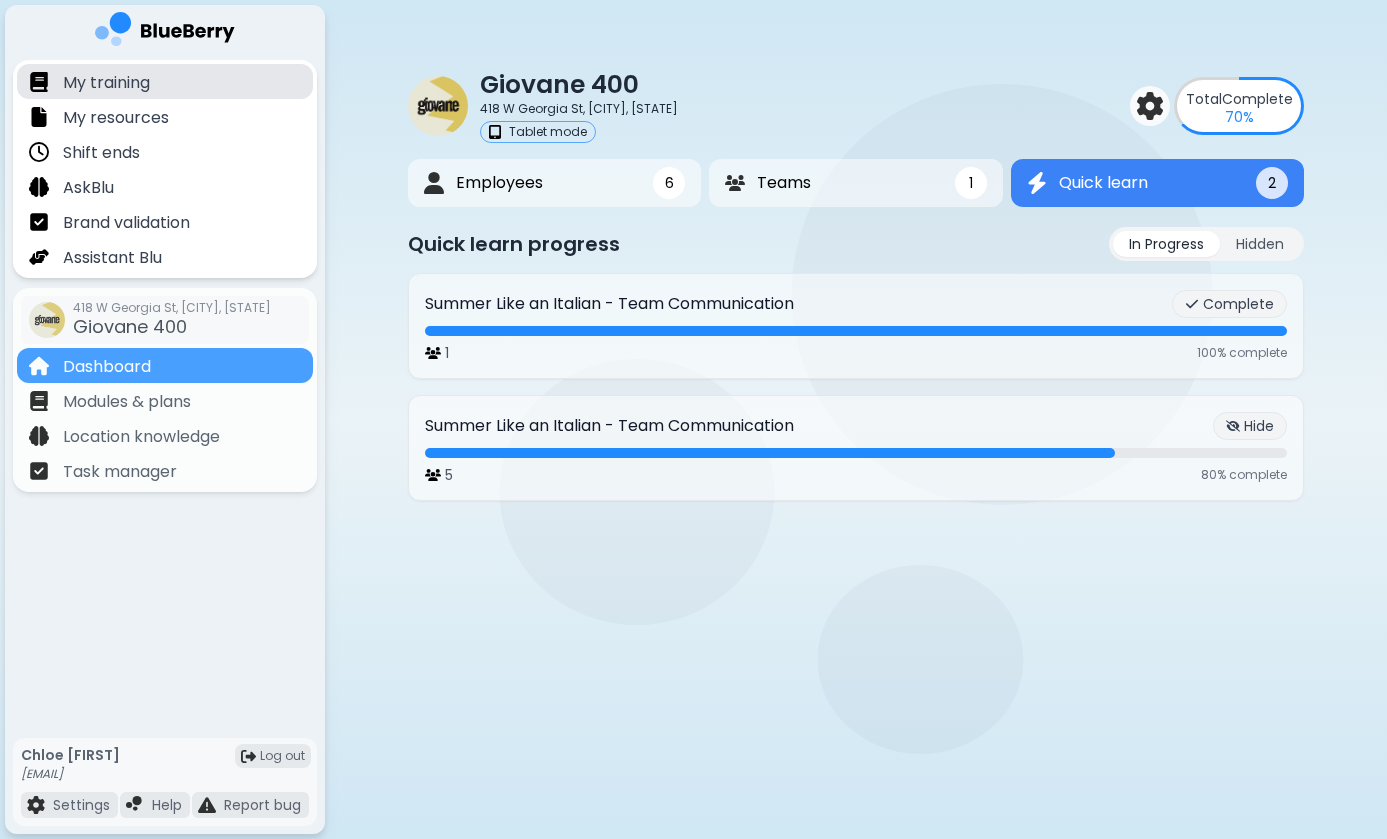 click on "My training" at bounding box center (165, 81) 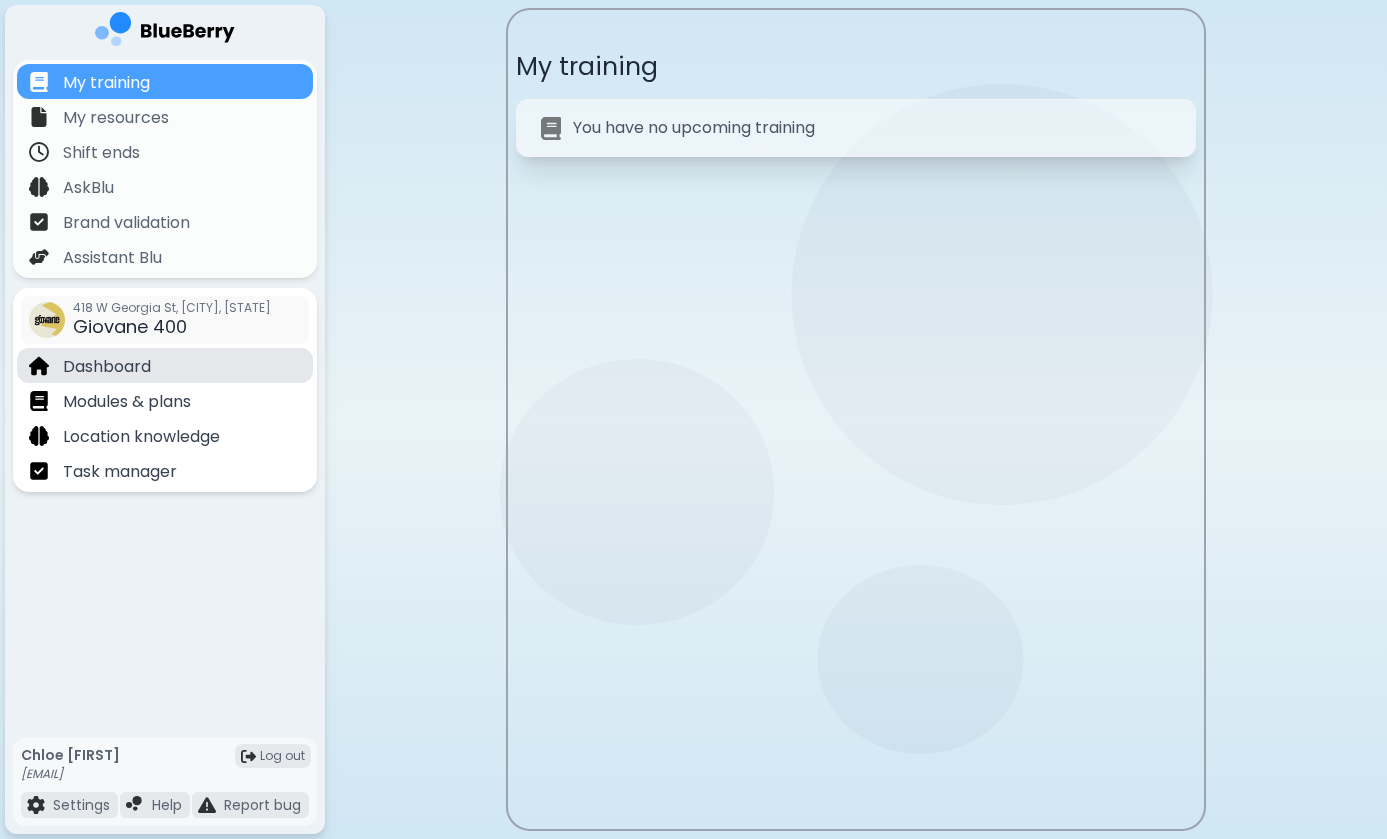 click on "Dashboard" at bounding box center (165, 365) 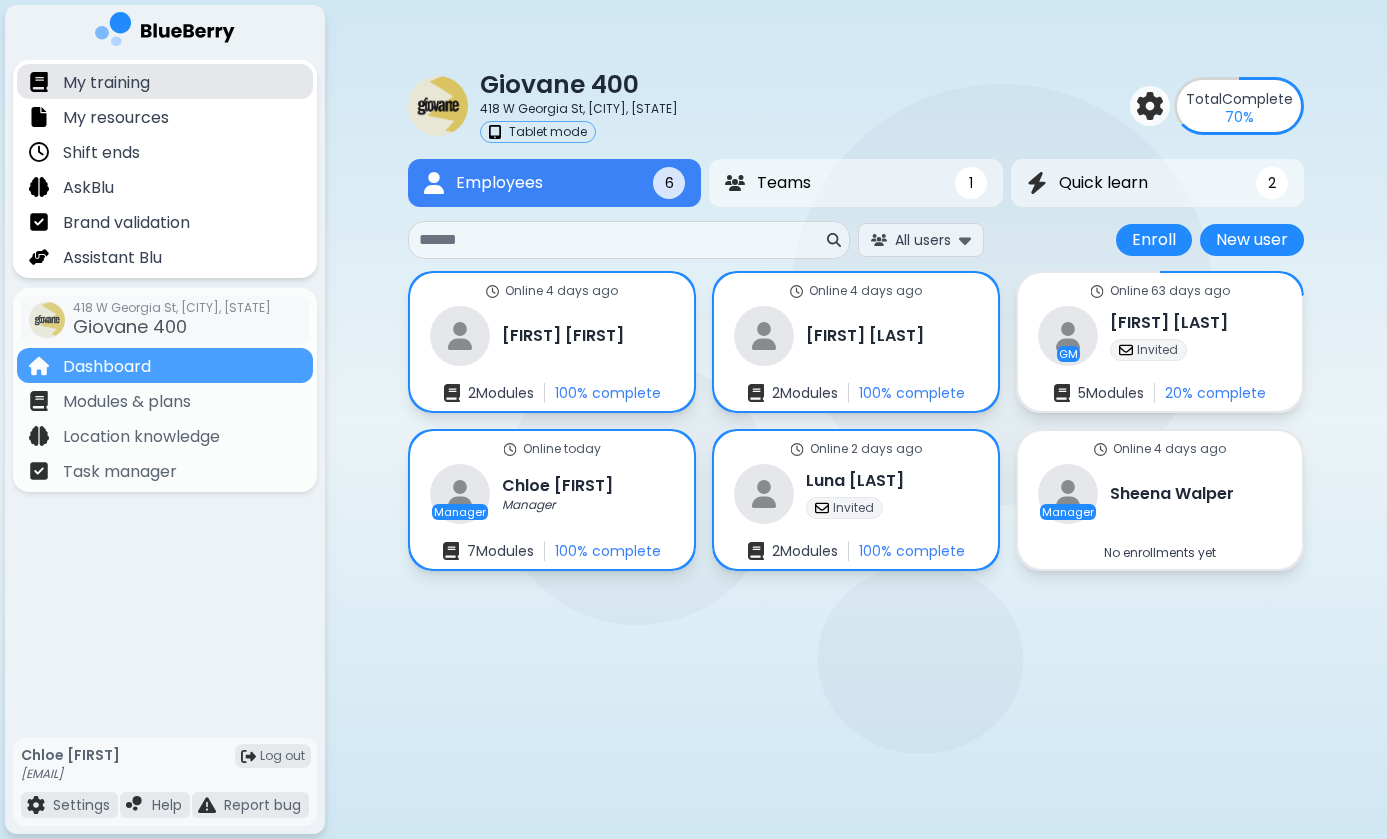 click on "My training" at bounding box center [106, 83] 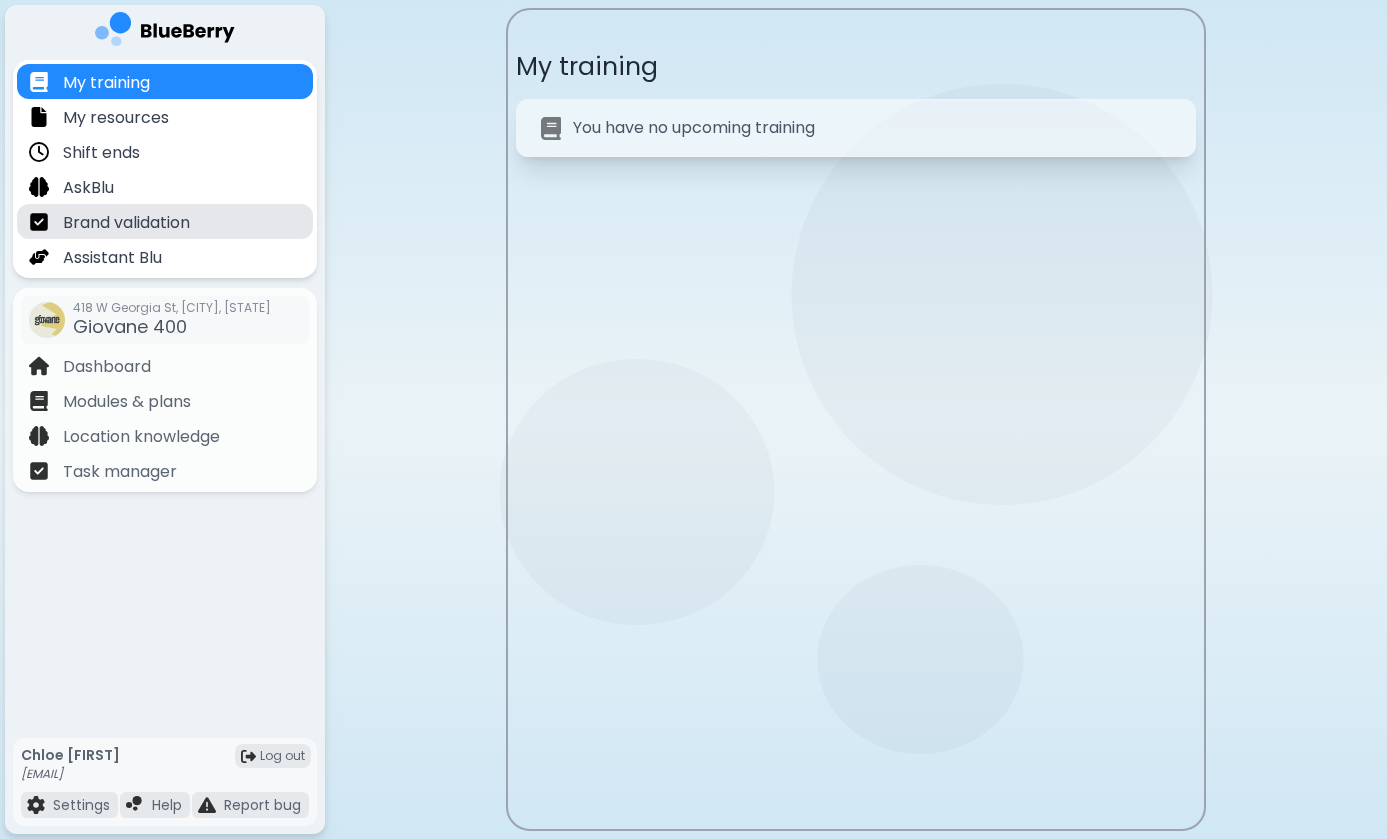 click on "Brand validation" at bounding box center (126, 223) 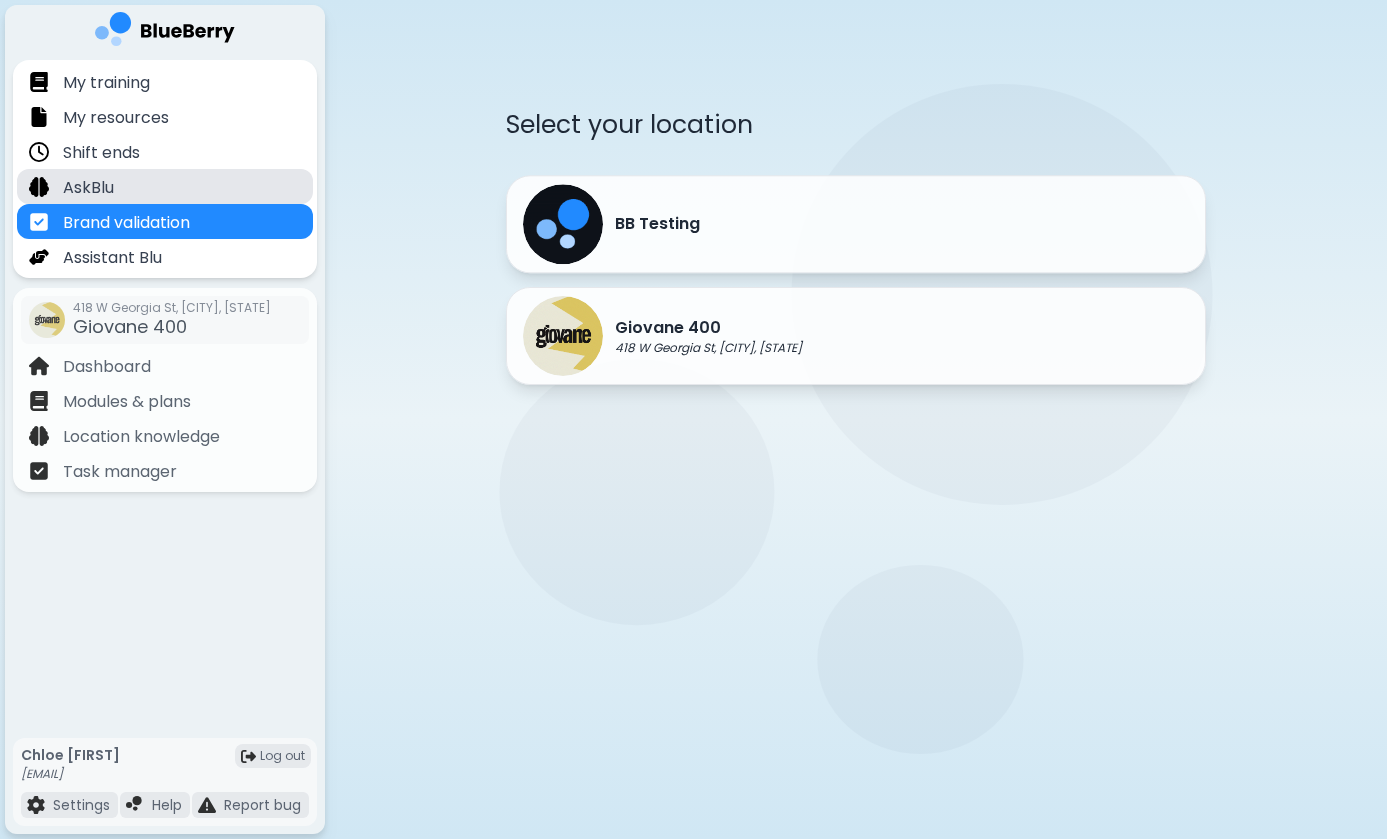 click on "AskBlu" at bounding box center [165, 186] 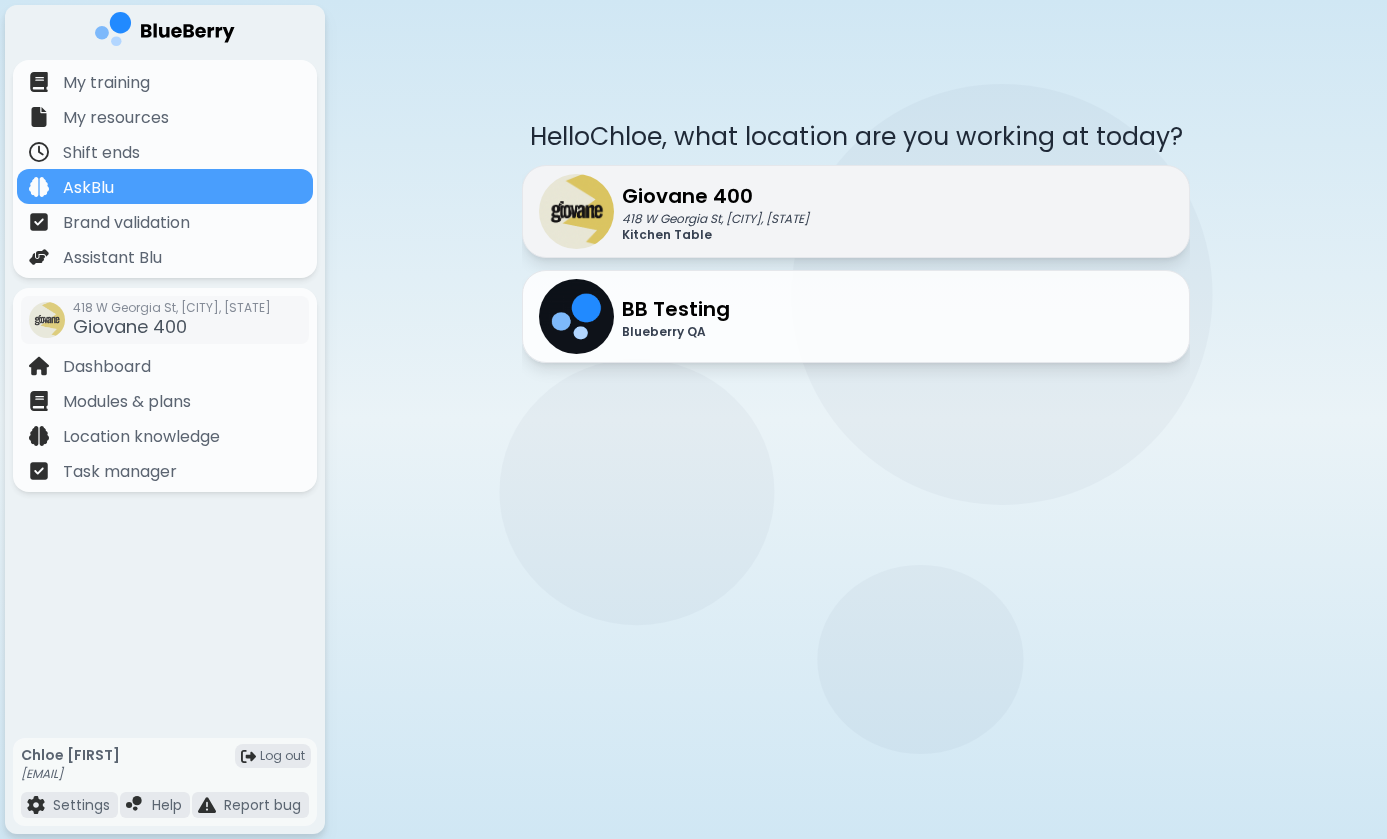 click on "Kitchen Table" at bounding box center (715, 235) 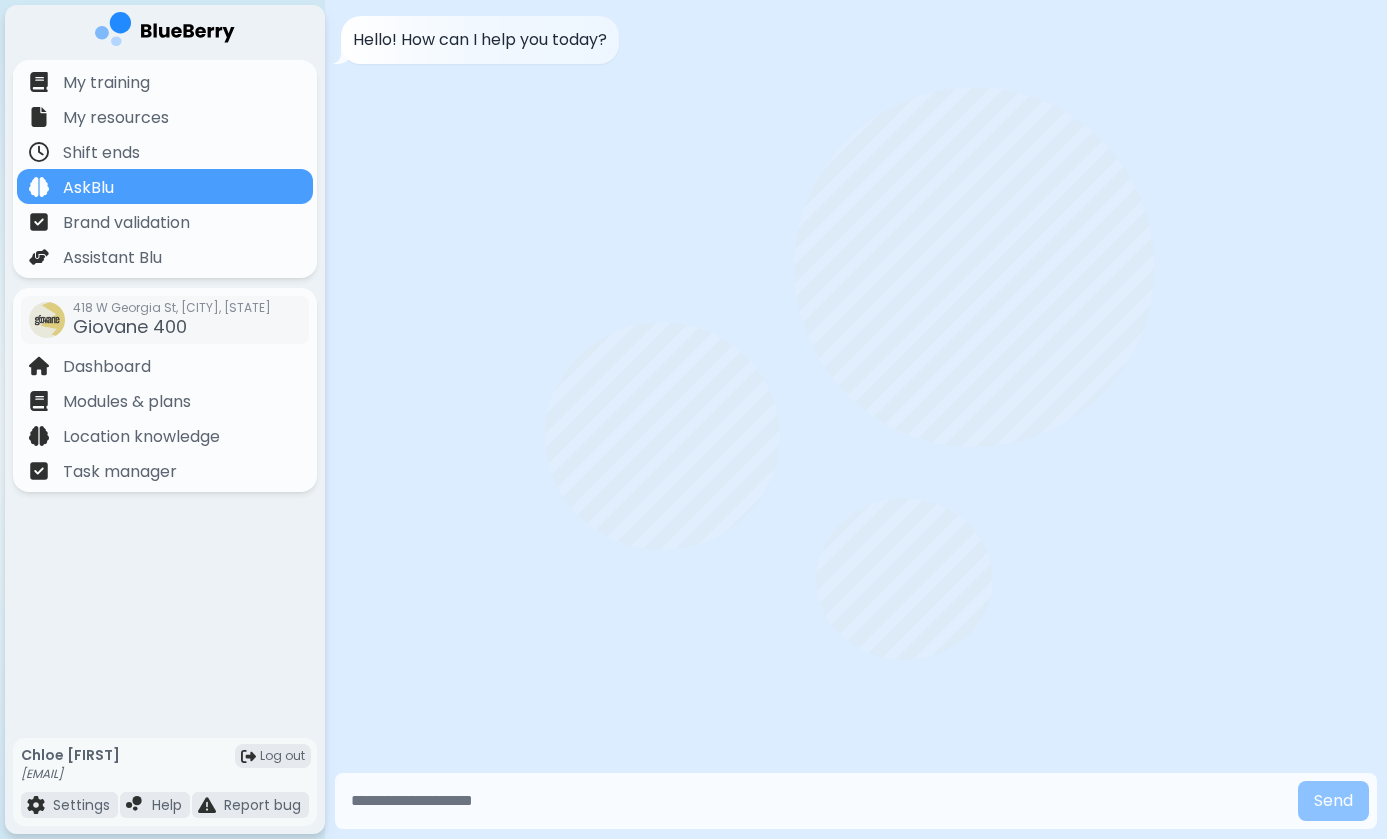 click at bounding box center (816, 801) 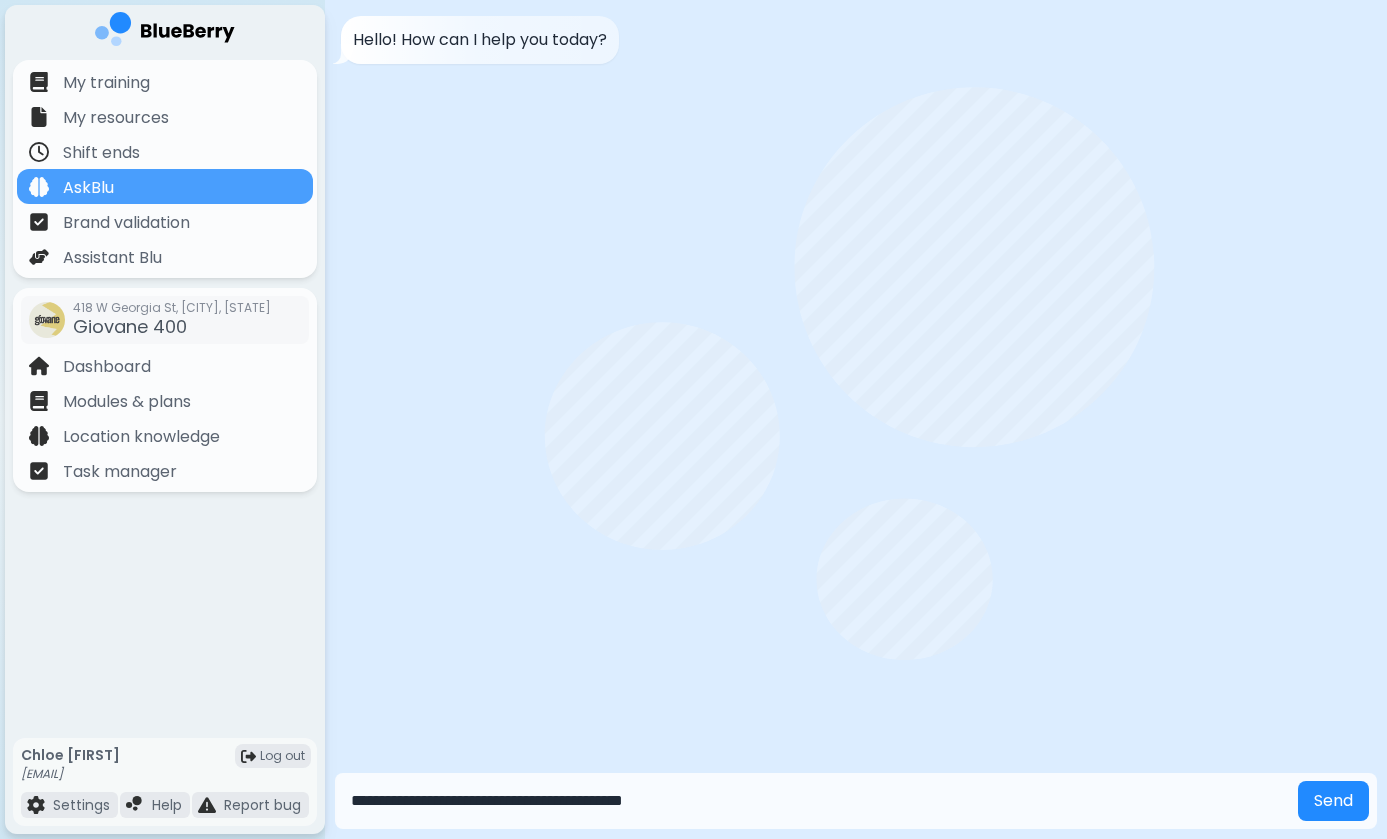 type on "**********" 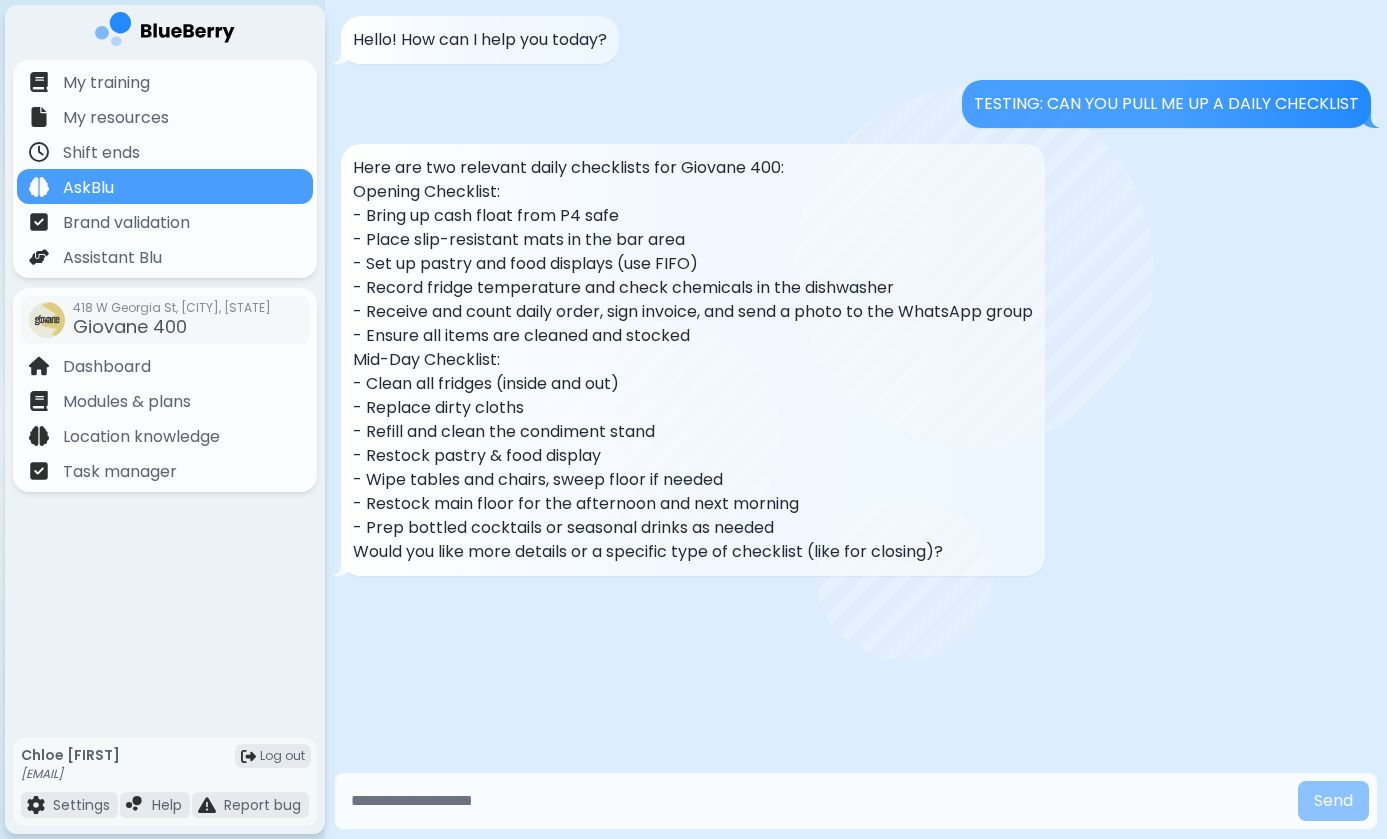 click at bounding box center (816, 801) 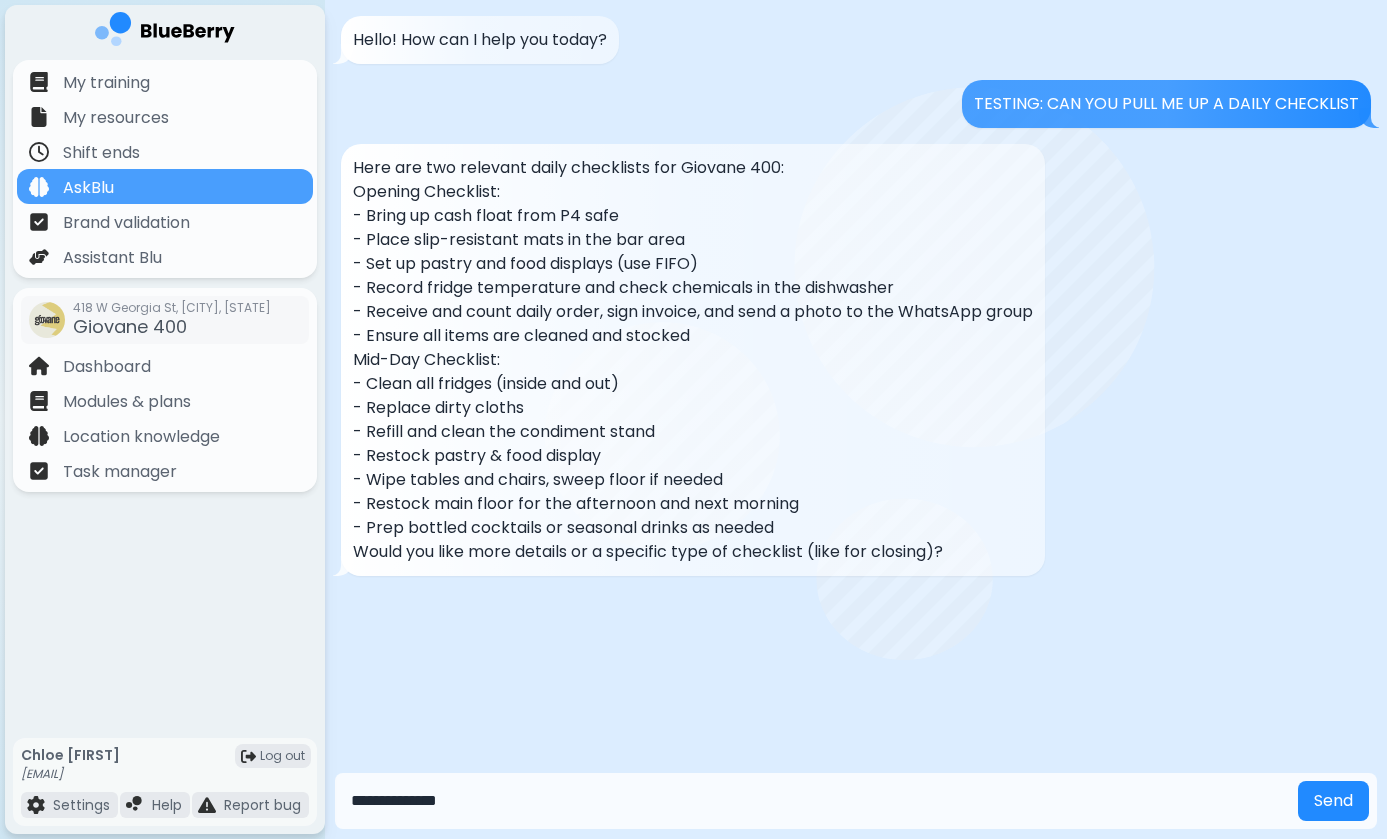 click on "**********" at bounding box center (816, 801) 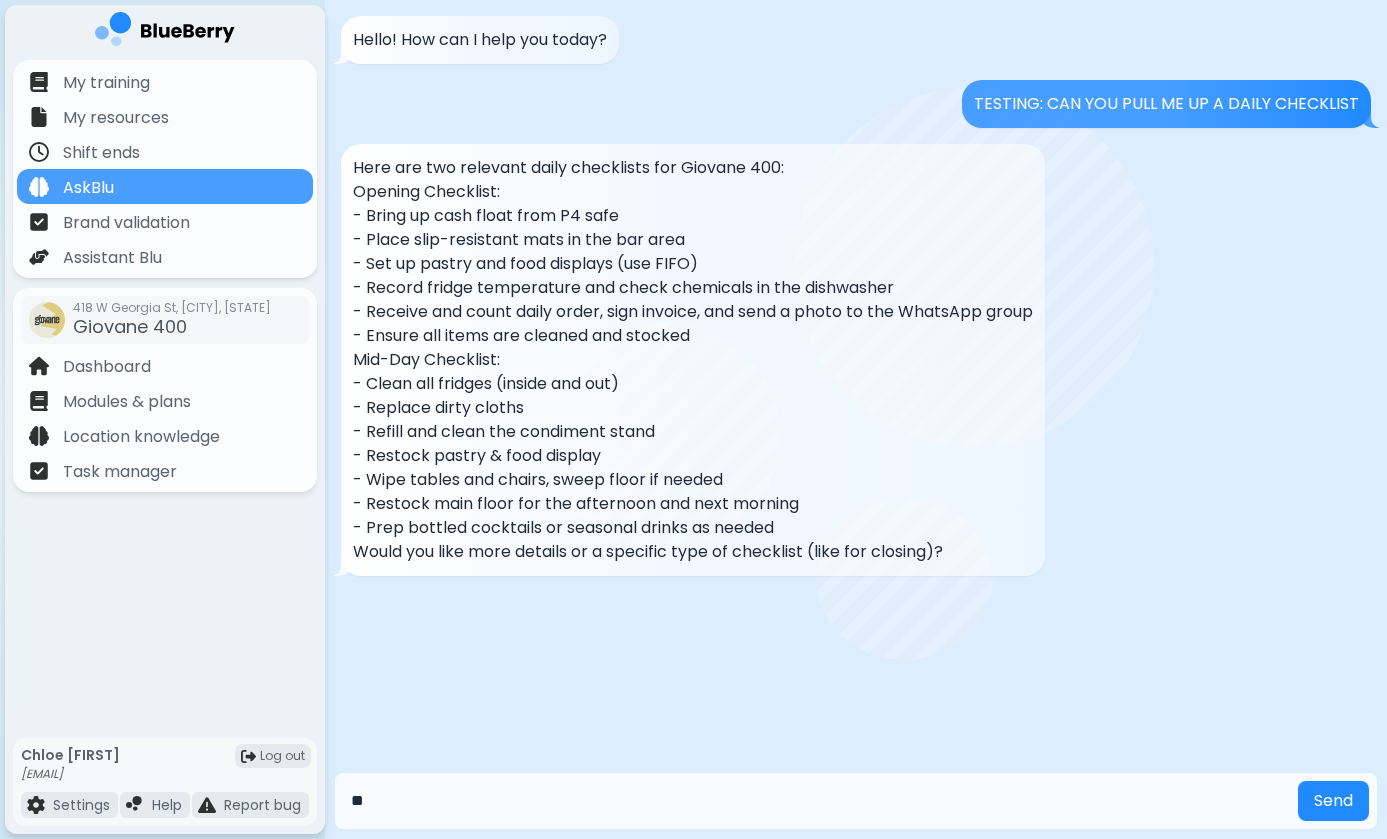 type on "*" 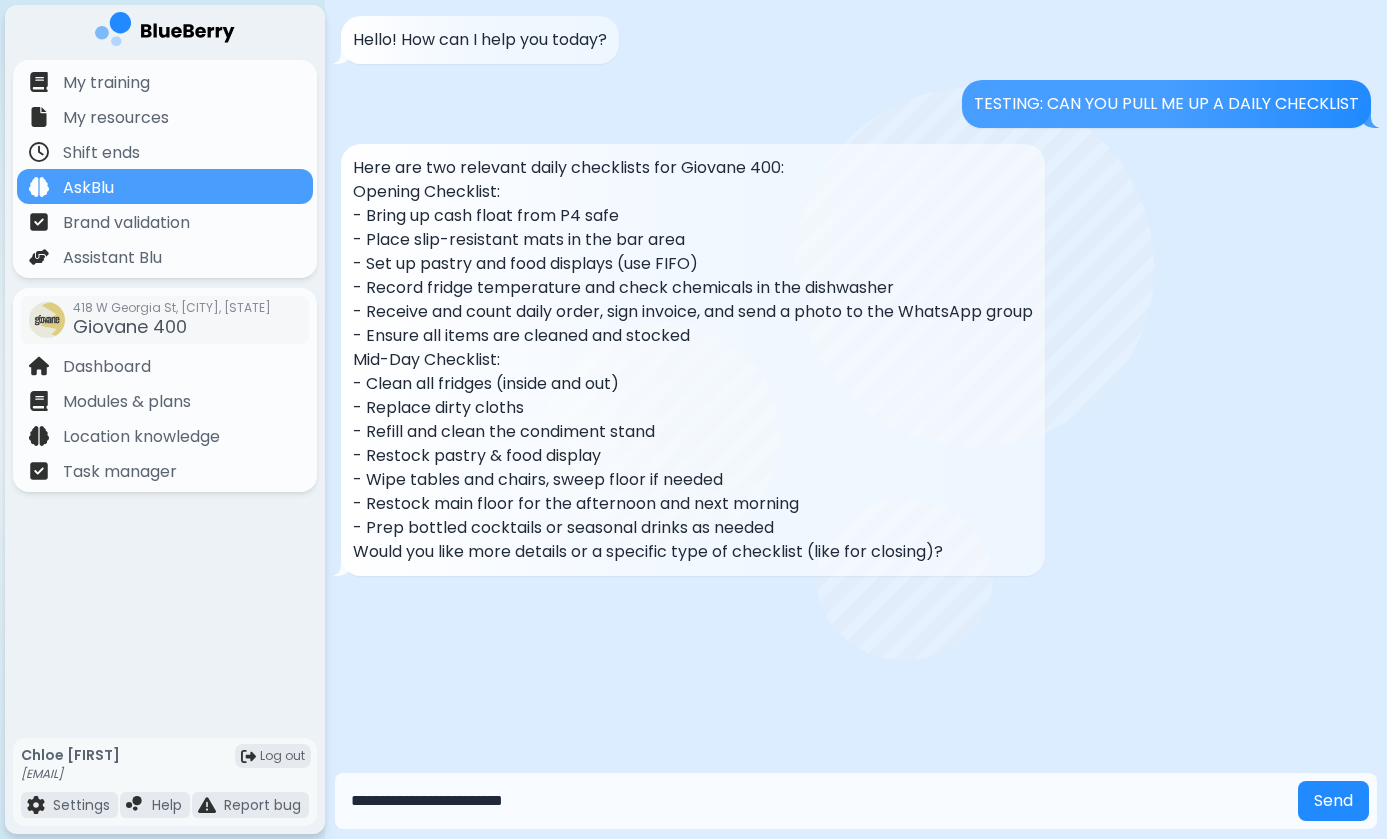 type on "**********" 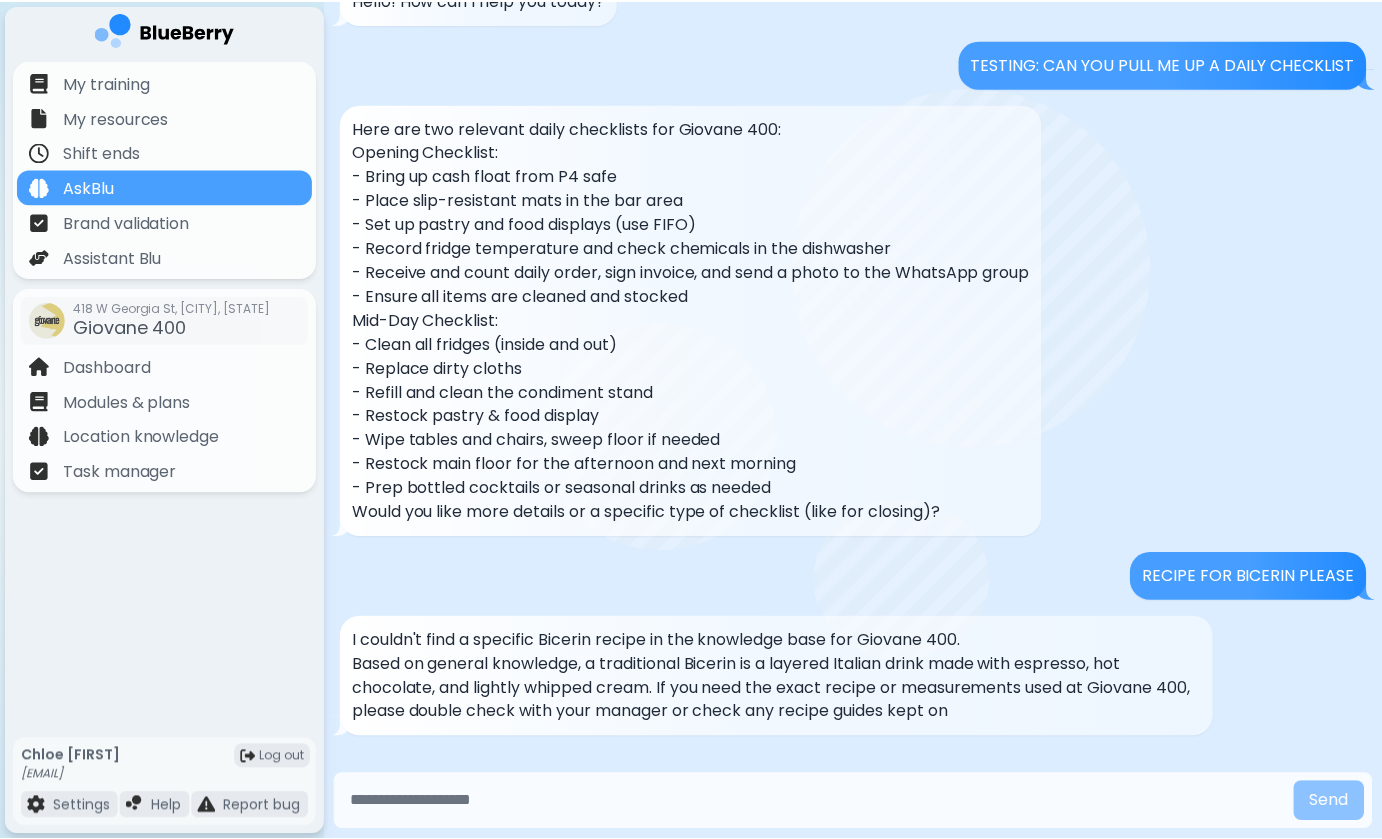 scroll, scrollTop: 65, scrollLeft: 0, axis: vertical 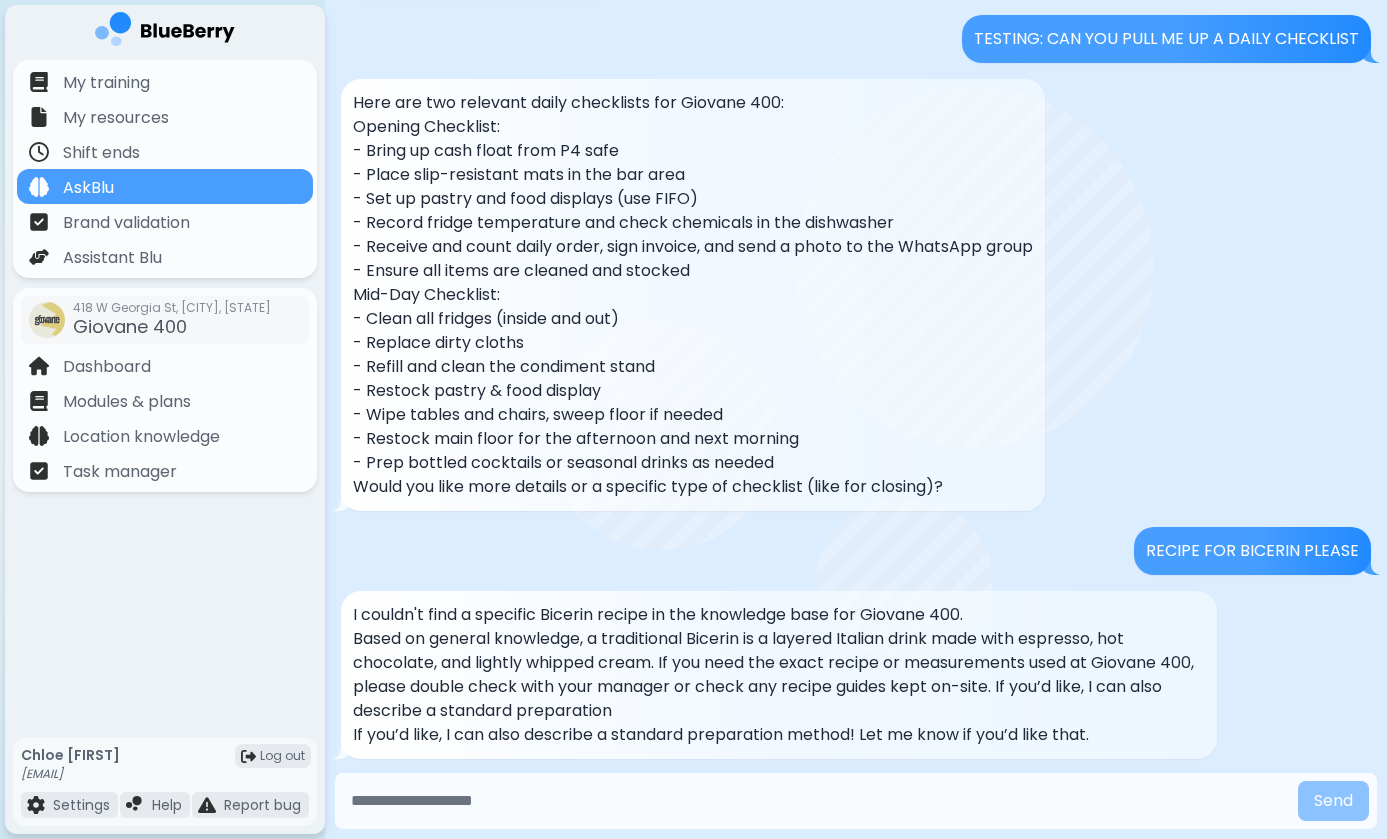 drag, startPoint x: 669, startPoint y: 617, endPoint x: 668, endPoint y: 668, distance: 51.009804 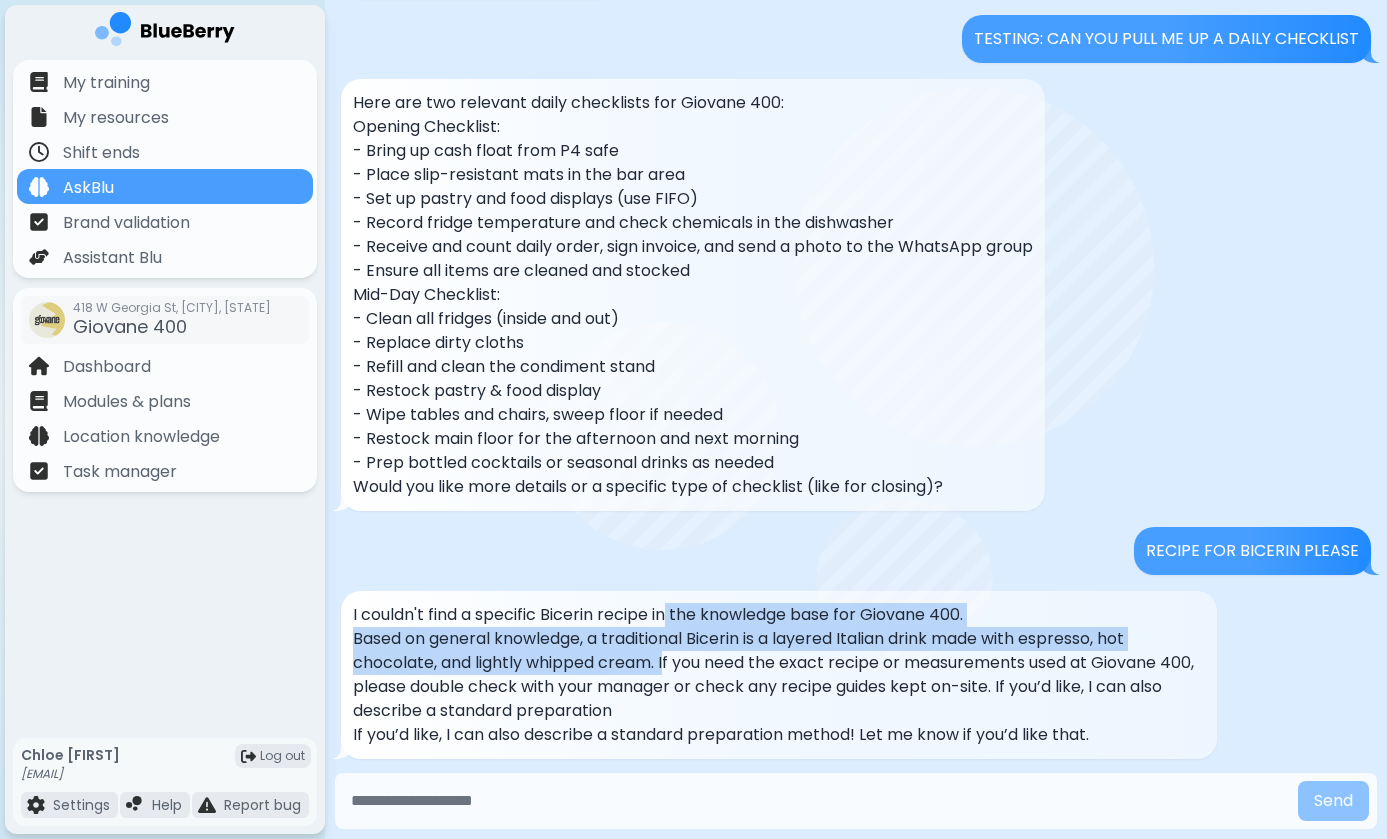 click on "Based on general knowledge, a traditional Bicerin is a layered Italian drink made with espresso, hot chocolate, and lightly whipped cream. If you need the exact recipe or measurements used at Giovane 400, please double check with your manager or check any recipe guides kept on-site. If you’d like, I can also describe a standard preparation" at bounding box center (779, 675) 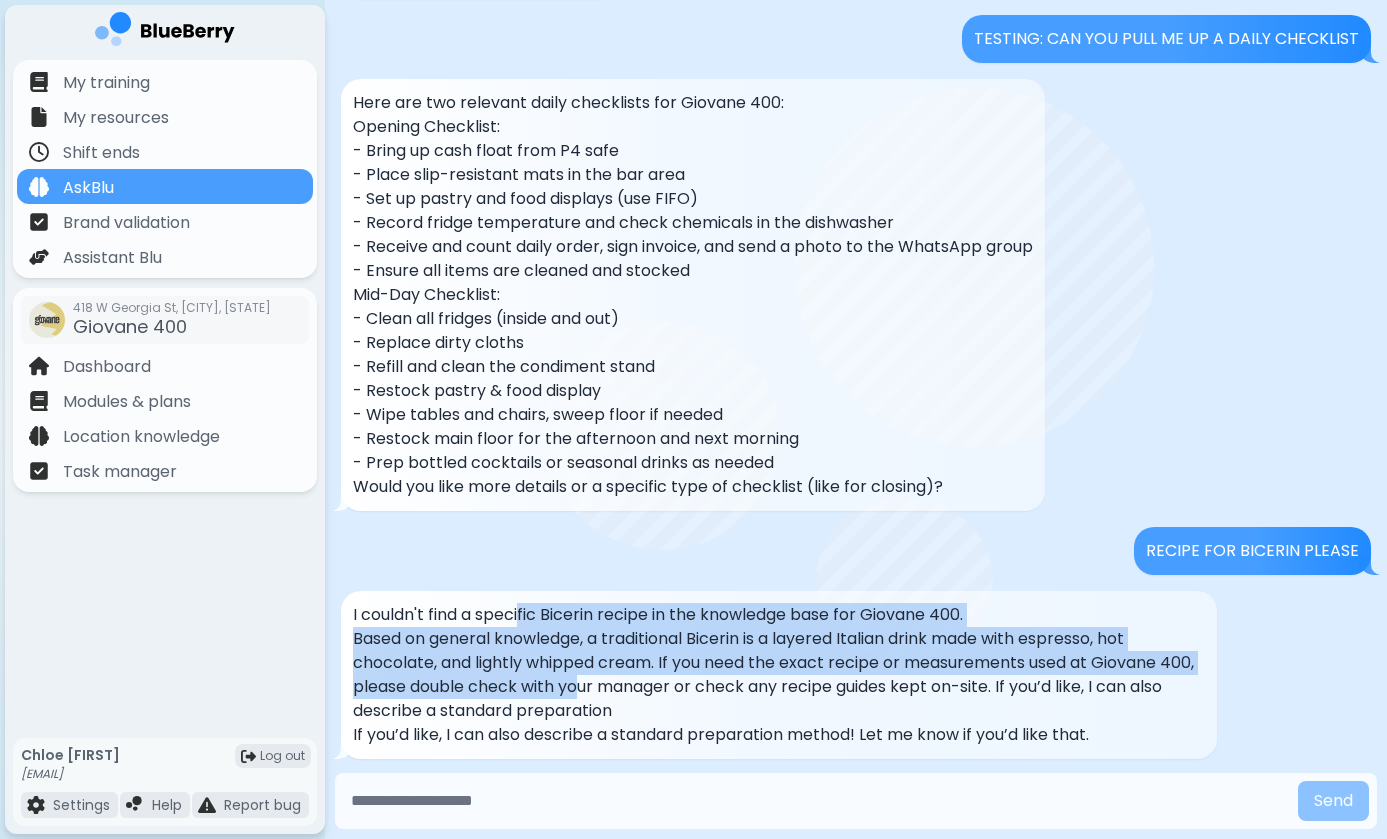 drag, startPoint x: 520, startPoint y: 620, endPoint x: 634, endPoint y: 681, distance: 129.29424 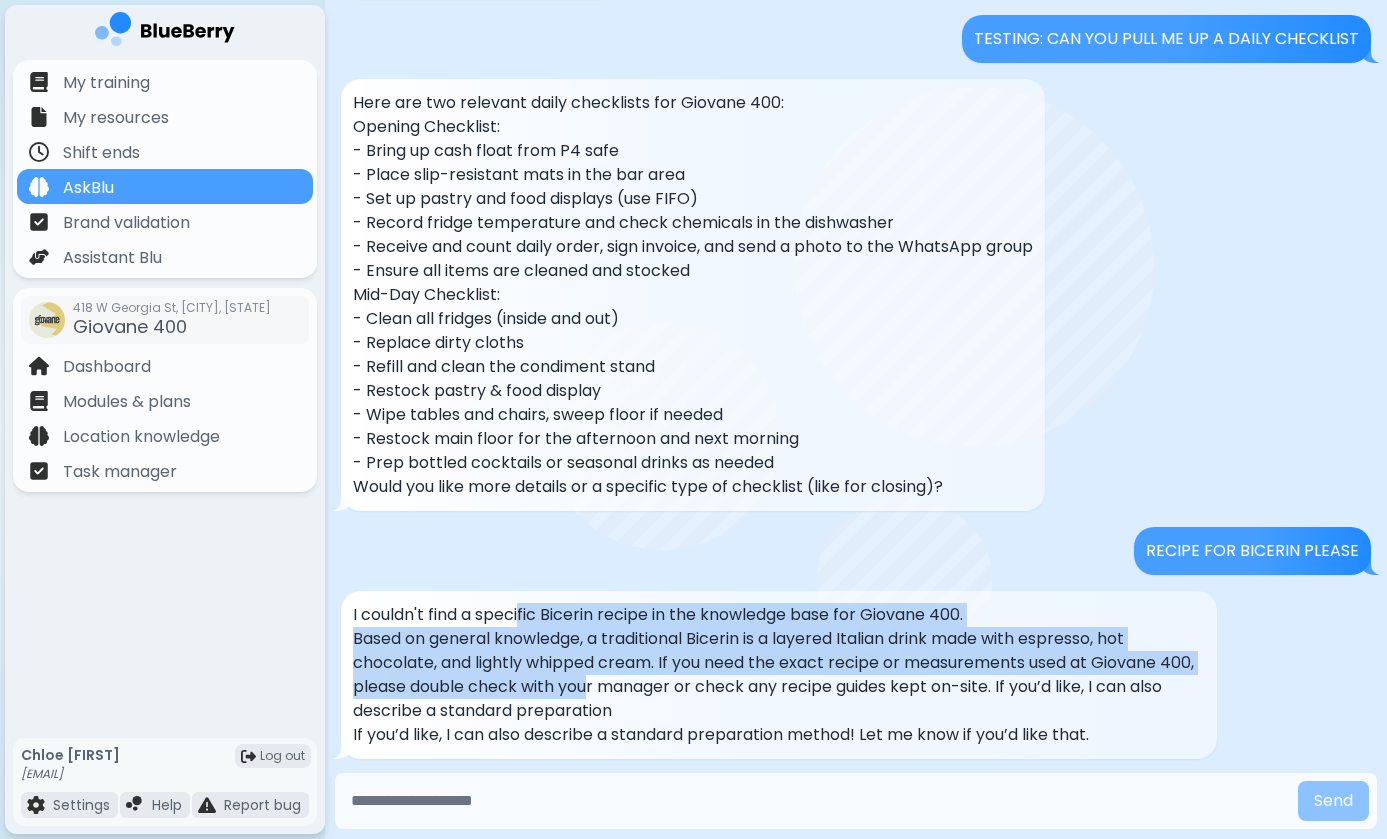 click on "Based on general knowledge, a traditional Bicerin is a layered Italian drink made with espresso, hot chocolate, and lightly whipped cream. If you need the exact recipe or measurements used at Giovane 400, please double check with your manager or check any recipe guides kept on-site. If you’d like, I can also describe a standard preparation" at bounding box center (779, 675) 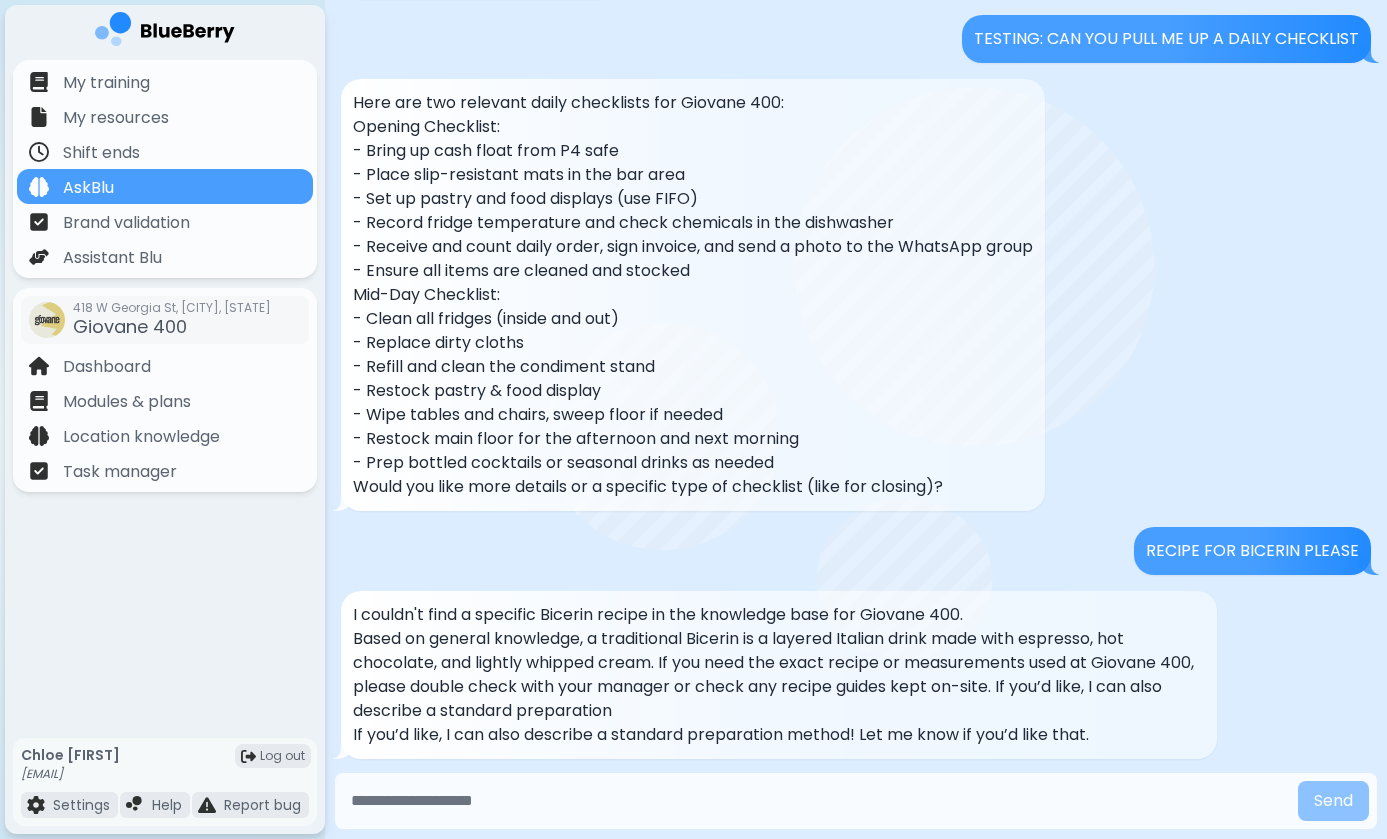 drag, startPoint x: 632, startPoint y: 633, endPoint x: 719, endPoint y: 690, distance: 104.00961 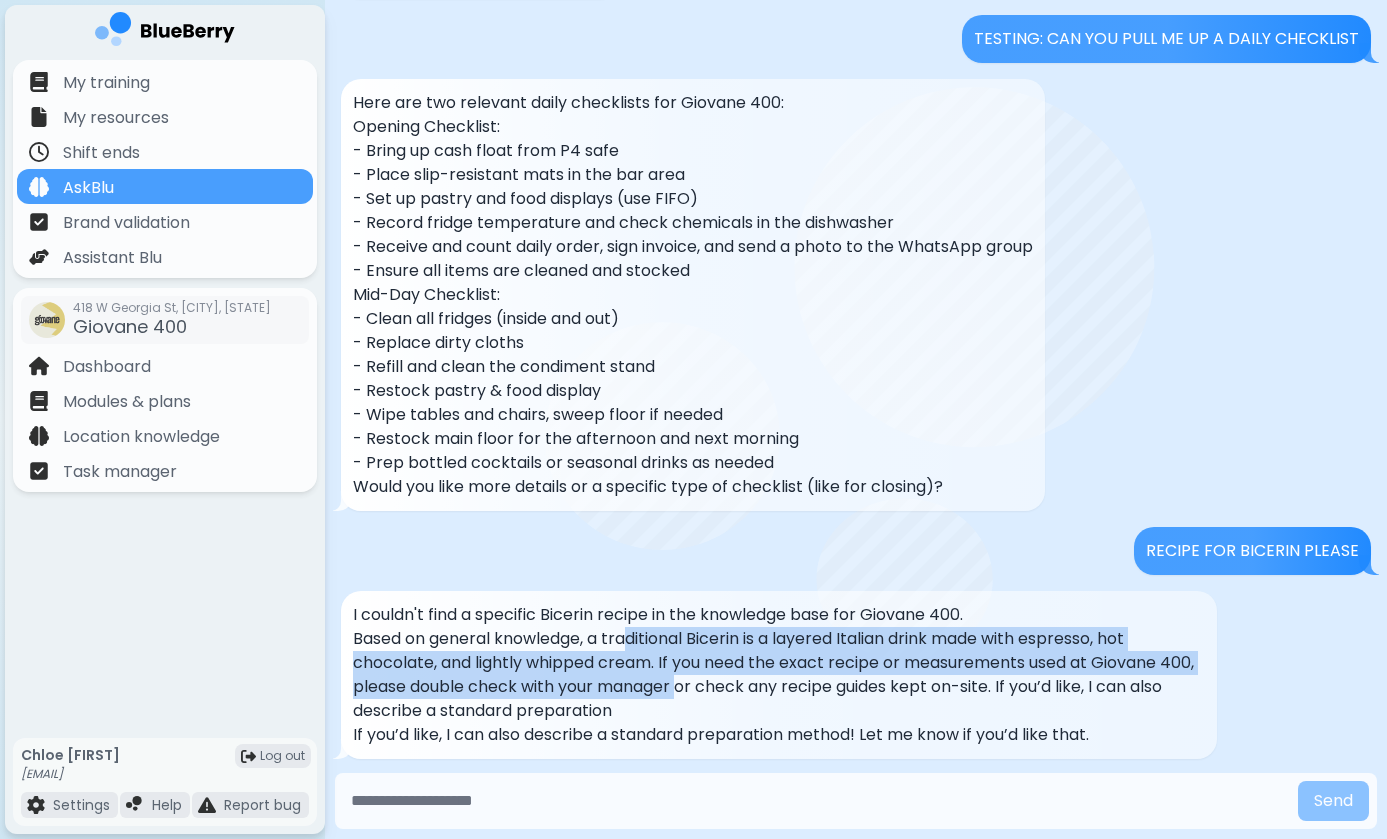 click on "Based on general knowledge, a traditional Bicerin is a layered Italian drink made with espresso, hot chocolate, and lightly whipped cream. If you need the exact recipe or measurements used at Giovane 400, please double check with your manager or check any recipe guides kept on-site. If you’d like, I can also describe a standard preparation" at bounding box center (779, 675) 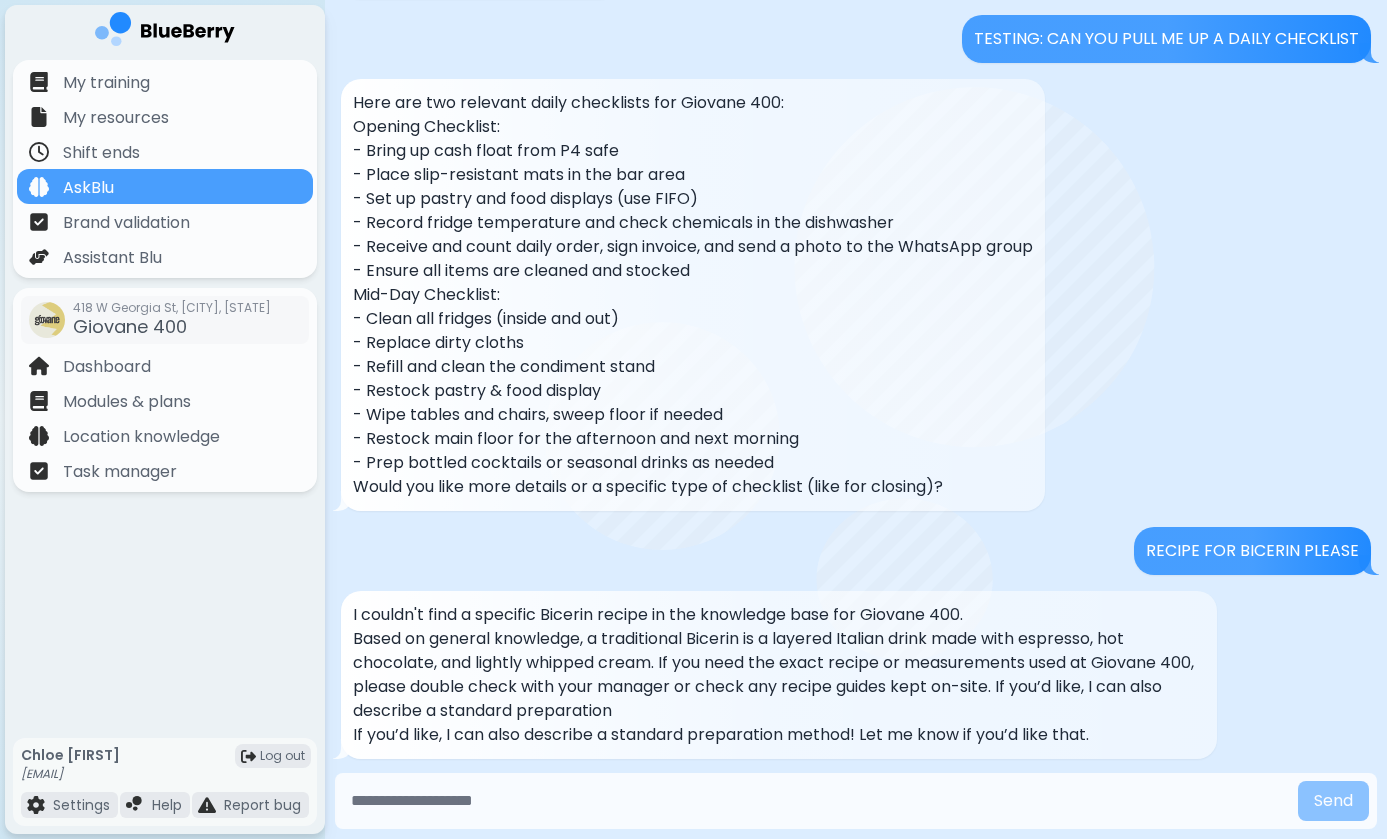 drag, startPoint x: 769, startPoint y: 639, endPoint x: 779, endPoint y: 687, distance: 49.0306 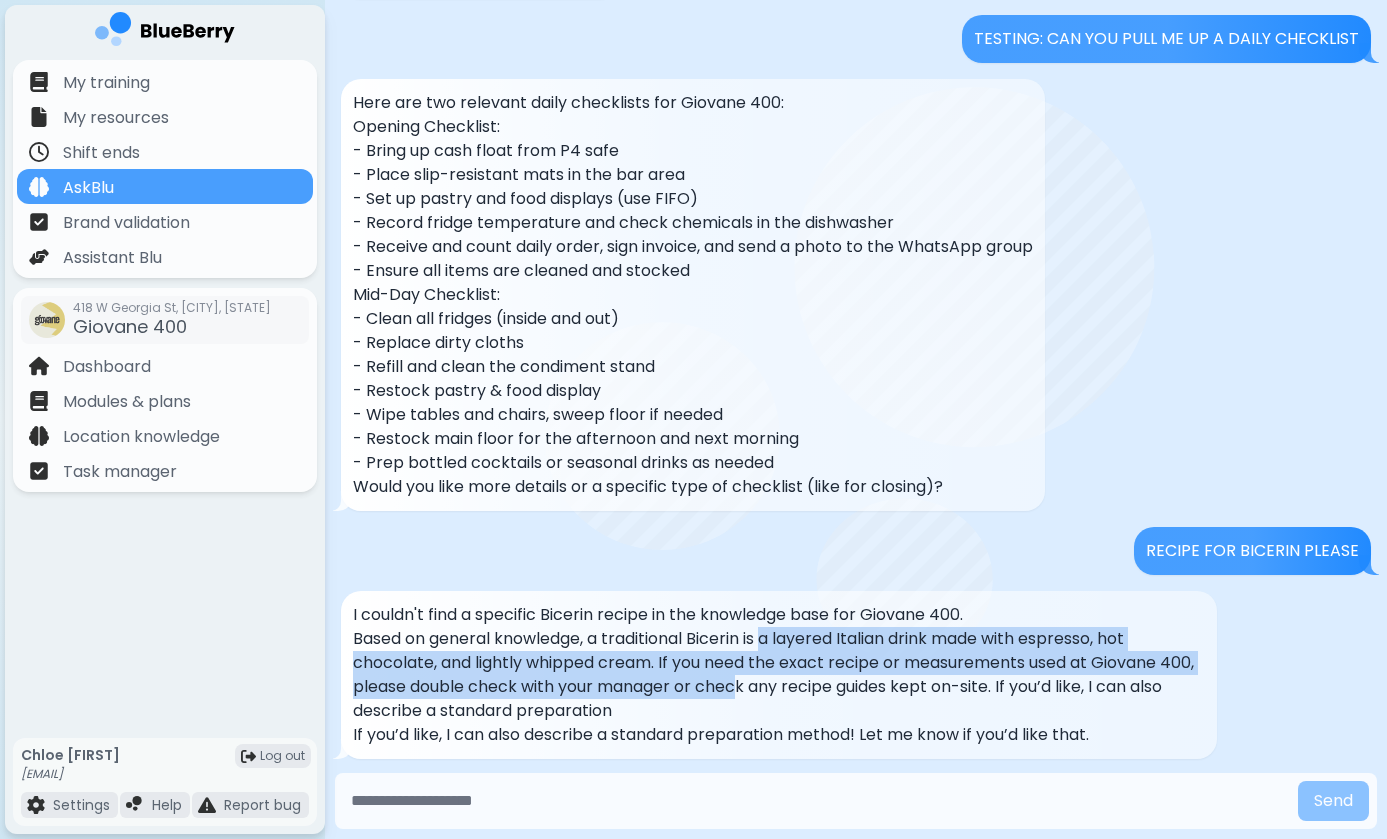 click on "Based on general knowledge, a traditional Bicerin is a layered Italian drink made with espresso, hot chocolate, and lightly whipped cream. If you need the exact recipe or measurements used at Giovane 400, please double check with your manager or check any recipe guides kept on-site. If you’d like, I can also describe a standard preparation" at bounding box center [779, 675] 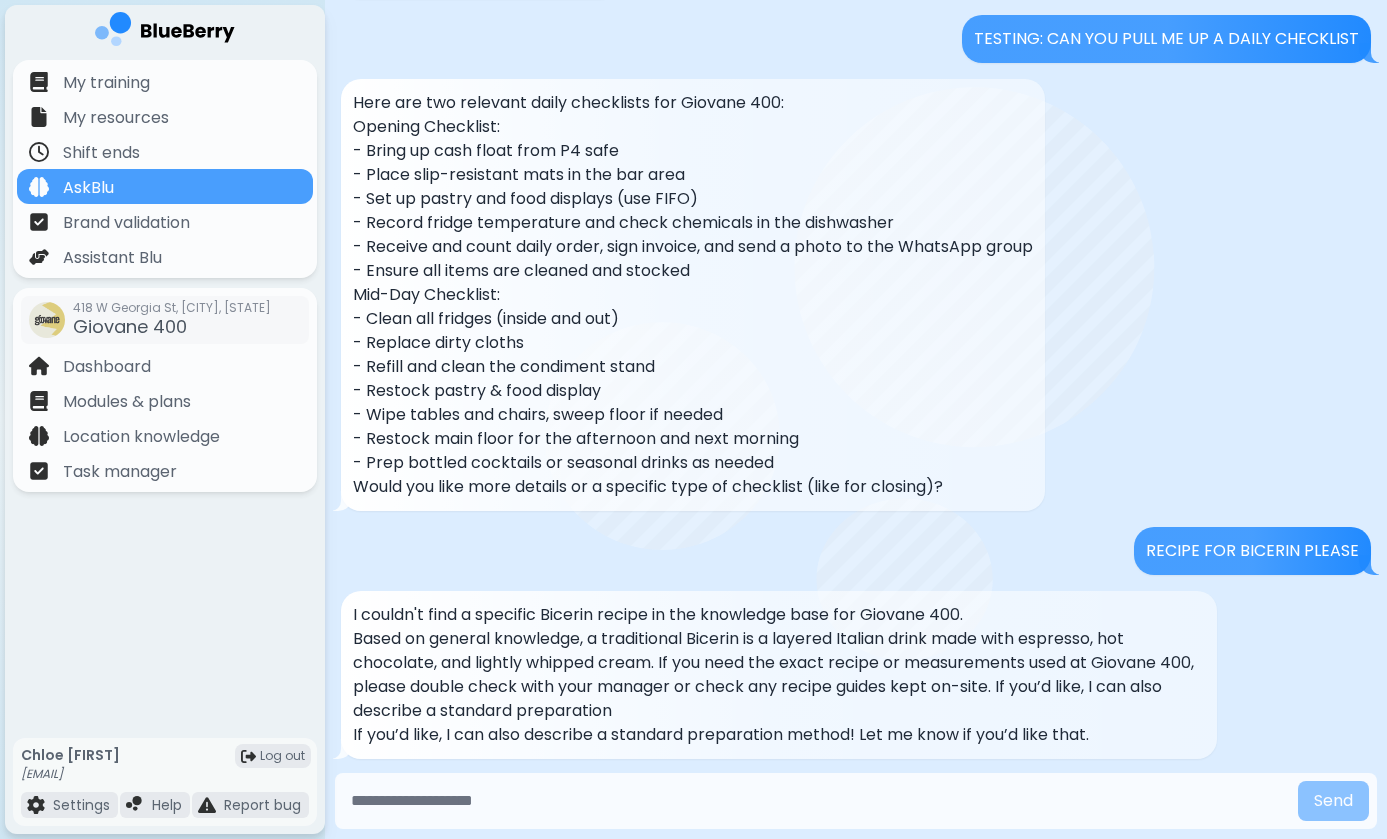 drag, startPoint x: 536, startPoint y: 657, endPoint x: 602, endPoint y: 667, distance: 66.75328 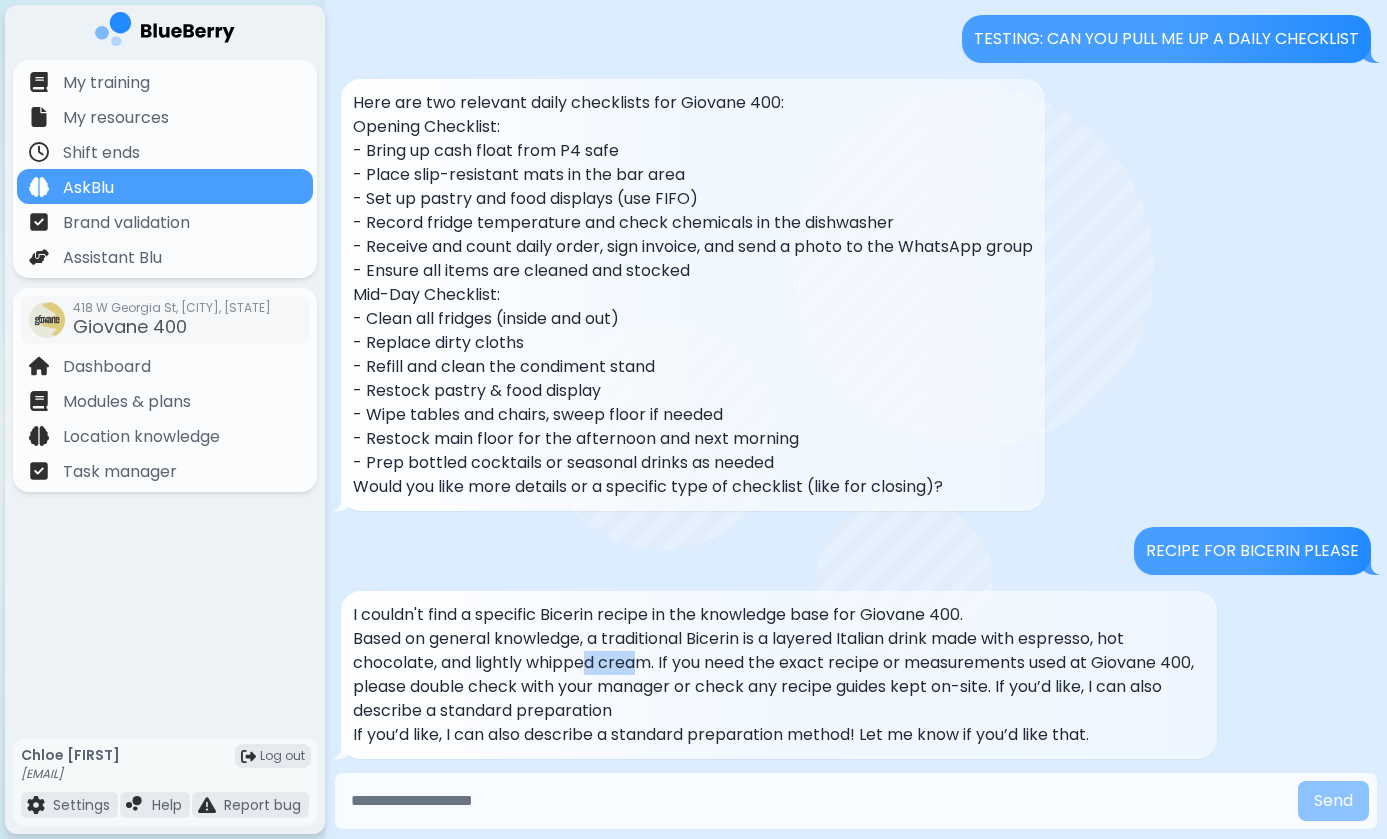 drag, startPoint x: 587, startPoint y: 660, endPoint x: 797, endPoint y: 719, distance: 218.13069 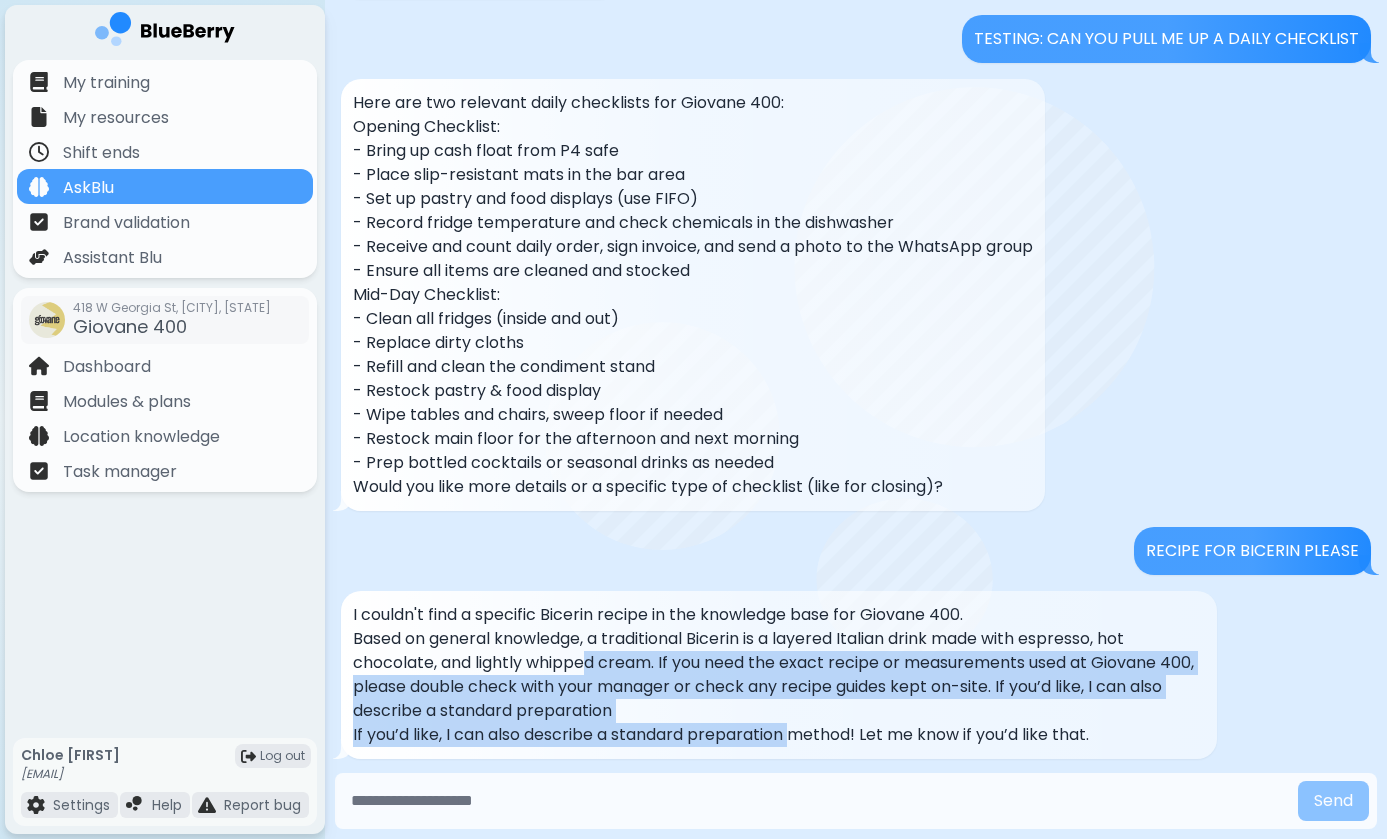 click on "If you’d like, I can also describe a standard preparation method! Let me know if you’d like that." at bounding box center (779, 735) 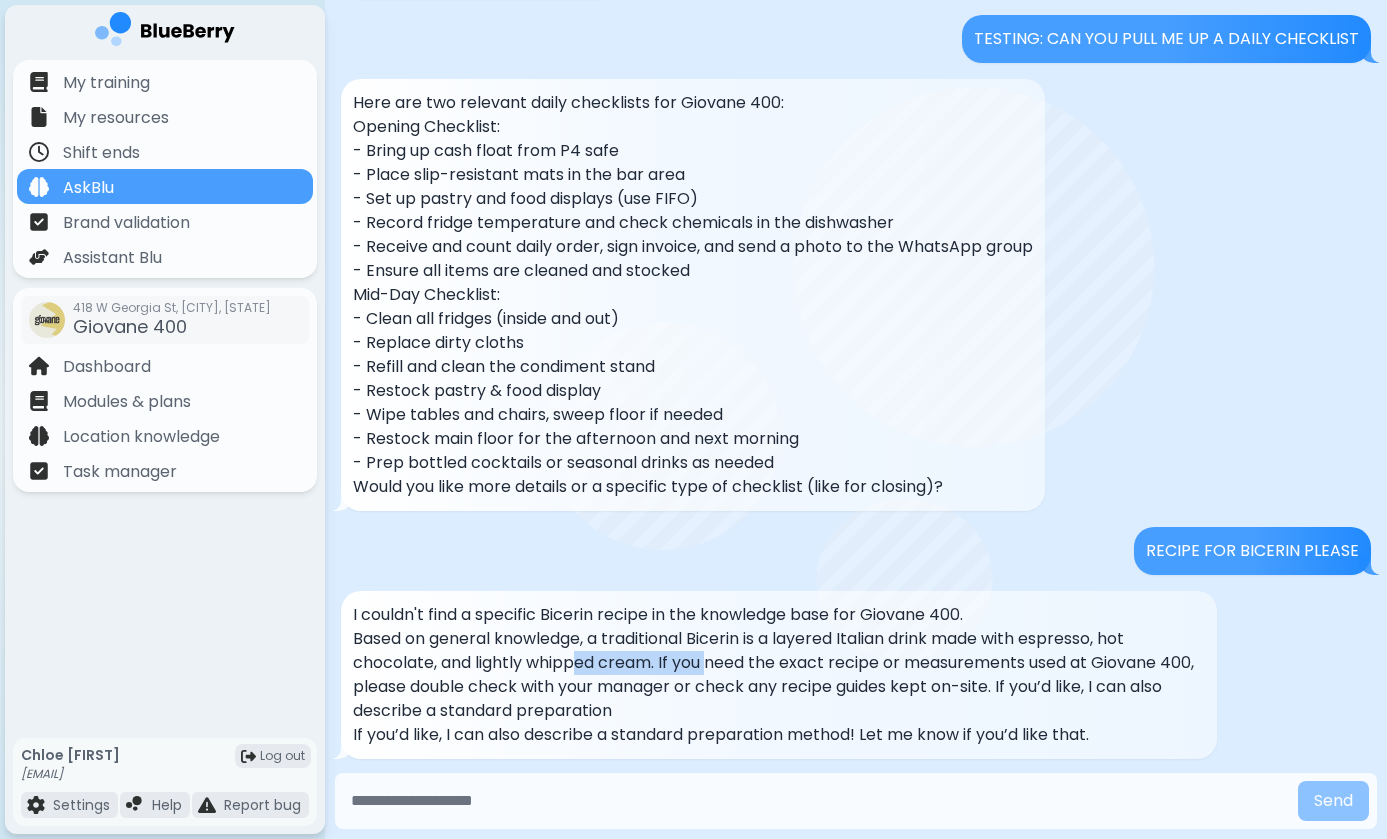 drag, startPoint x: 600, startPoint y: 670, endPoint x: 714, endPoint y: 669, distance: 114.00439 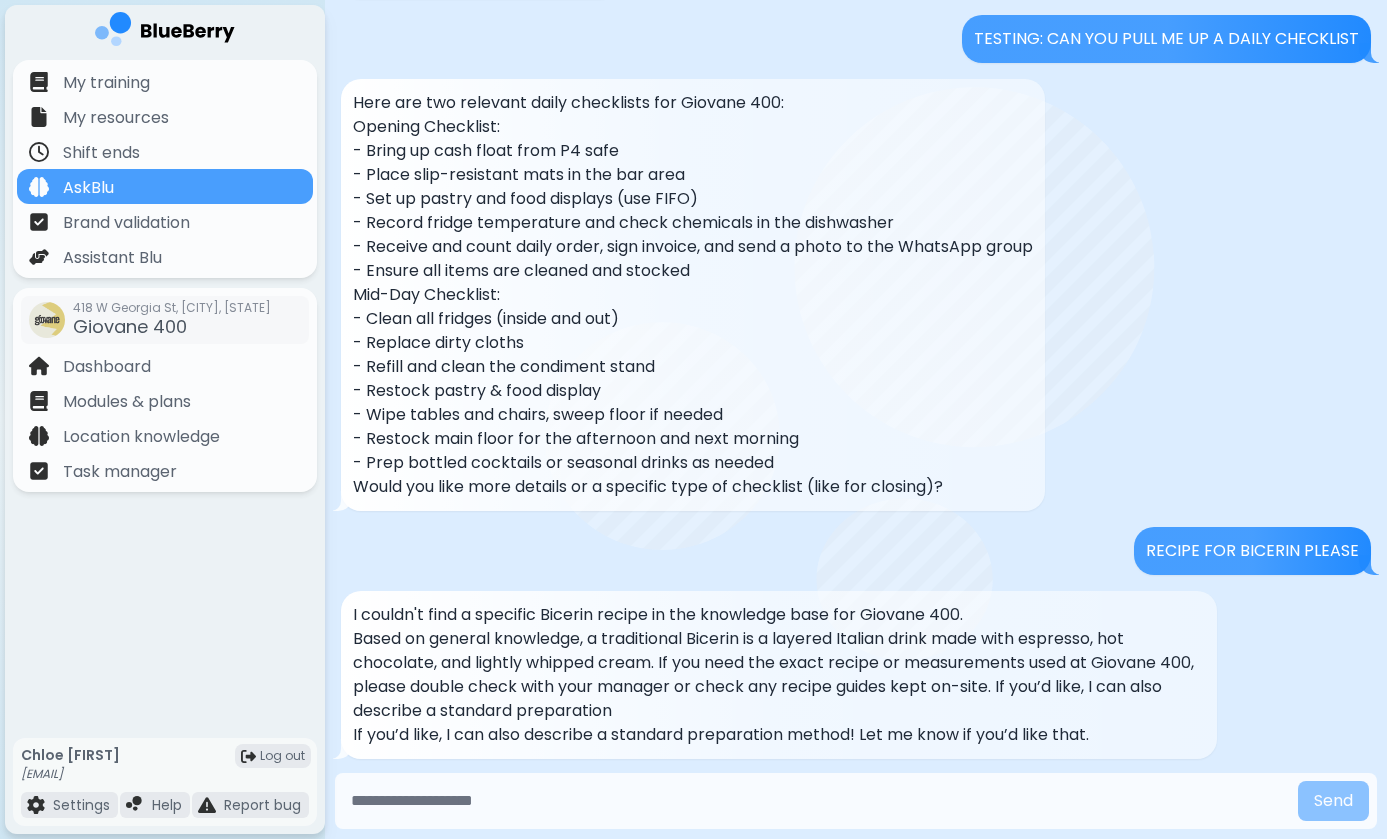 click at bounding box center (816, 801) 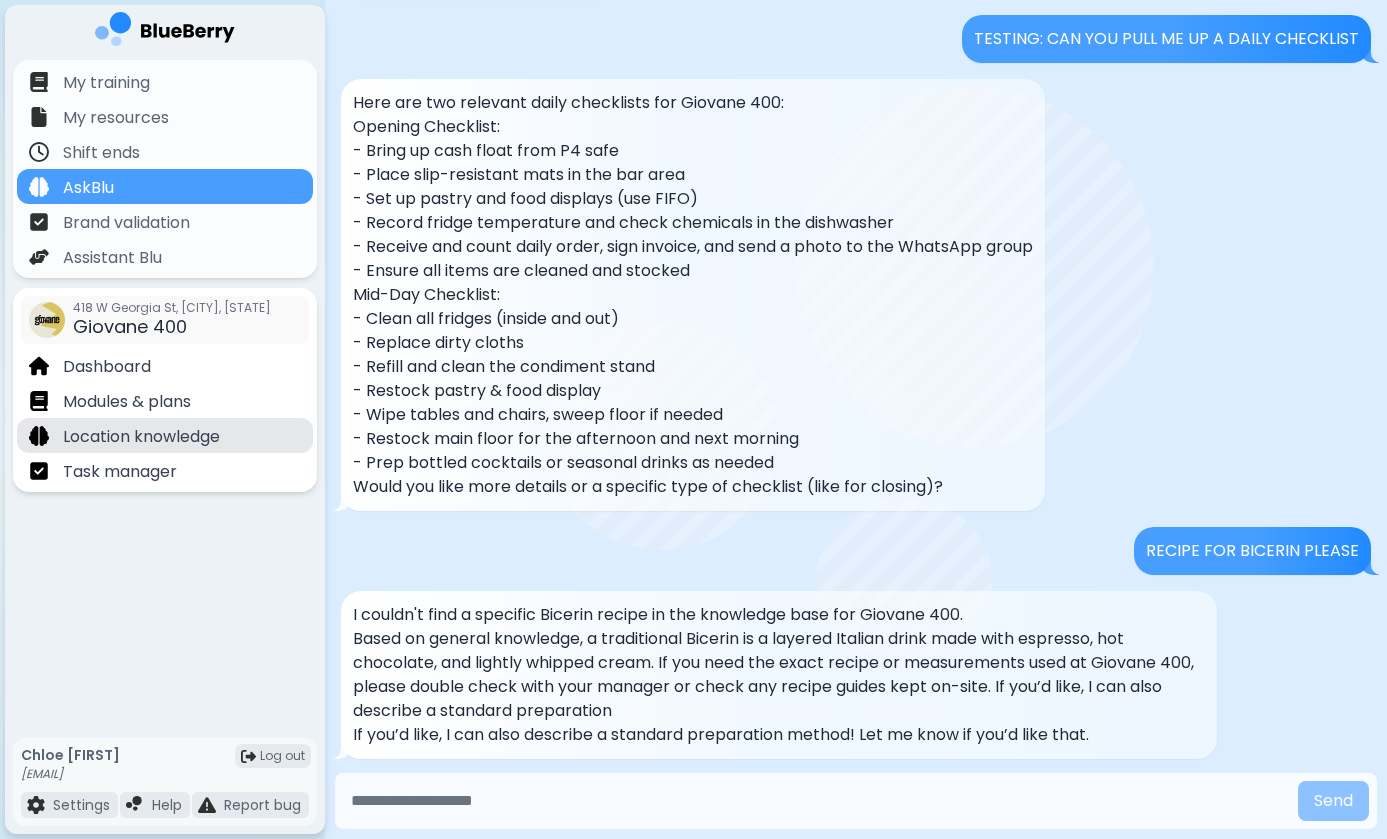 click on "Location knowledge" at bounding box center [141, 437] 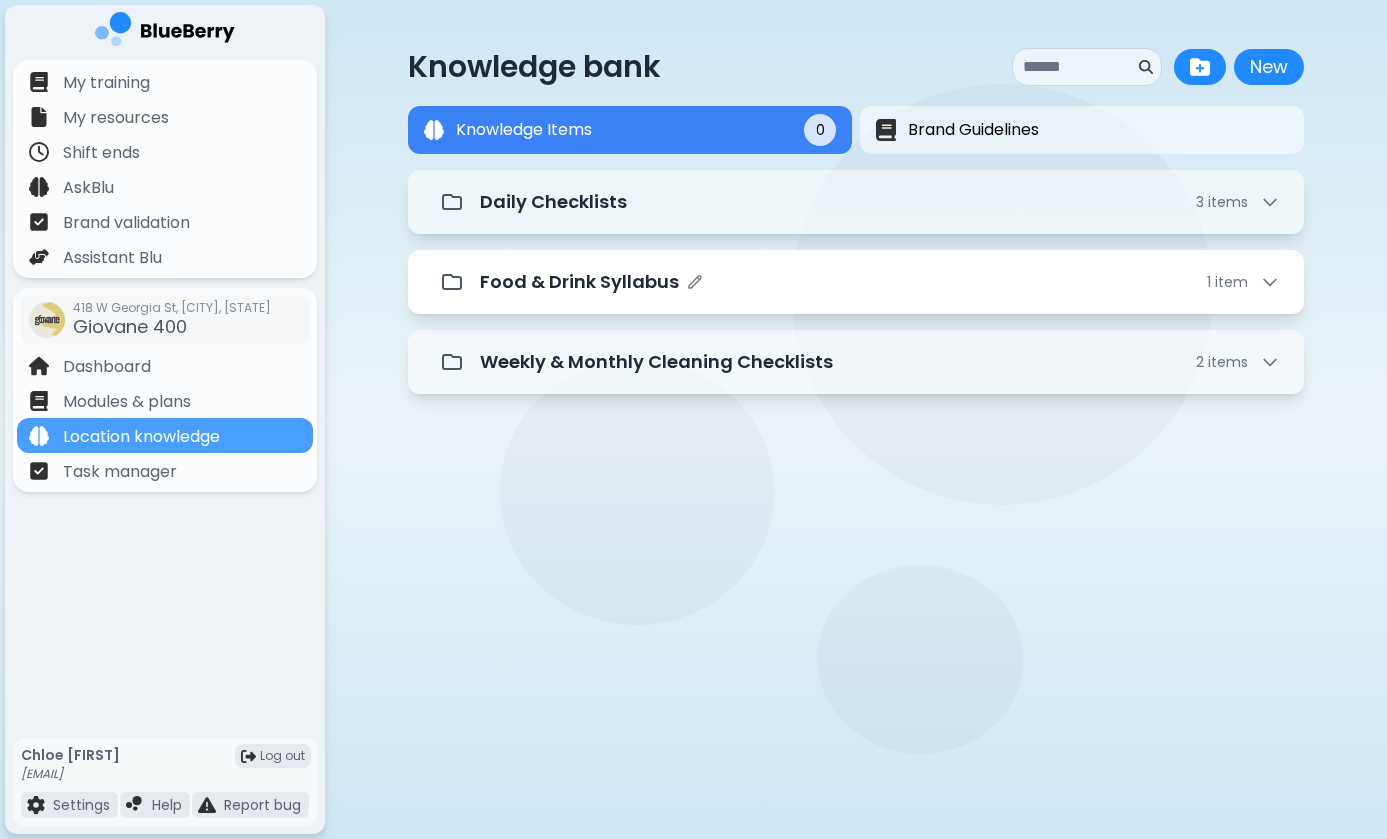 click on "Food & Drink Syllabus" at bounding box center (579, 282) 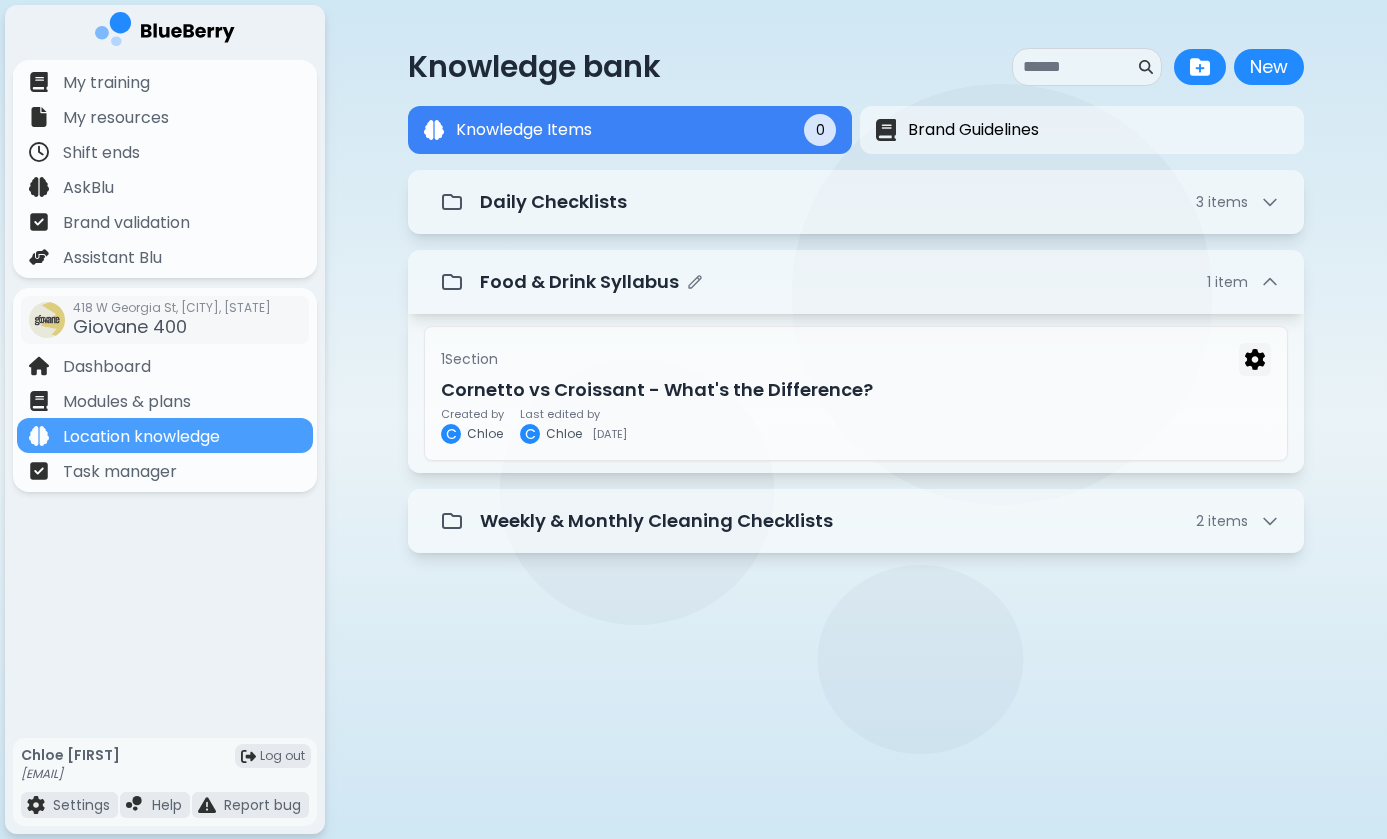 click on "Food & Drink Syllabus 1   item" at bounding box center (856, 282) 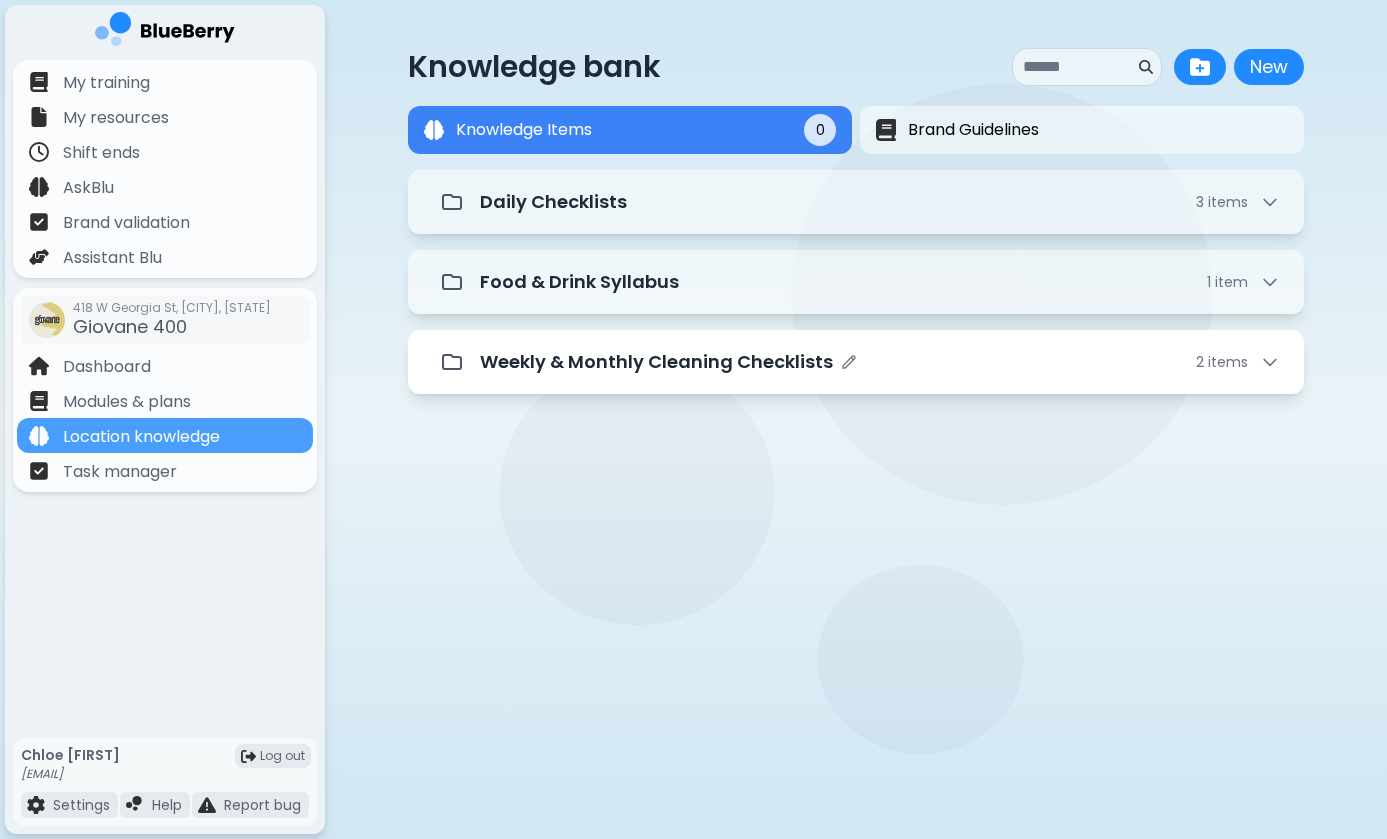 click on "Weekly & Monthly Cleaning Checklists" at bounding box center [656, 362] 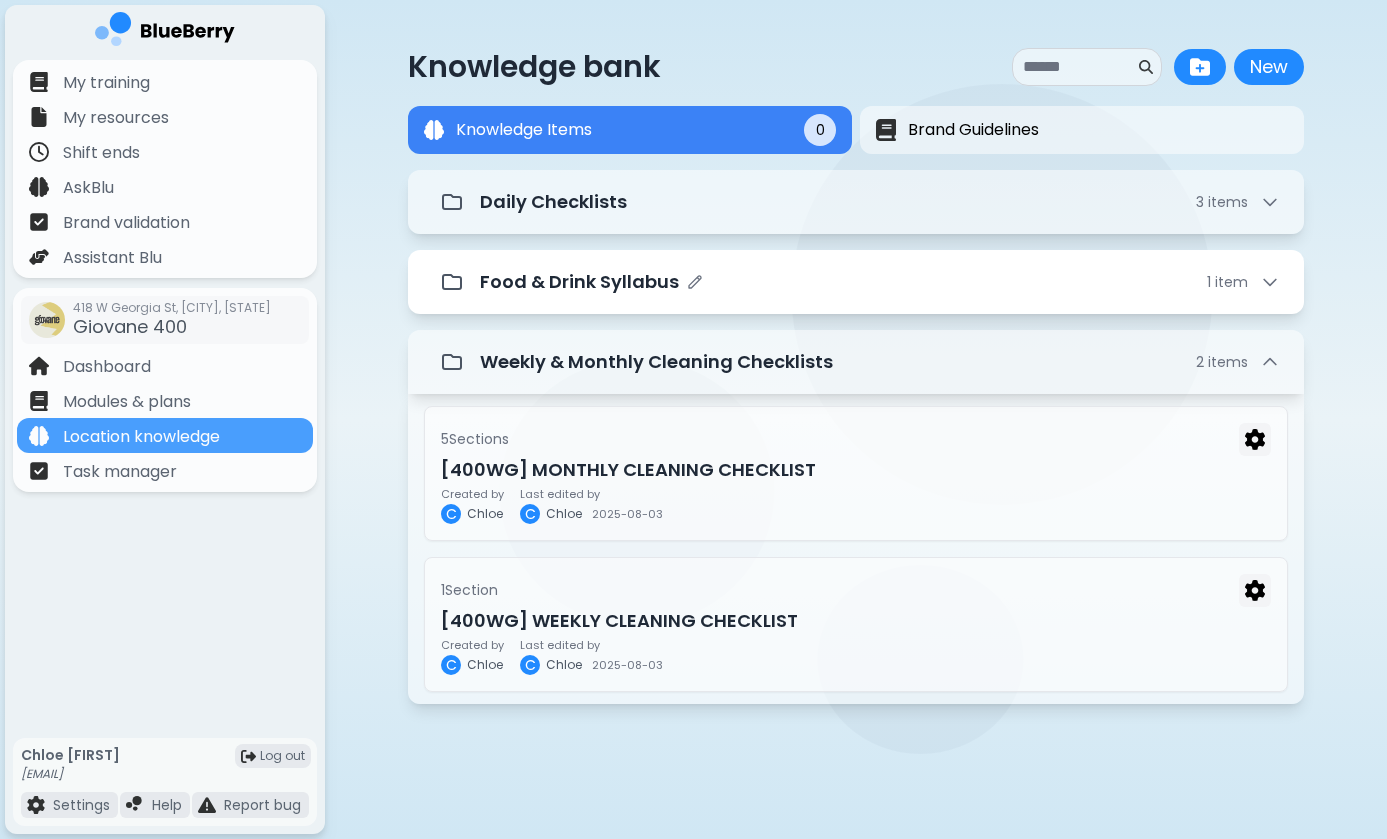click on "Food & Drink Syllabus" at bounding box center (579, 282) 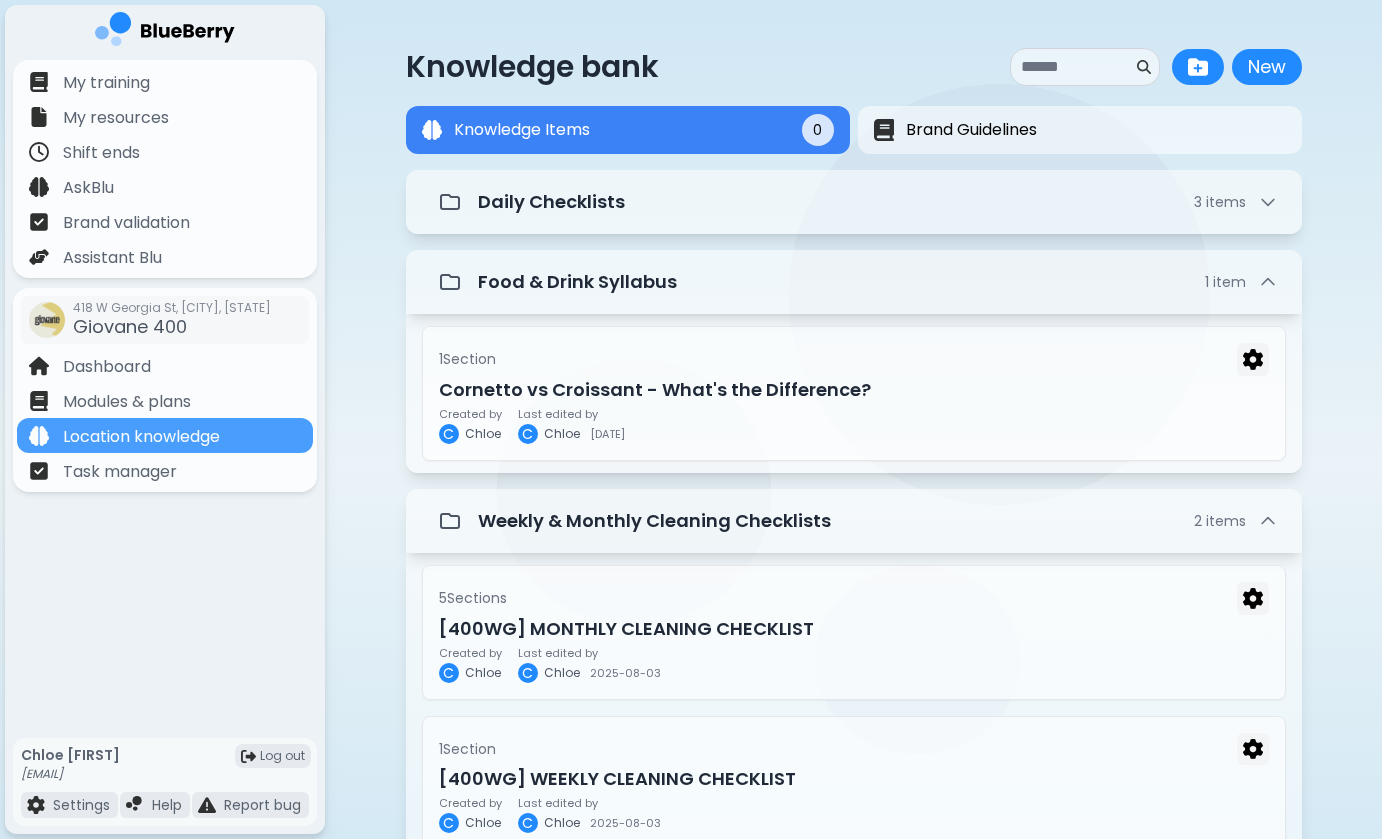 click on "Knowledge bank New New Knowledge Items 0 Brand Guidelines Knowledge Items 0 Daily Checklists 3   item s Food & Drink Syllabus 1   item 1  Section Cornetto vs Croissant - What's the Difference? Created by C [FIRST] Last edited by C [FIRST] 2025-08-04 Weekly & Monthly Cleaning Checklists 2   item s 5  Section s [400WG] MONTHLY CLEANING CHECKLIST Created by C [FIRST] Last edited by C [FIRST] 2025-08-03 1  Section [400WG] WEEKLY CLEANING CHECKLIST Created by C [FIRST] Last edited by C [FIRST] 2025-08-03" at bounding box center (853, 463) 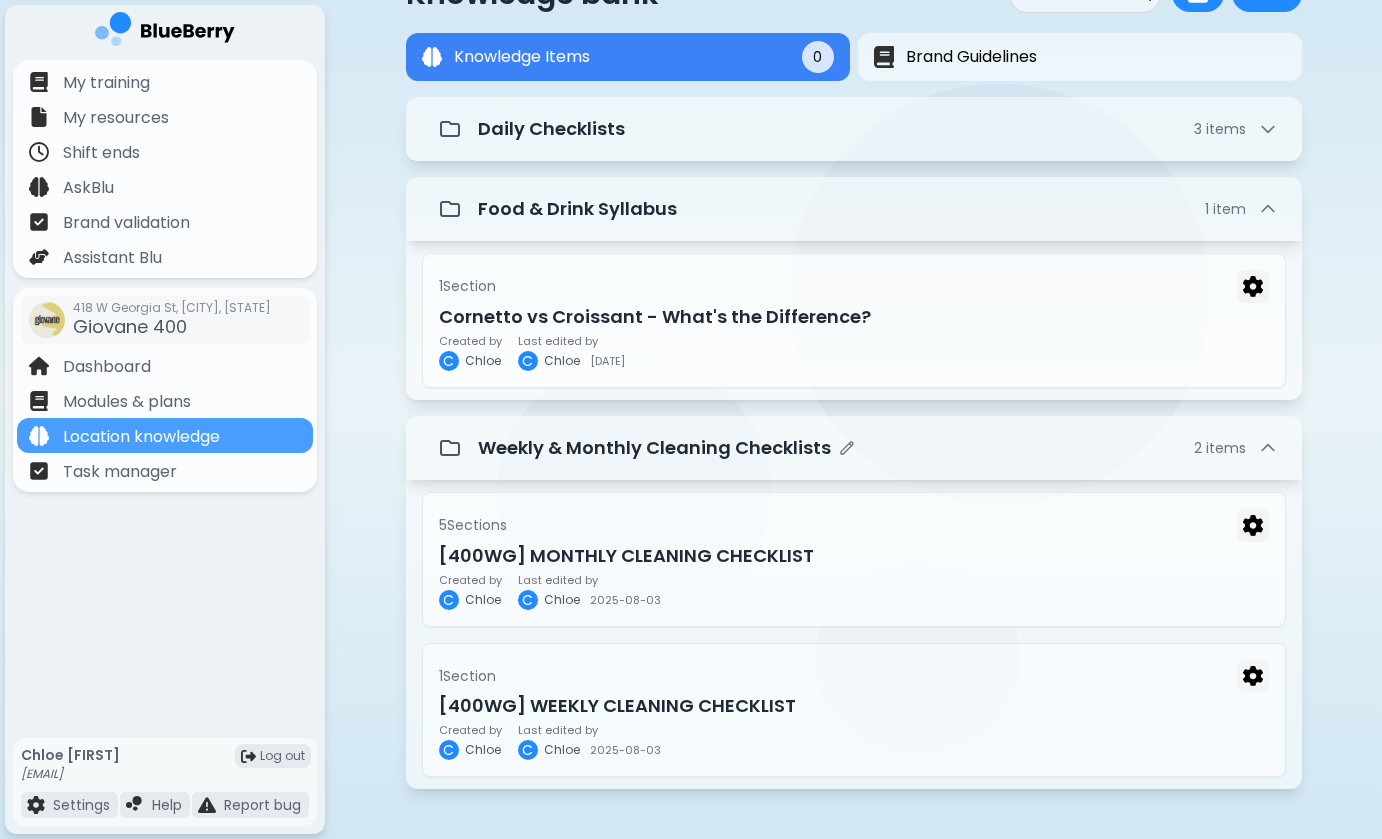 scroll, scrollTop: 74, scrollLeft: 0, axis: vertical 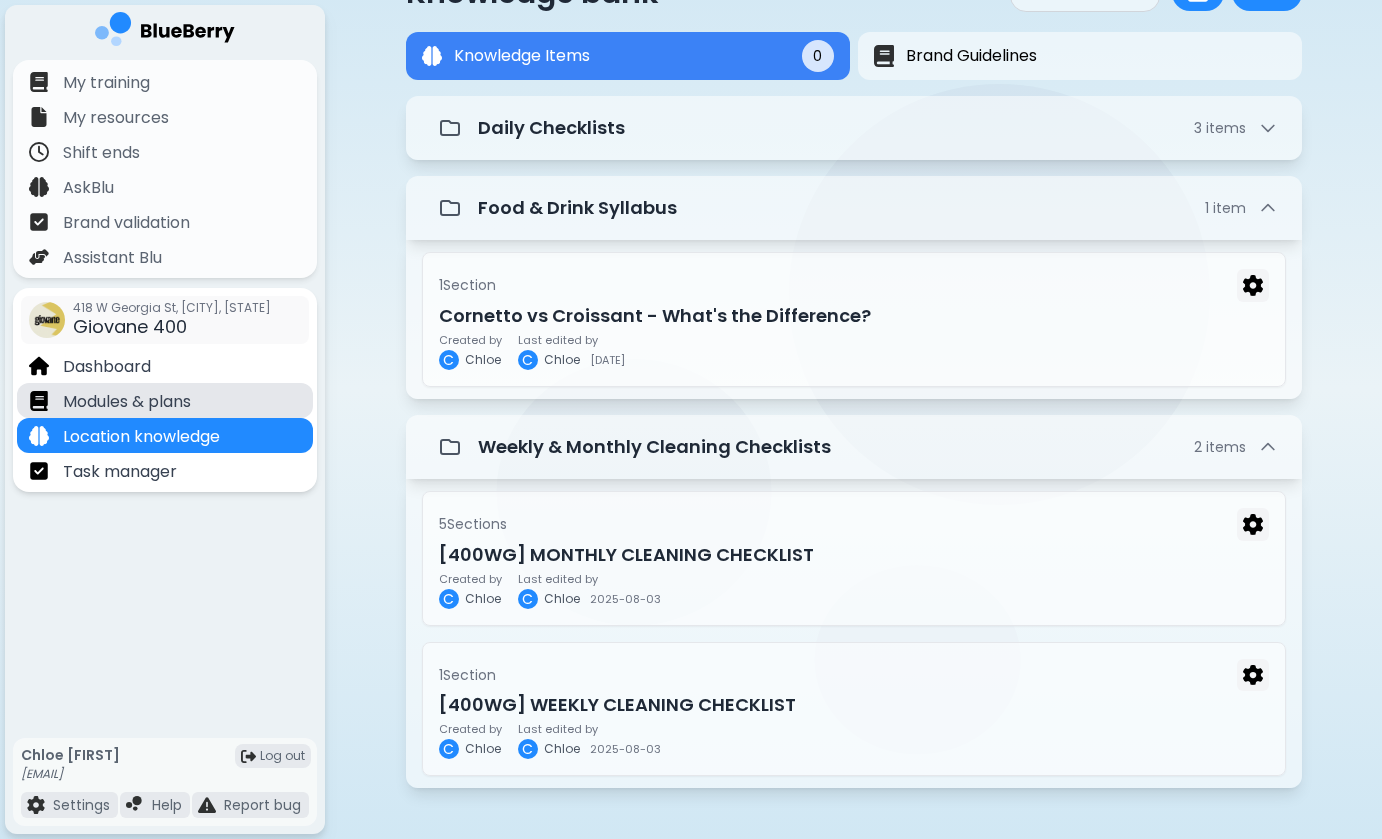 click on "Modules & plans" at bounding box center [127, 402] 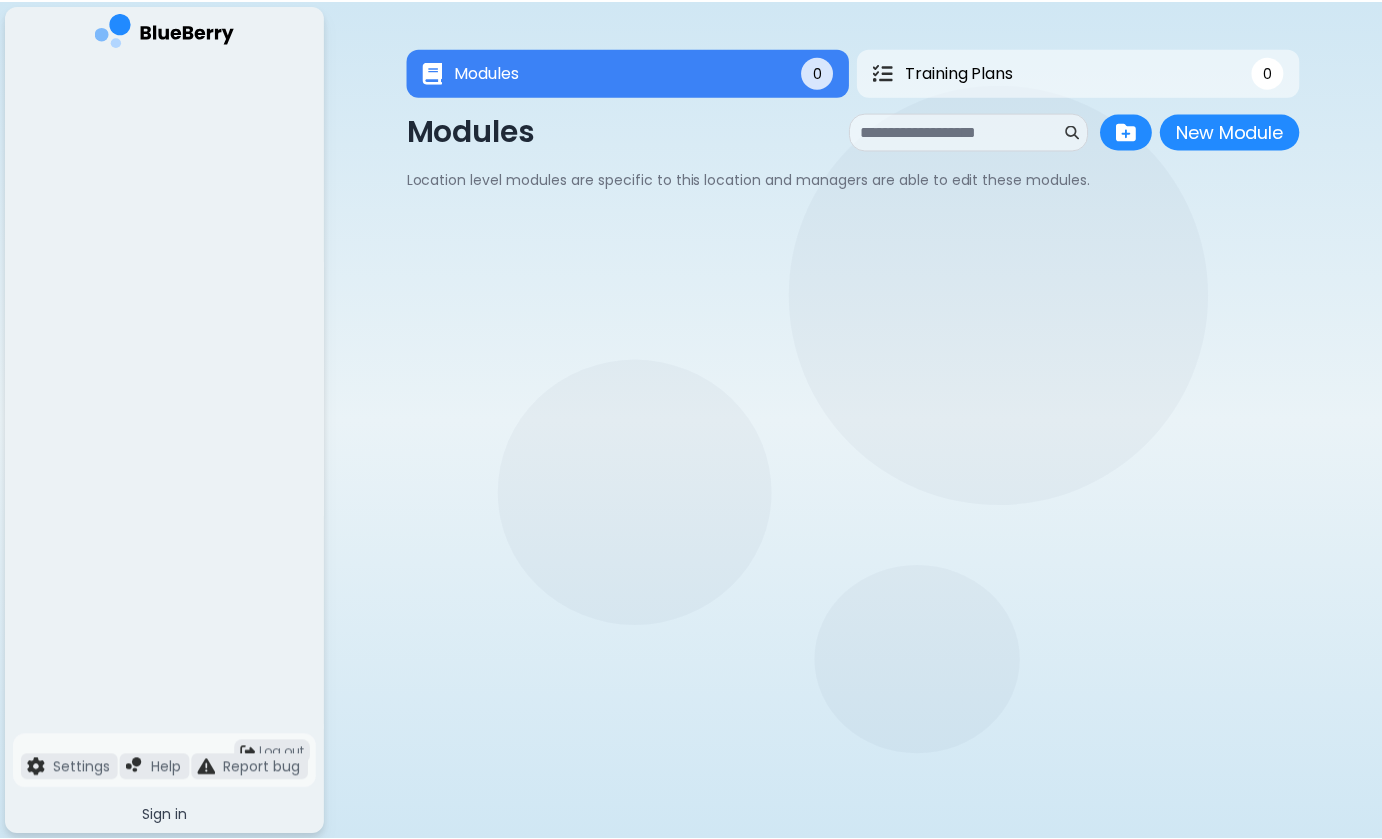 scroll, scrollTop: 0, scrollLeft: 0, axis: both 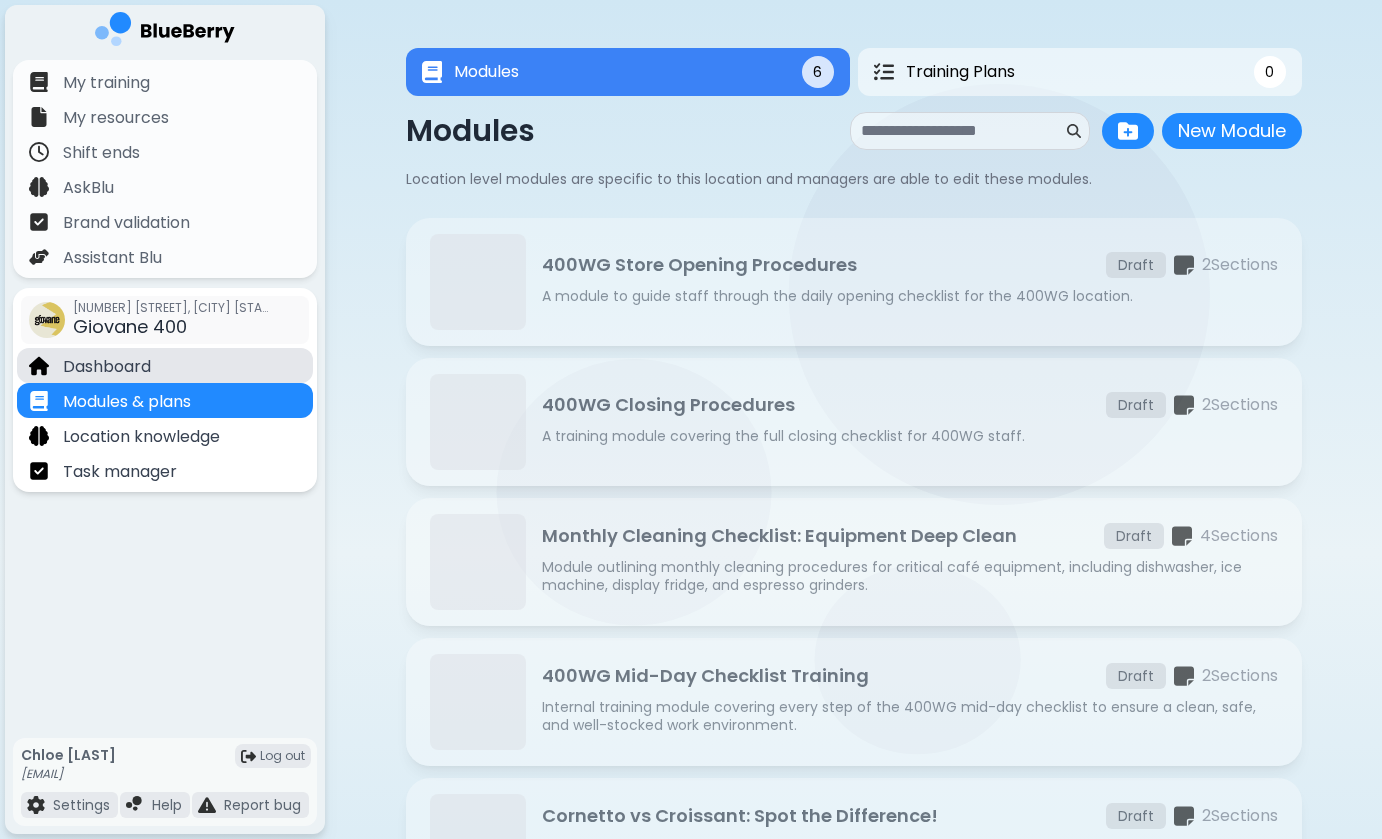 click on "Dashboard" at bounding box center [165, 365] 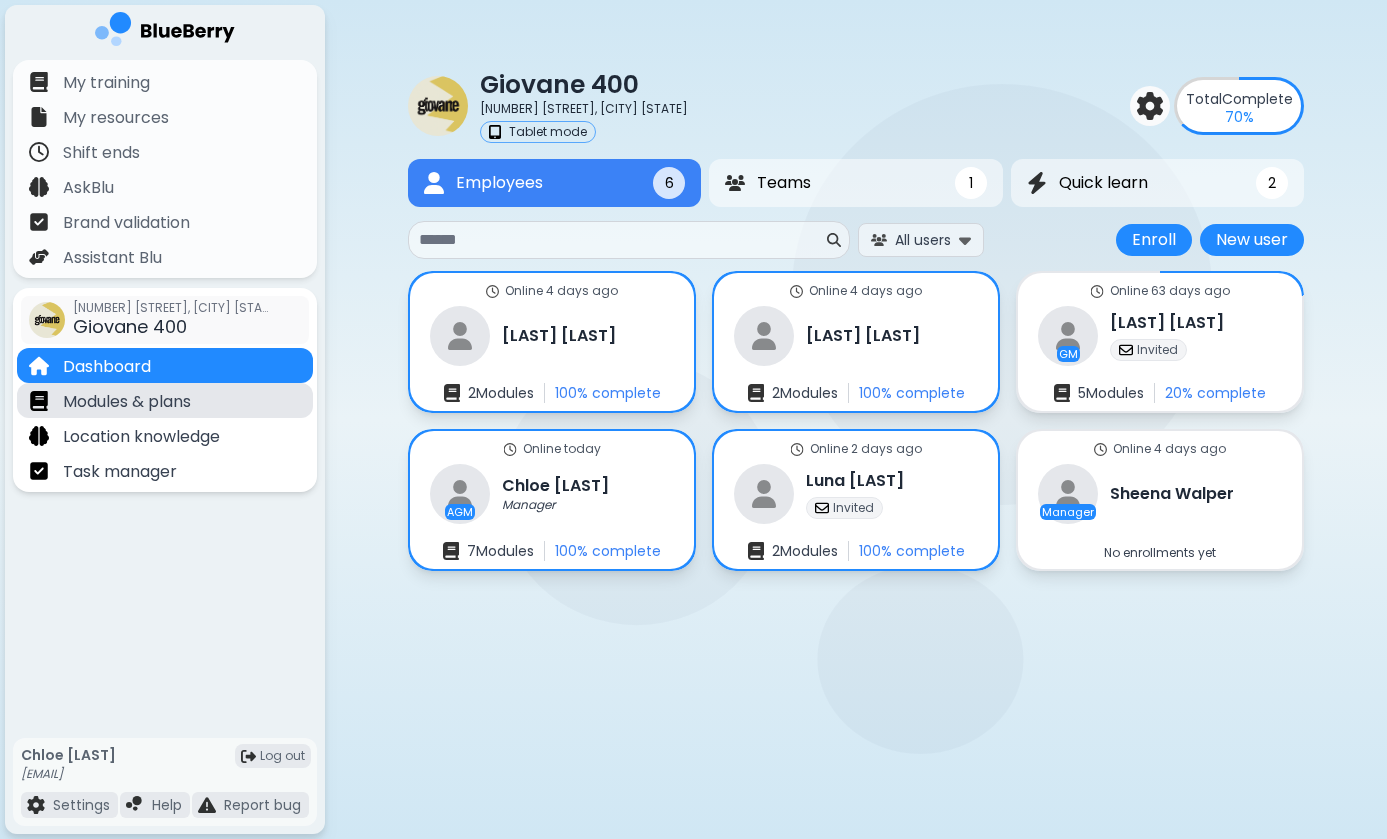 click on "Modules & plans" at bounding box center (127, 402) 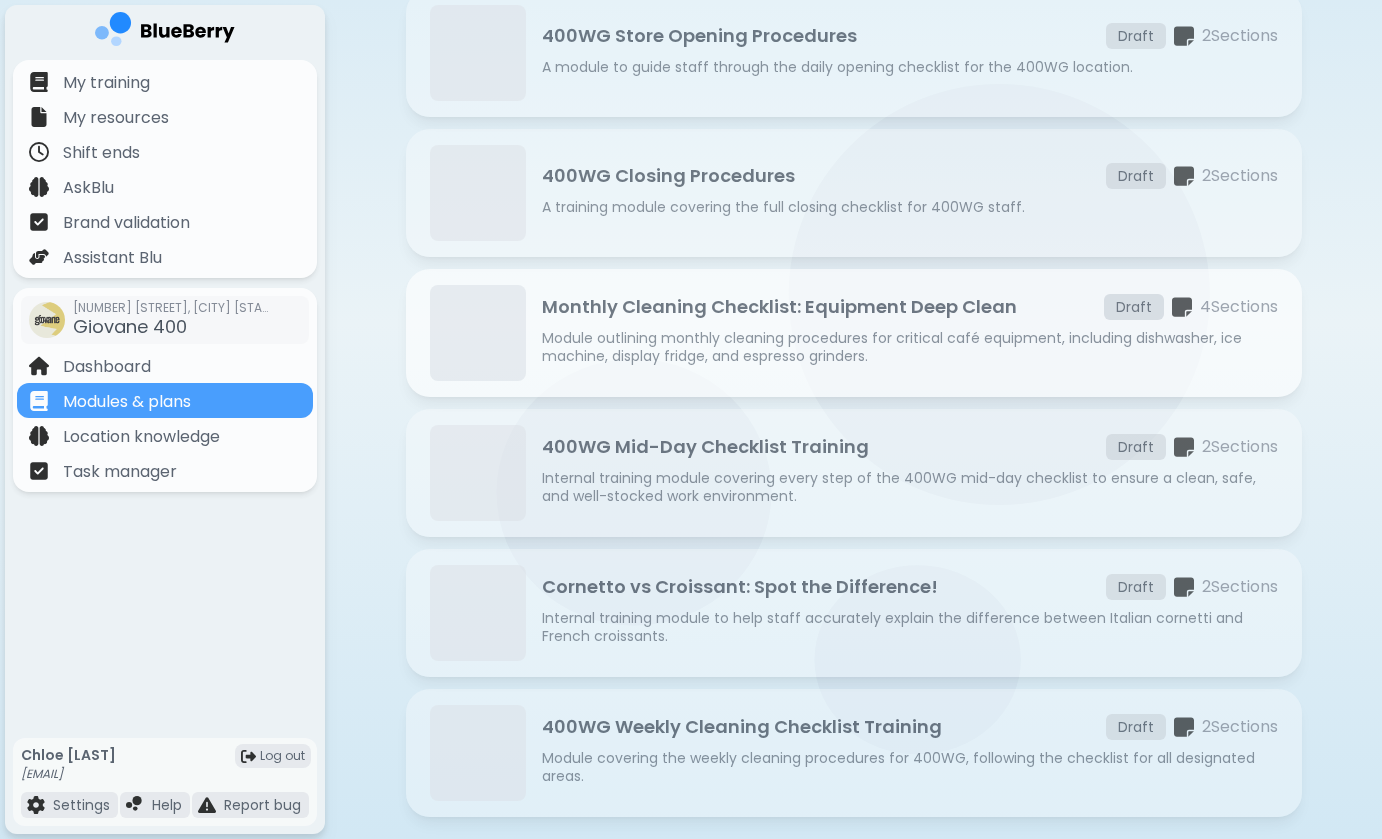 scroll, scrollTop: 227, scrollLeft: 0, axis: vertical 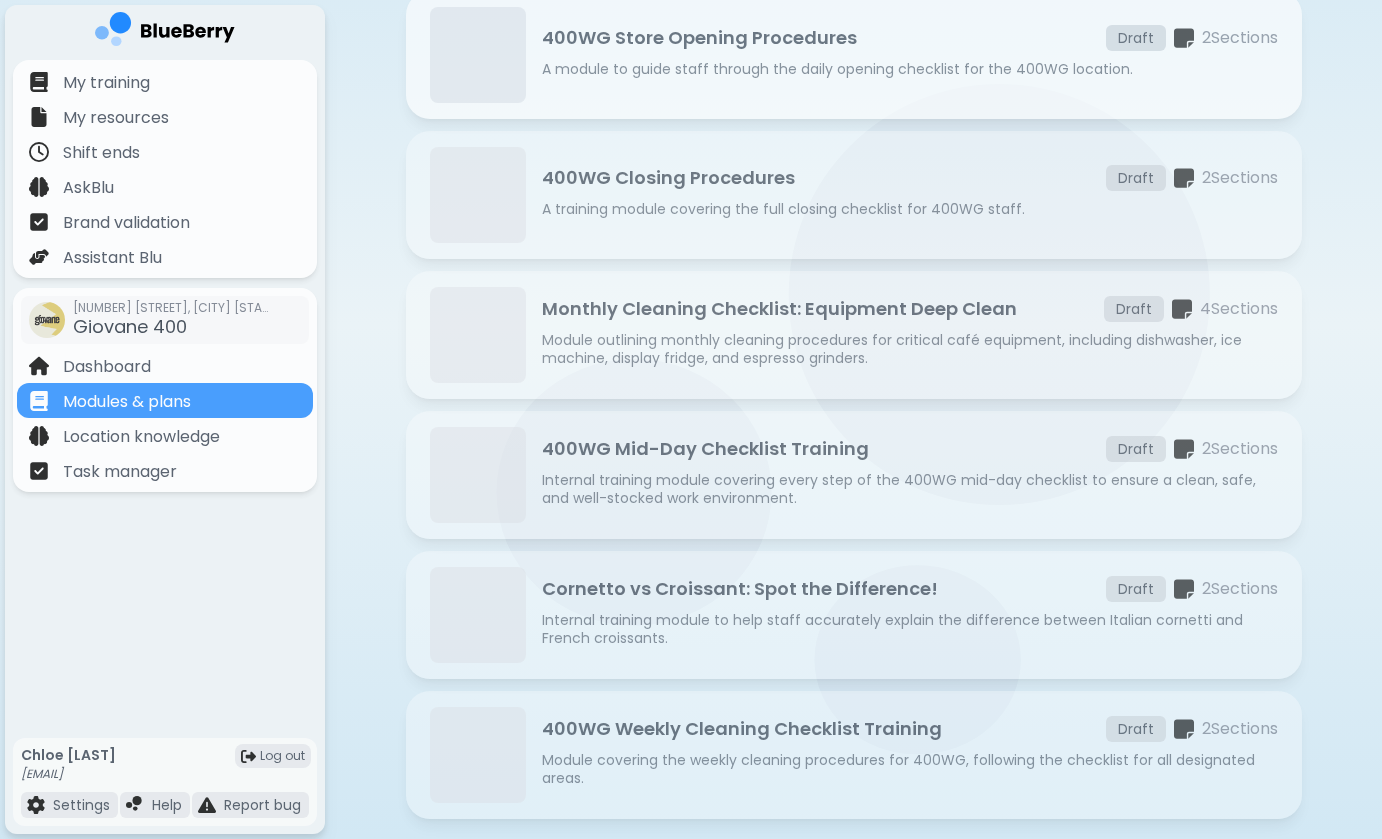 click on "400WG Store Opening Procedures Draft 2  Section s A module to guide staff through the daily opening checklist for the 400WG location." at bounding box center (910, 55) 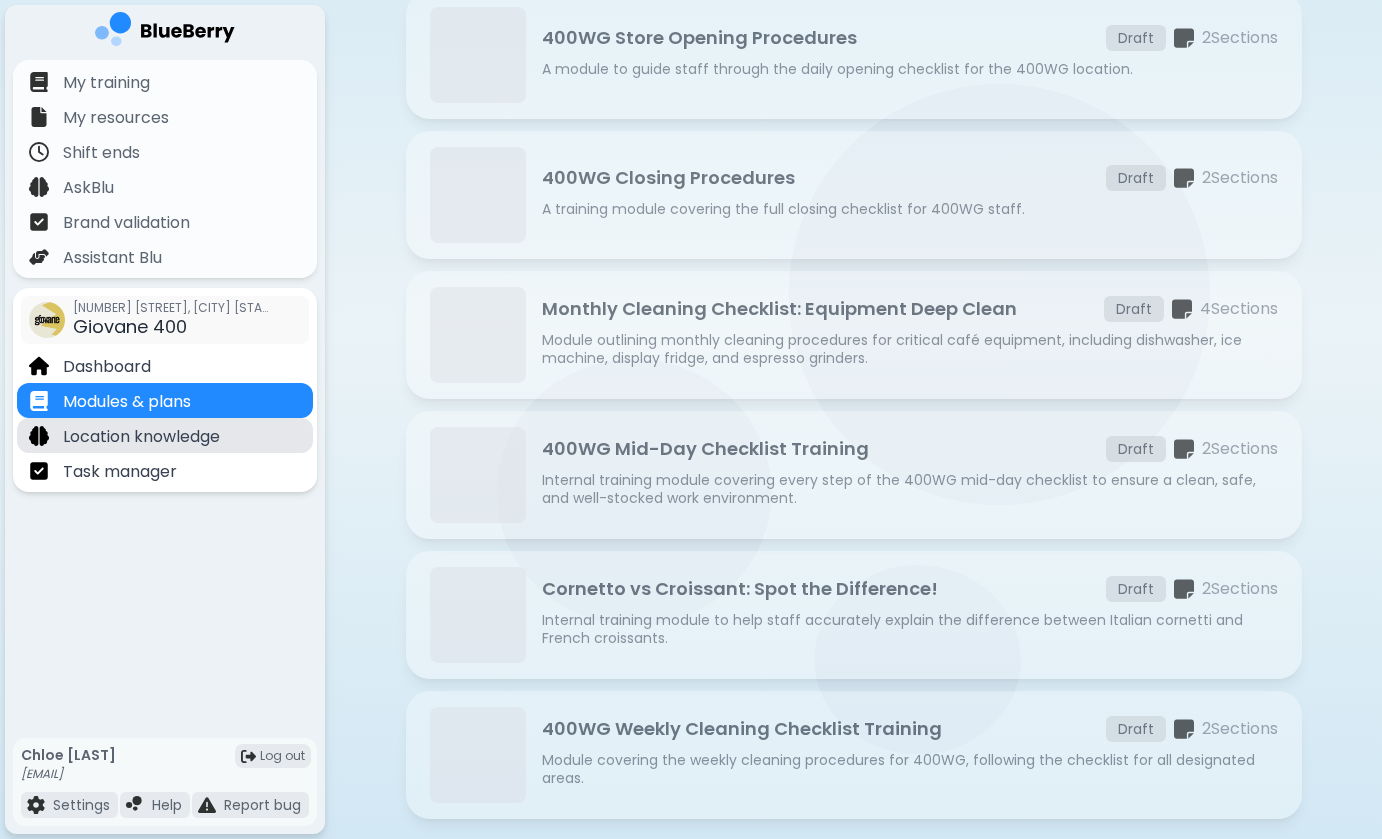 scroll, scrollTop: 0, scrollLeft: 0, axis: both 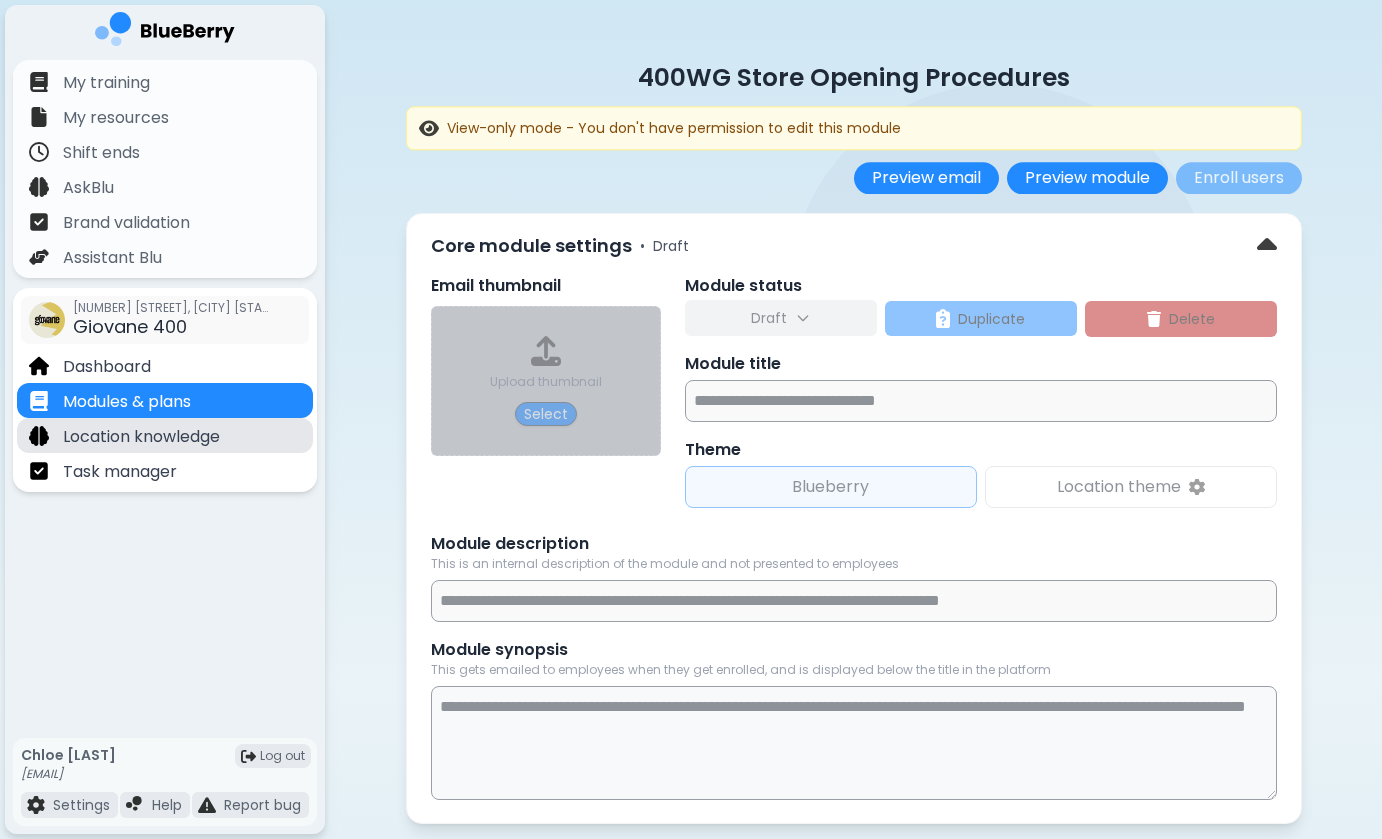 click on "Location knowledge" at bounding box center (141, 437) 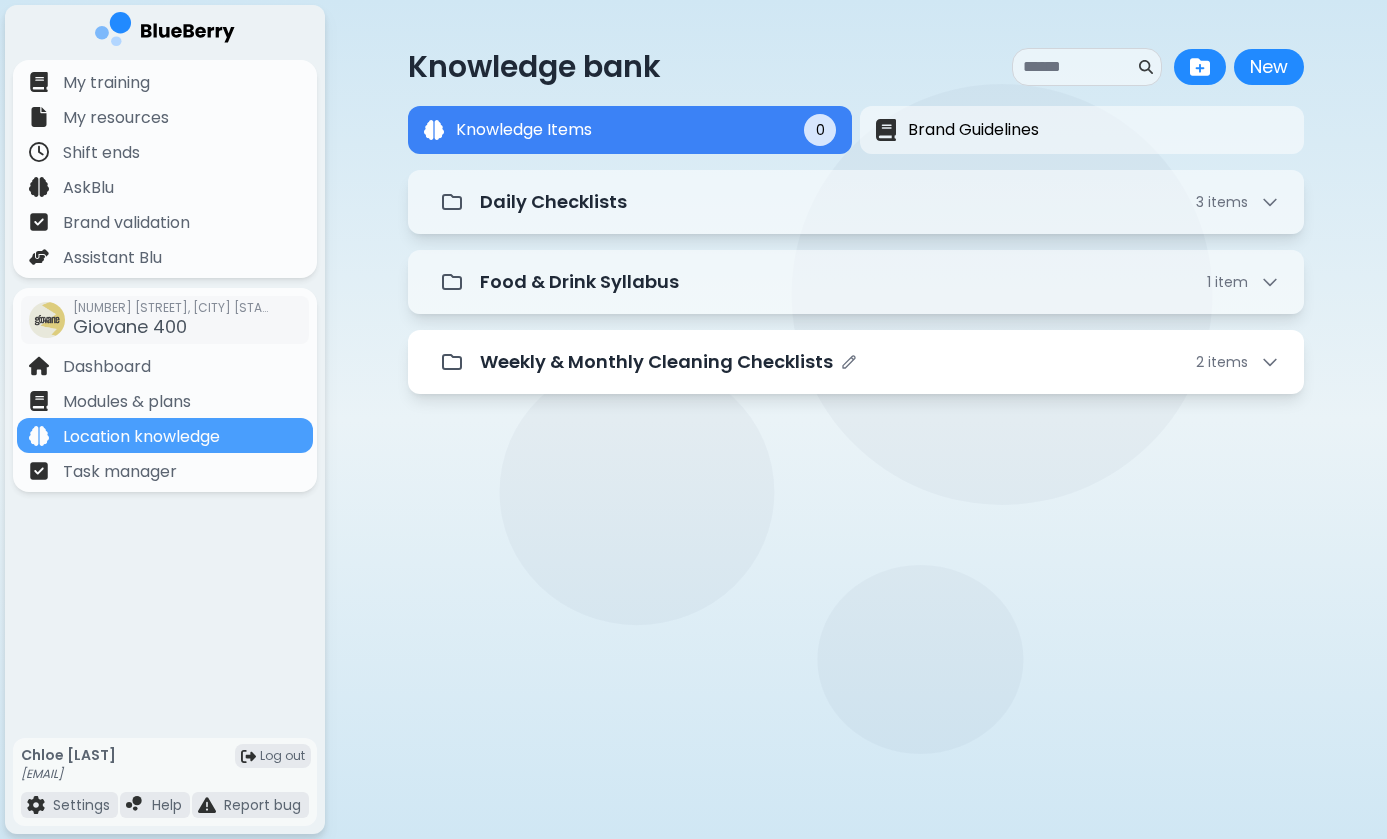 click on "Weekly & Monthly Cleaning Checklists" at bounding box center (656, 362) 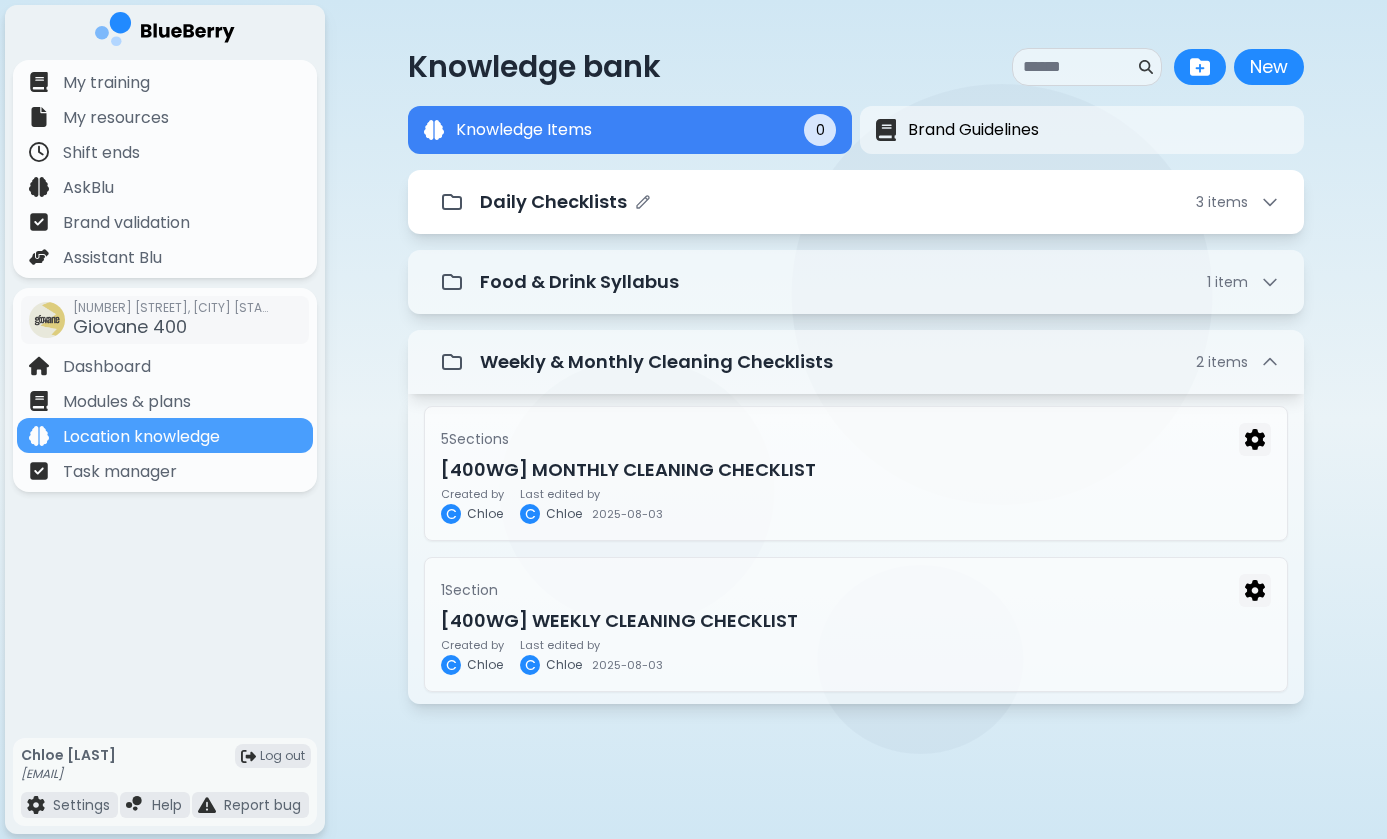 click on "Daily Checklists 3   item s" at bounding box center [880, 202] 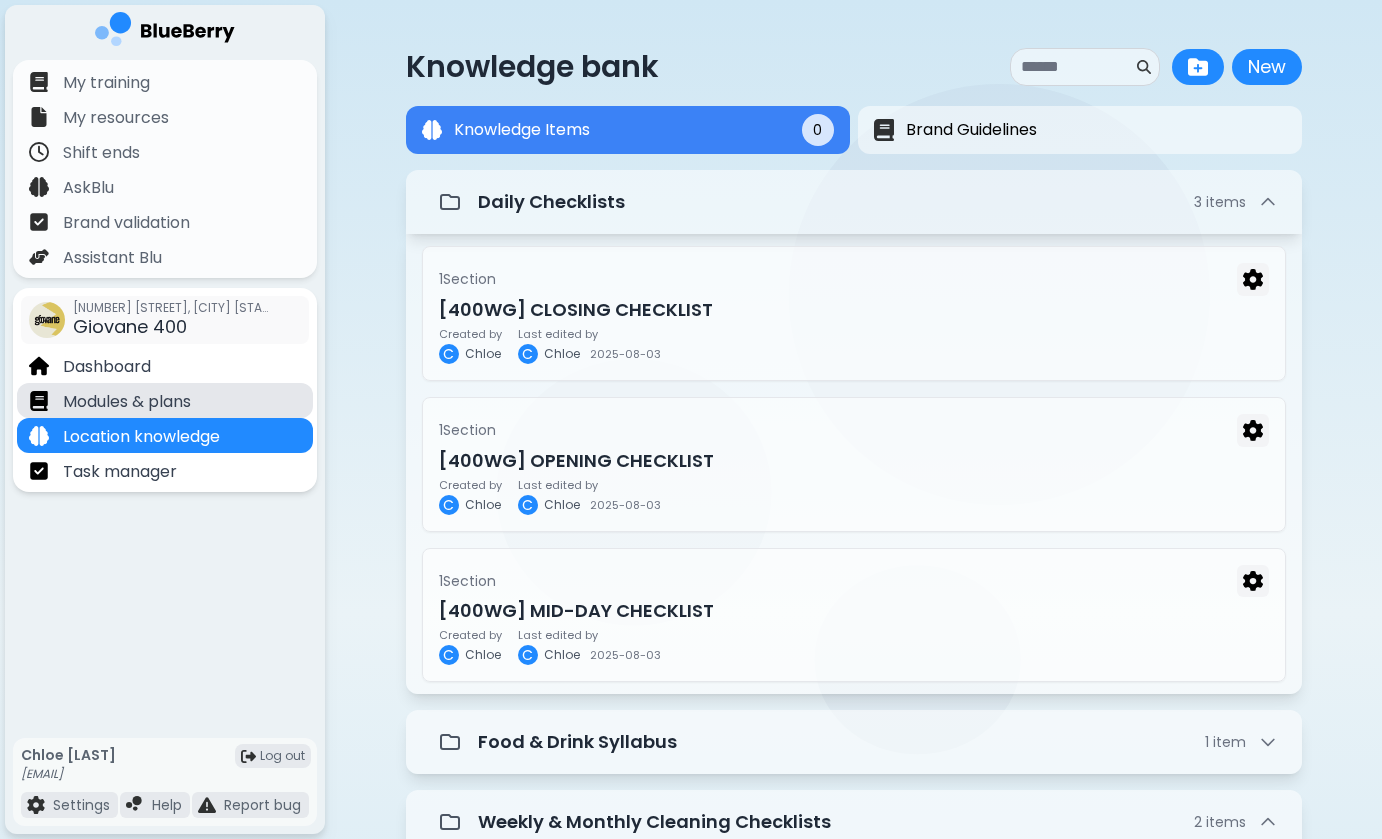 click on "Modules & plans" at bounding box center [127, 402] 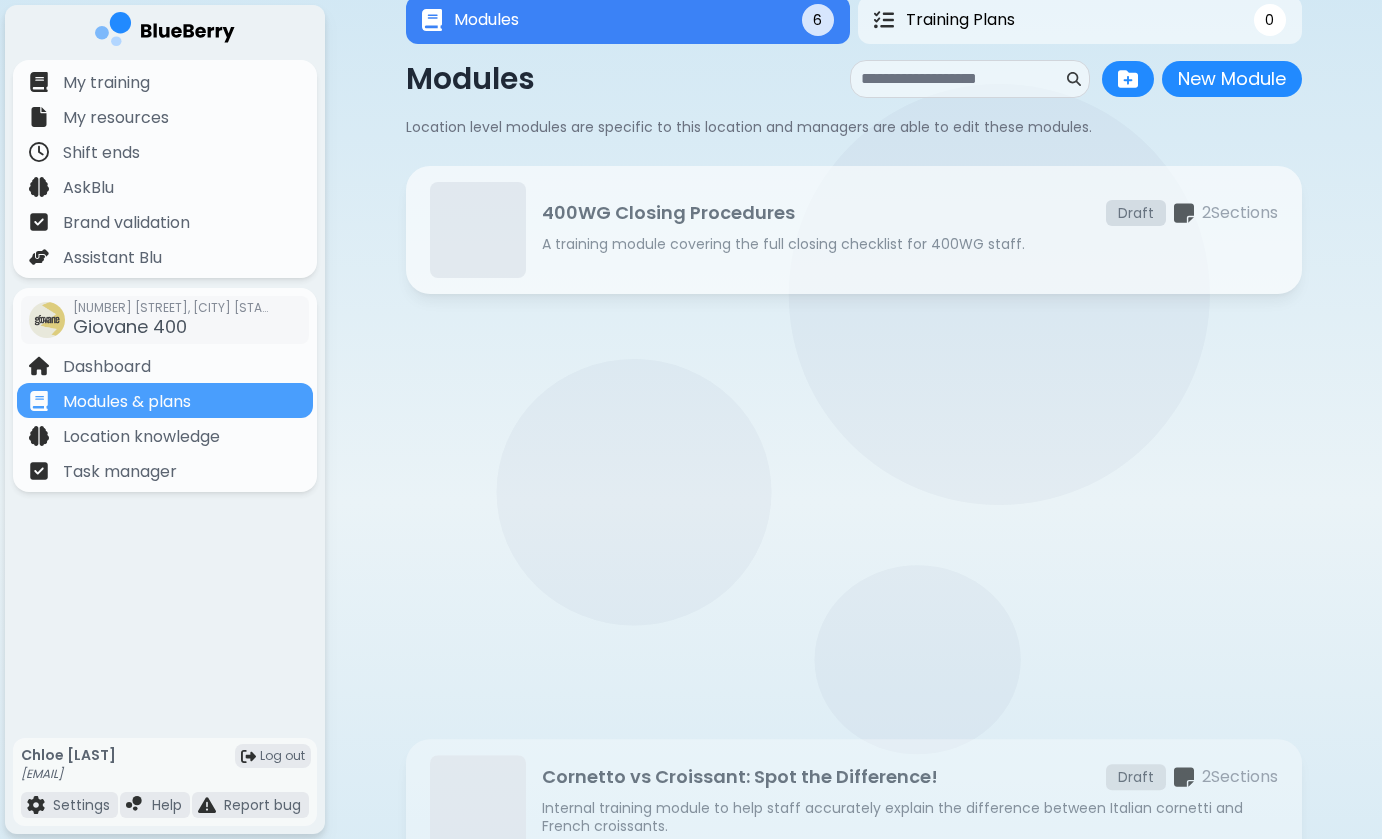 scroll, scrollTop: 61, scrollLeft: 0, axis: vertical 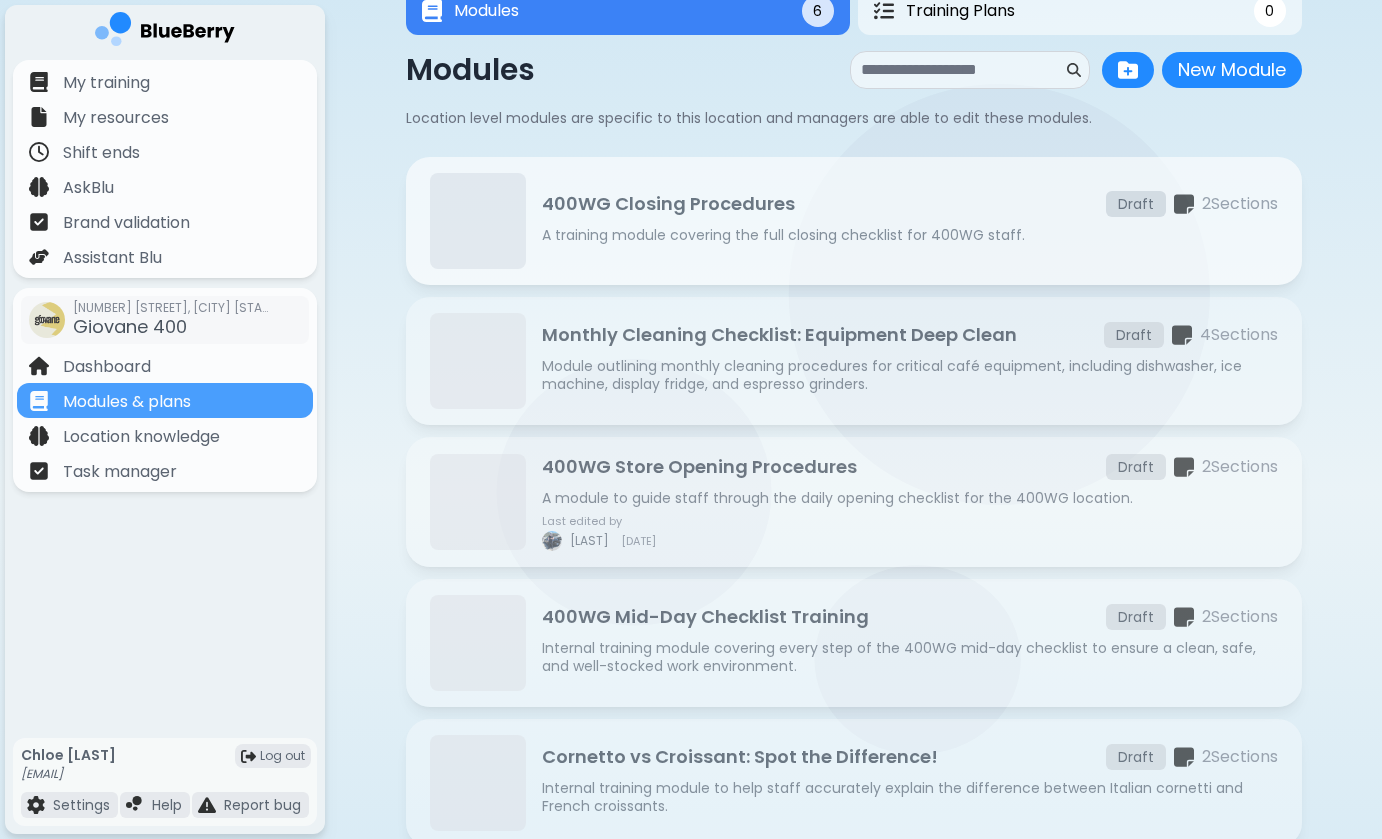 click on "400WG Closing Procedures Draft 2  Section s A training module covering the full closing checklist for 400WG staff." at bounding box center [910, 221] 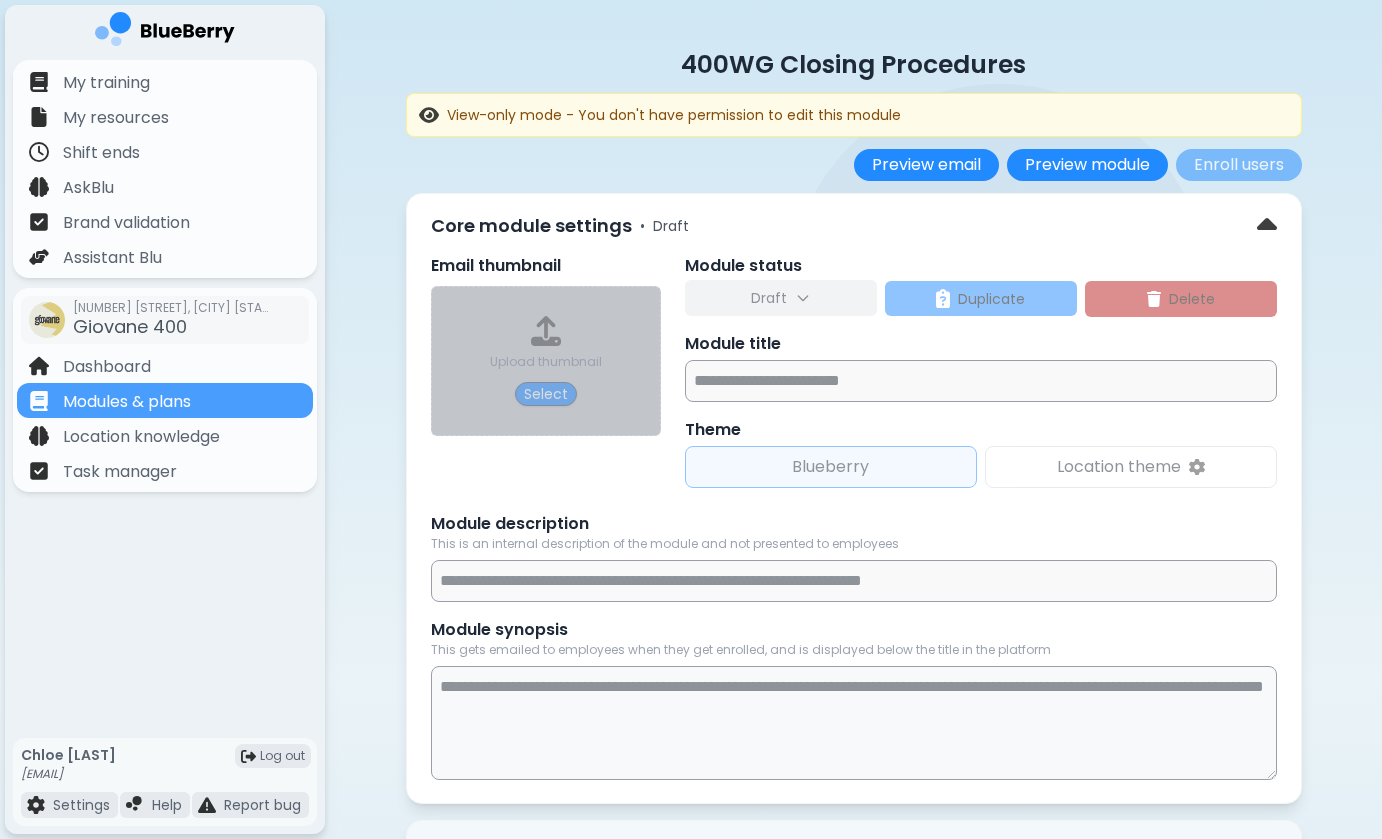 scroll, scrollTop: 0, scrollLeft: 0, axis: both 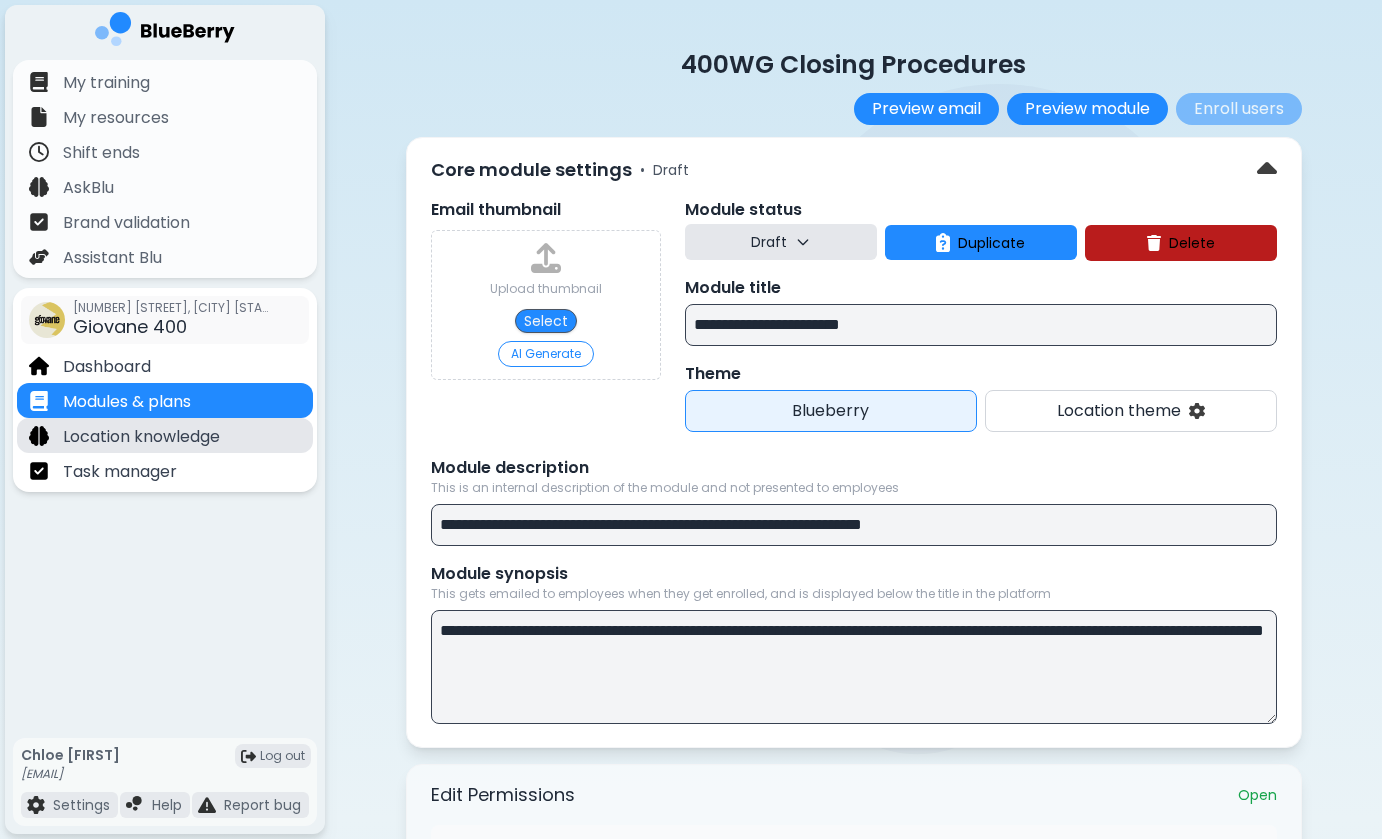 click on "Location knowledge" at bounding box center (141, 437) 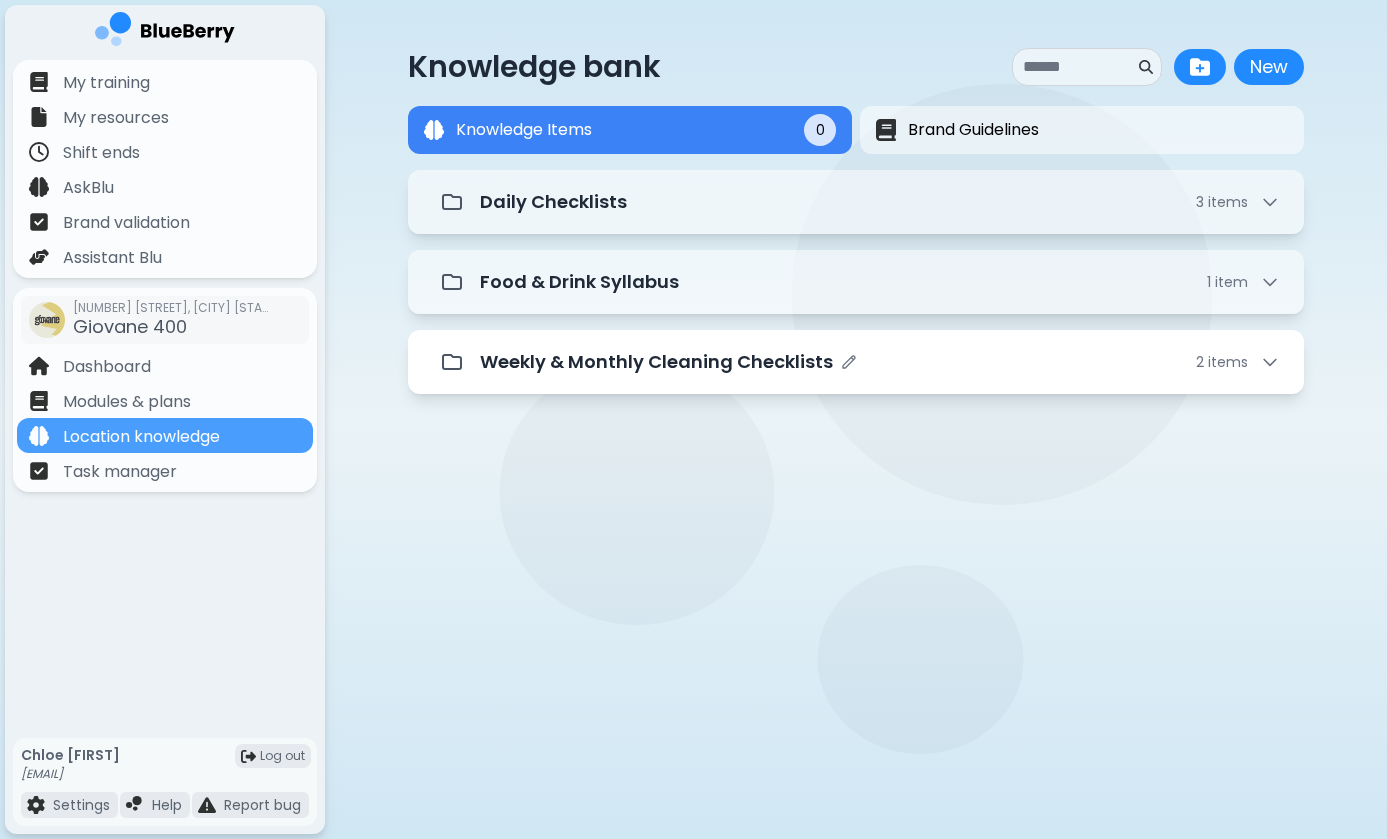click on "Weekly & Monthly Cleaning Checklists" at bounding box center (656, 362) 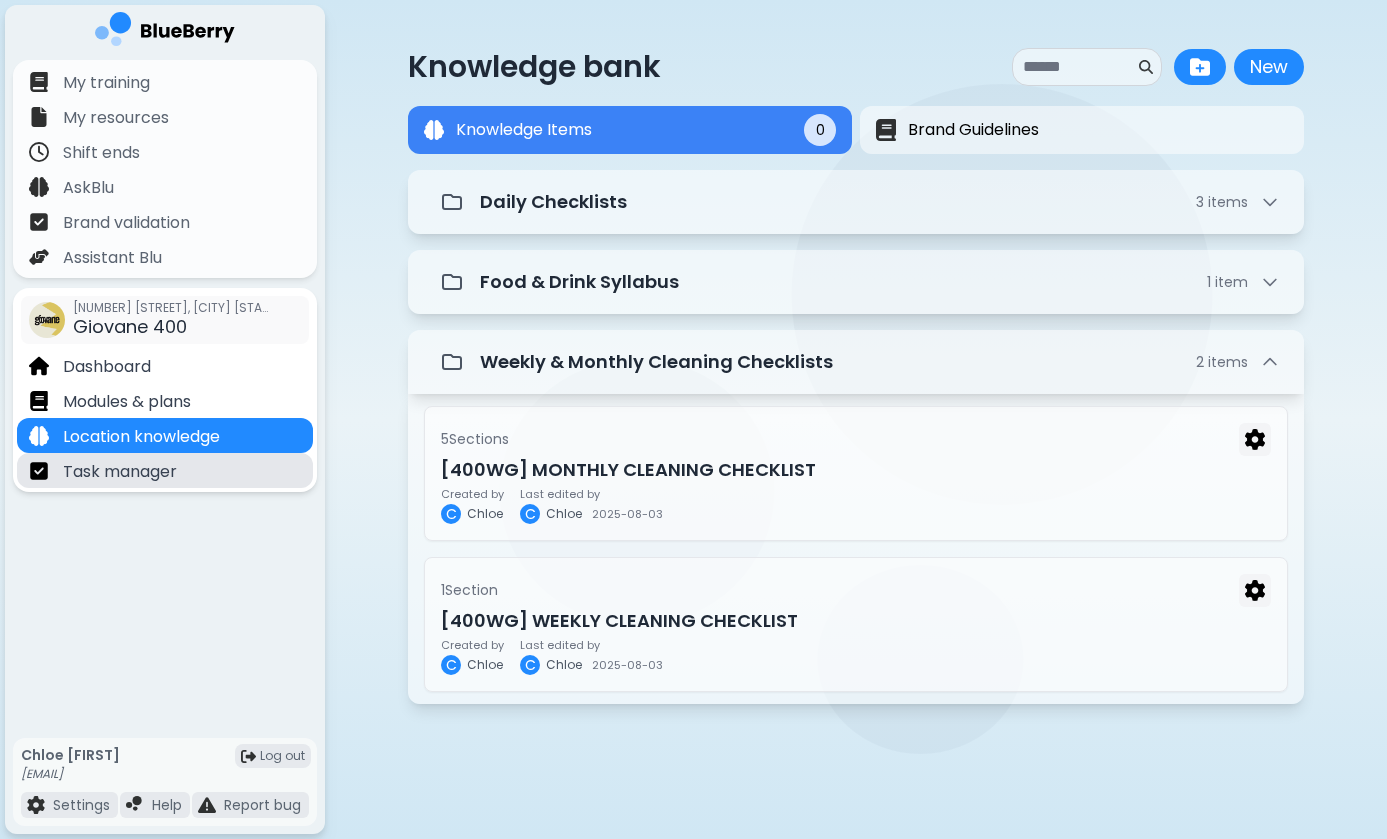 click on "Task manager" at bounding box center [165, 470] 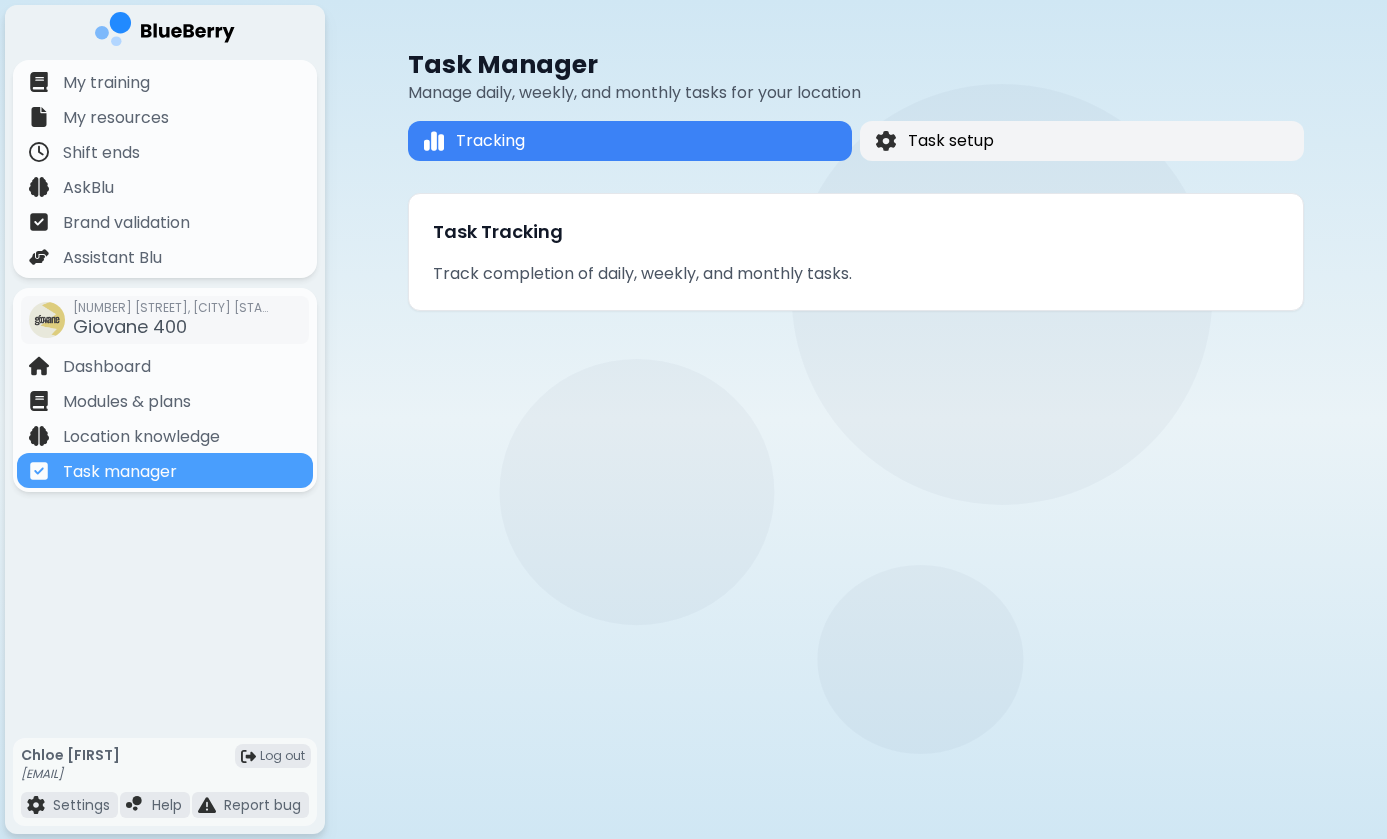 click on "Task setup" at bounding box center (1082, 141) 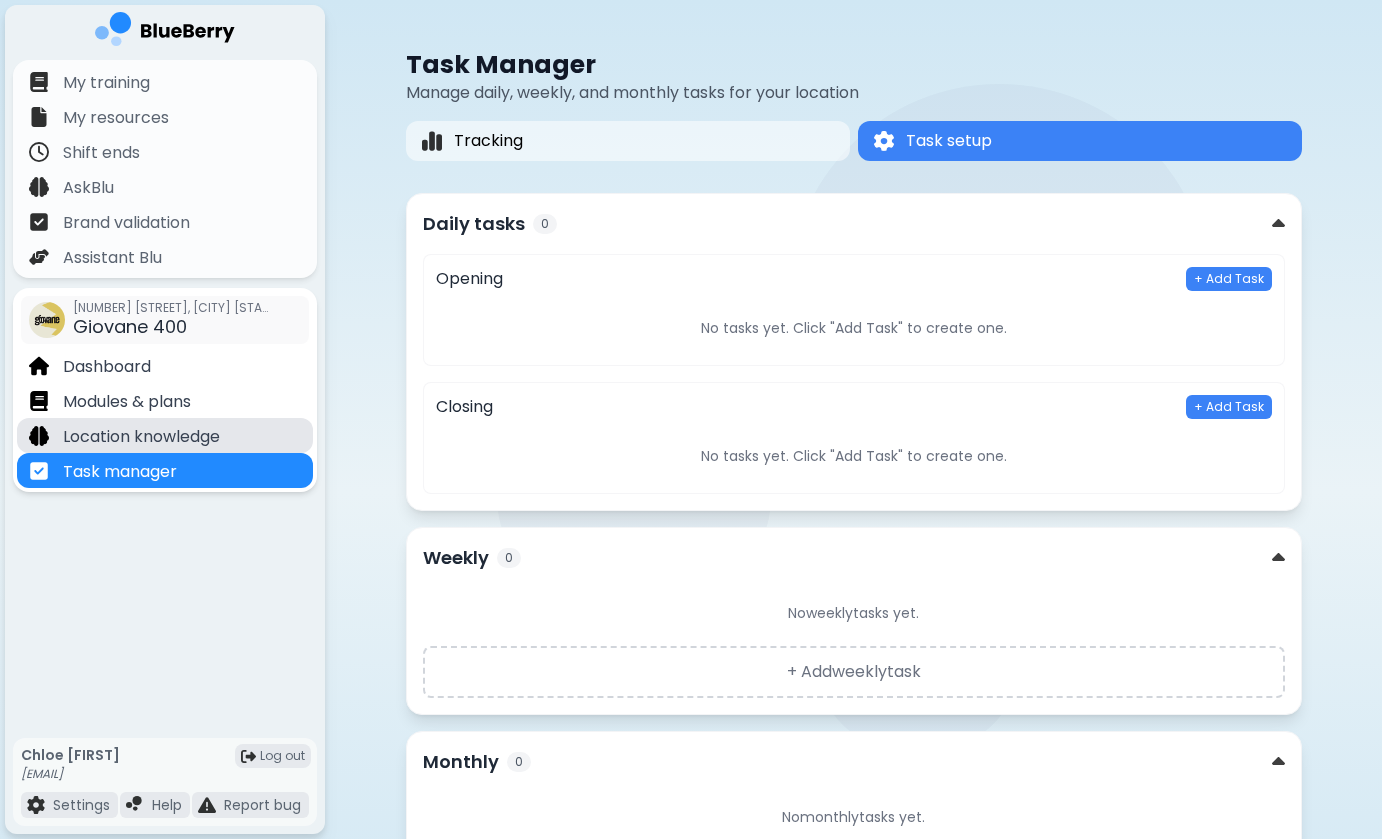click on "Location knowledge" at bounding box center [141, 437] 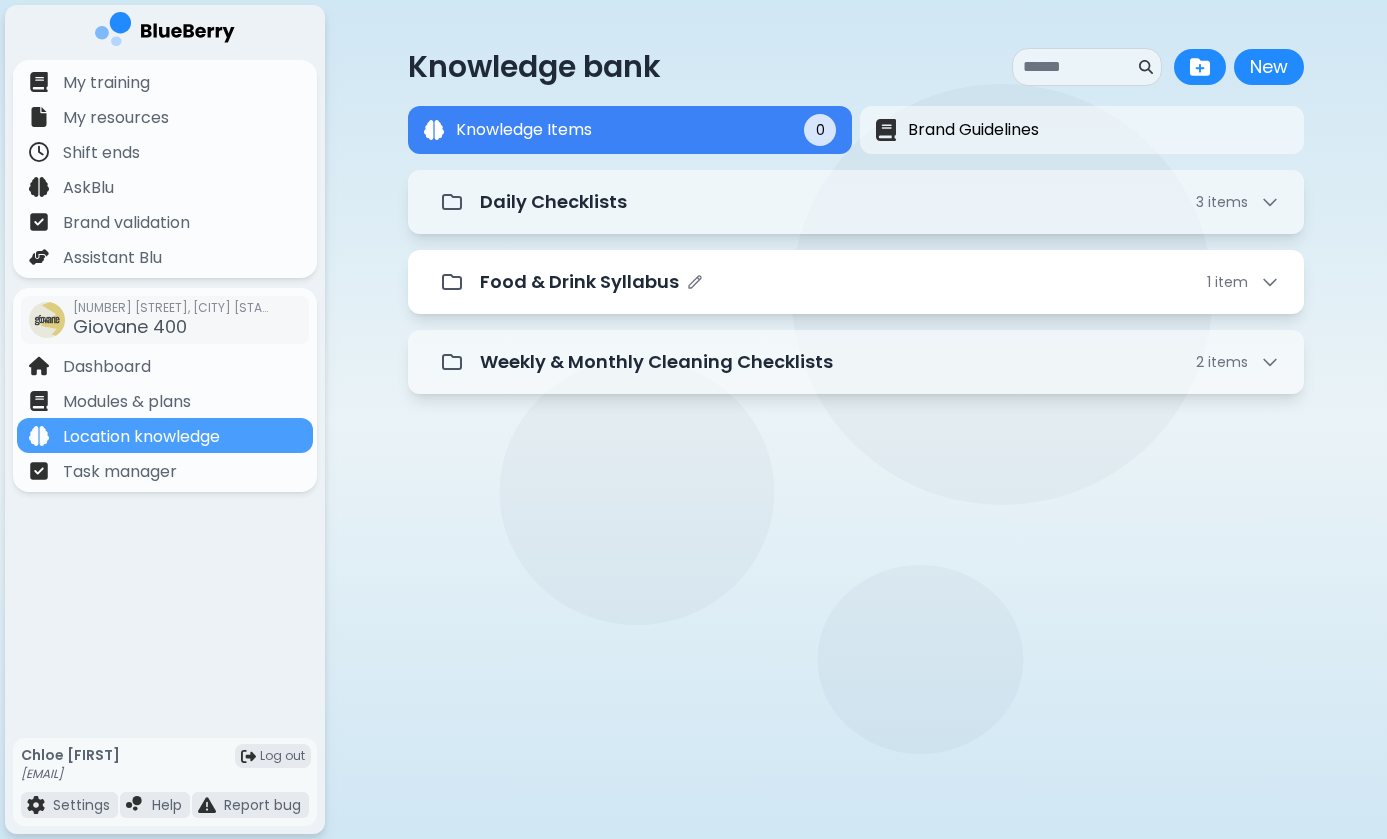 click on "Food & Drink Syllabus" at bounding box center (579, 282) 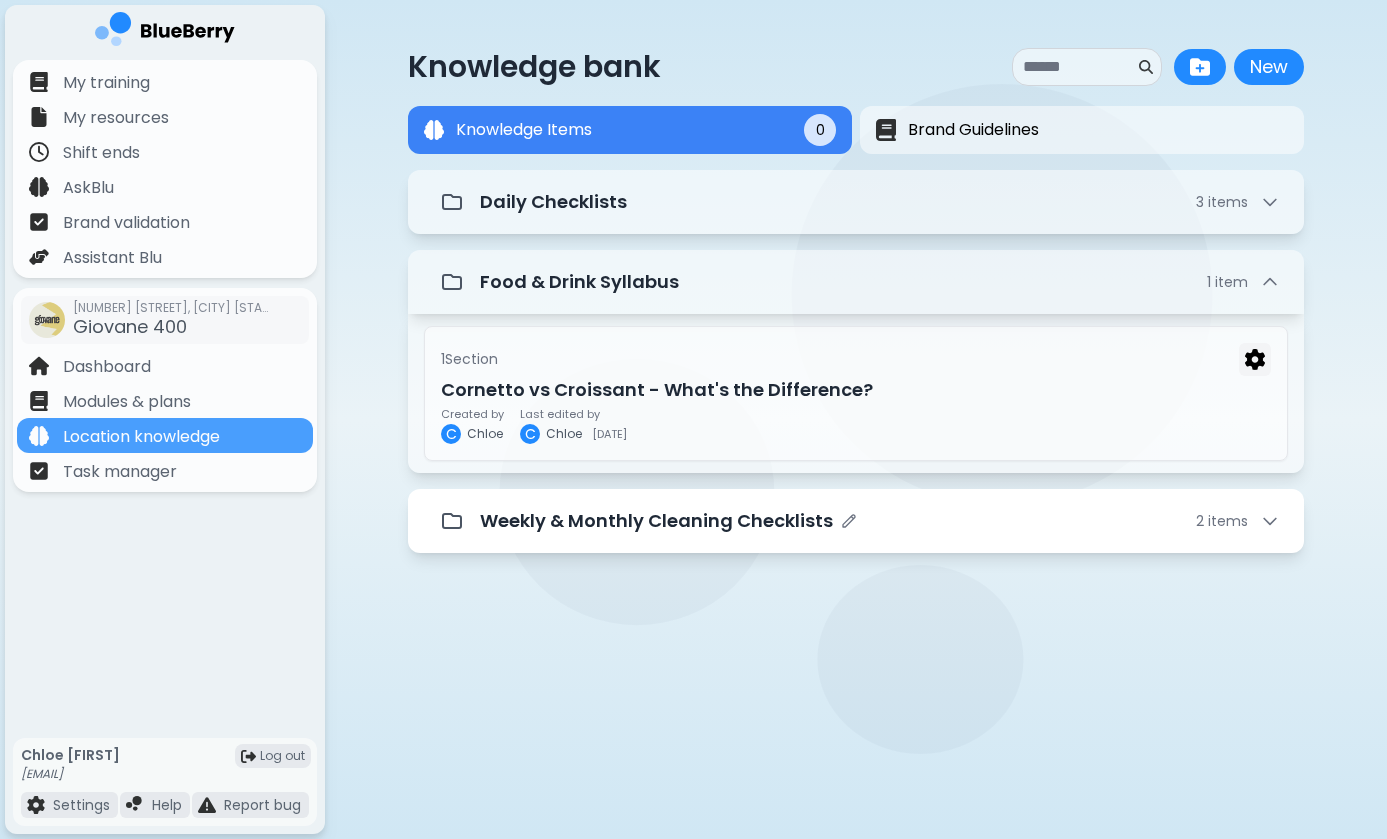 click on "Weekly & Monthly Cleaning Checklists" at bounding box center [656, 521] 